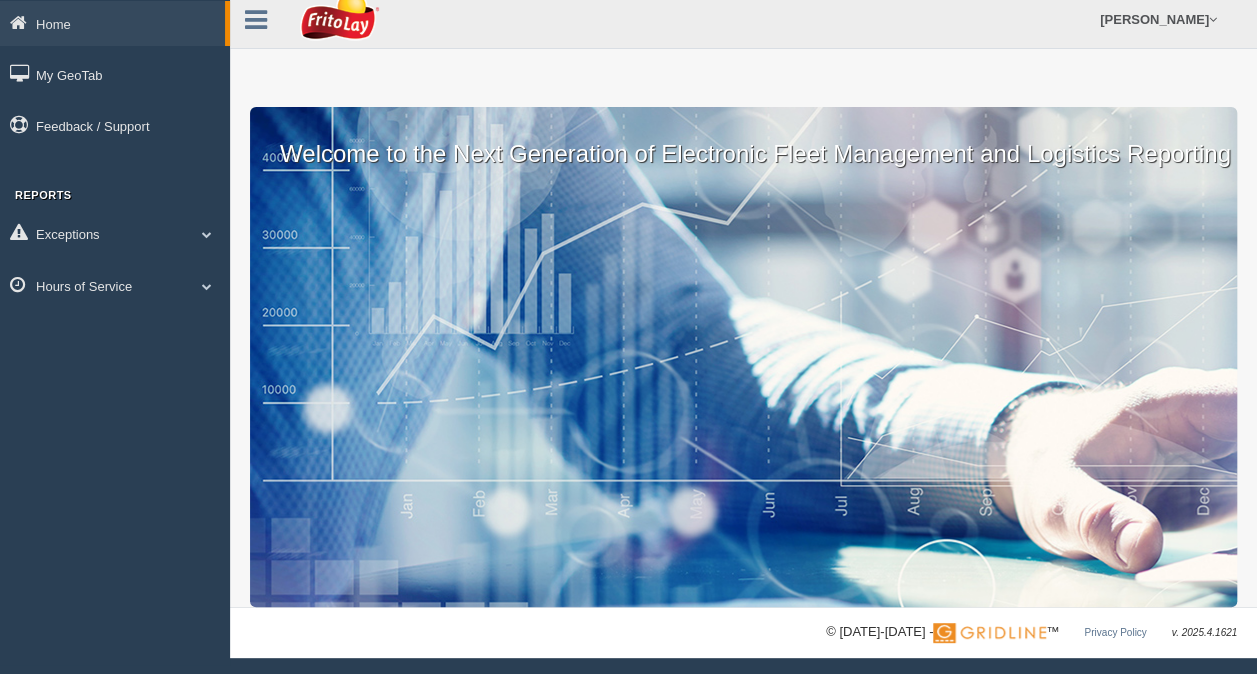 scroll, scrollTop: 12, scrollLeft: 0, axis: vertical 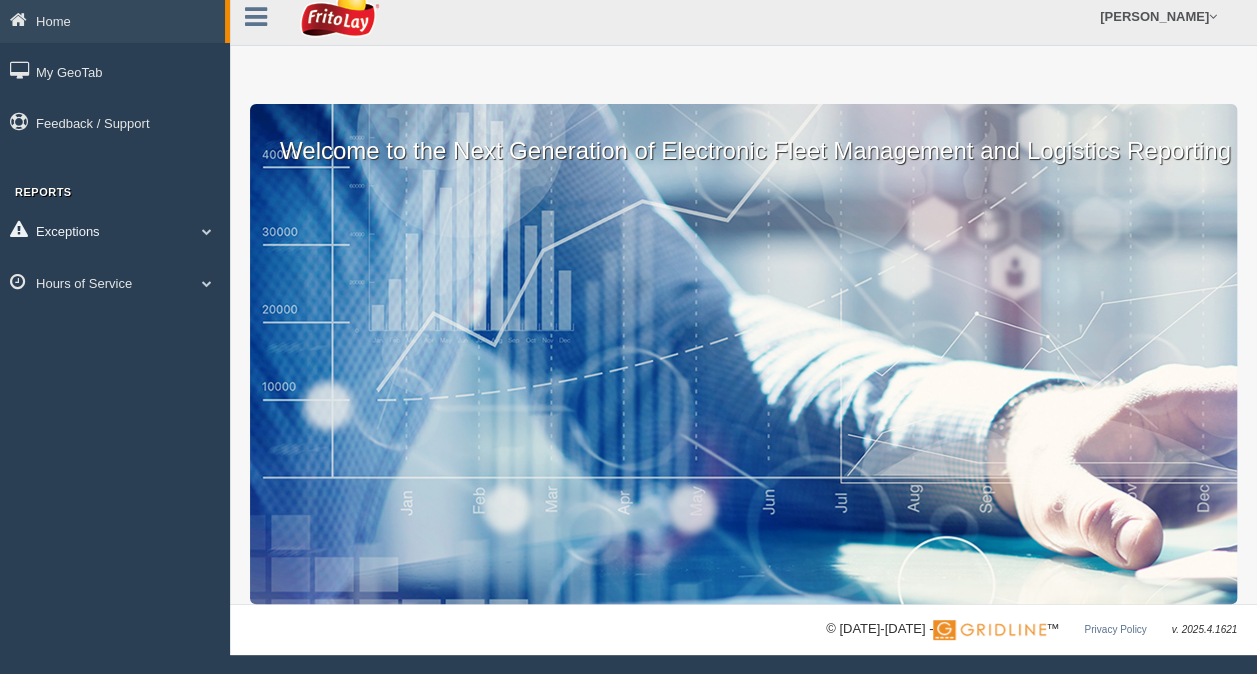 click on "Exceptions" at bounding box center [115, 230] 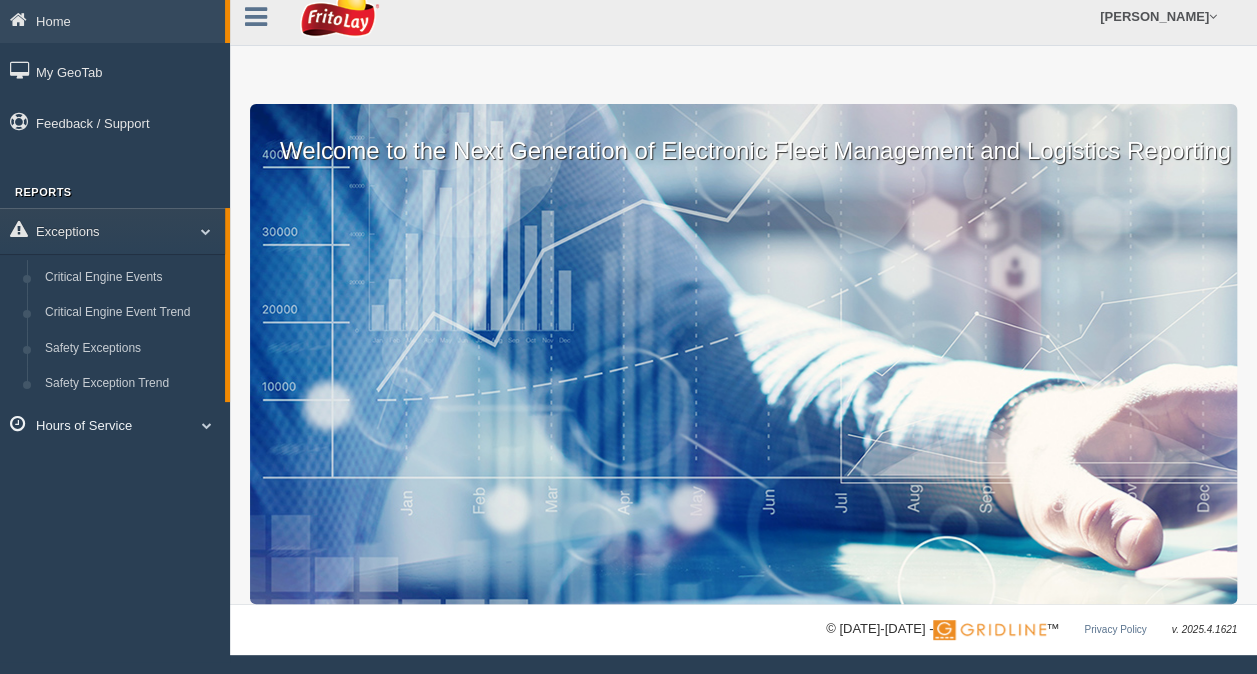 click on "Hours of Service" at bounding box center [115, 424] 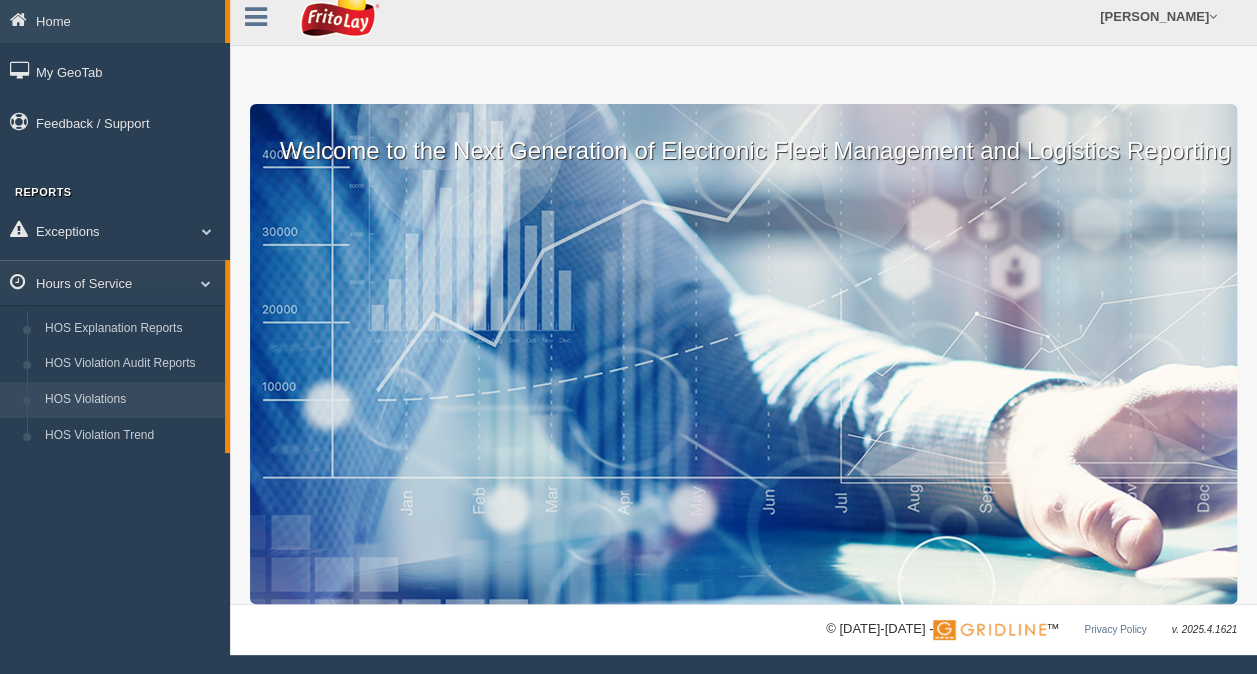 click on "HOS Violations" at bounding box center [130, 400] 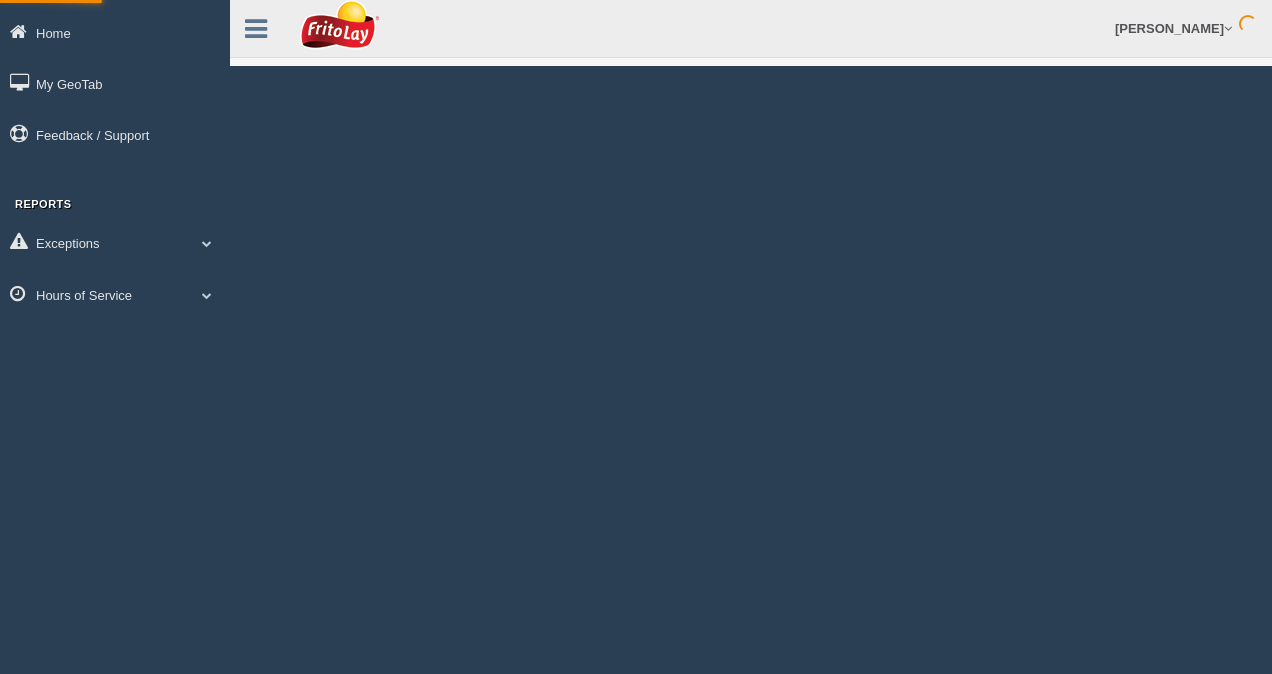 scroll, scrollTop: 0, scrollLeft: 0, axis: both 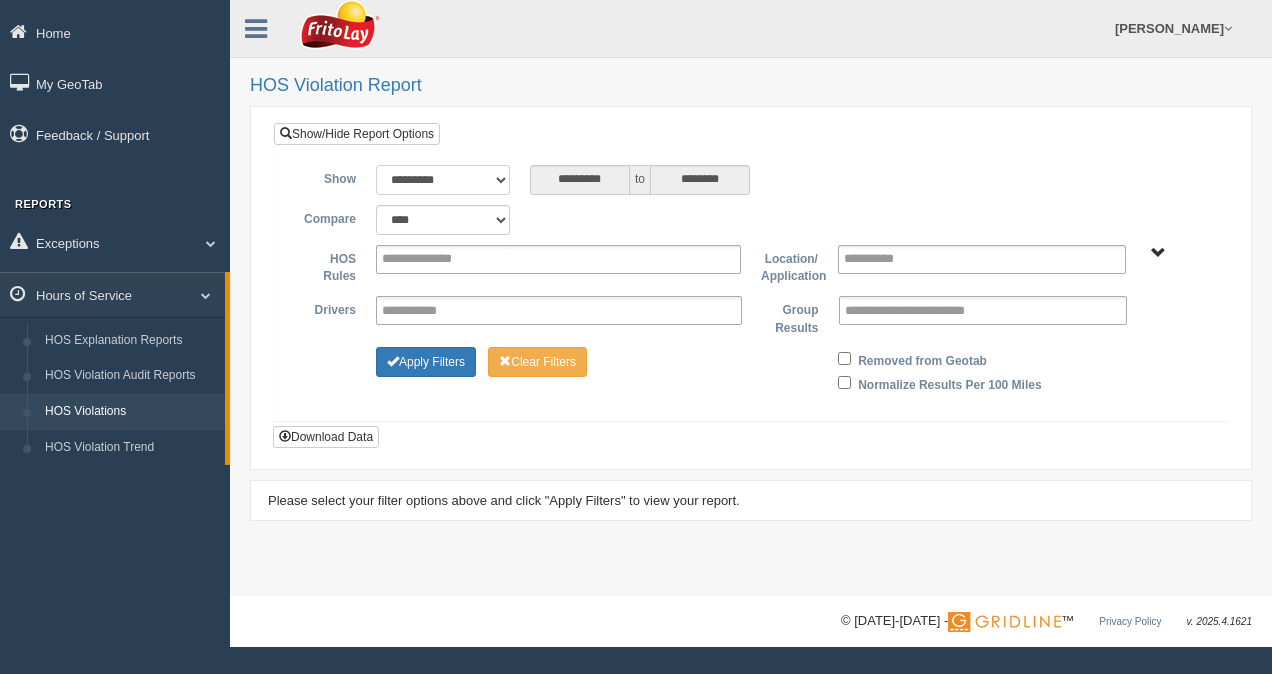 click on "**********" at bounding box center [443, 180] 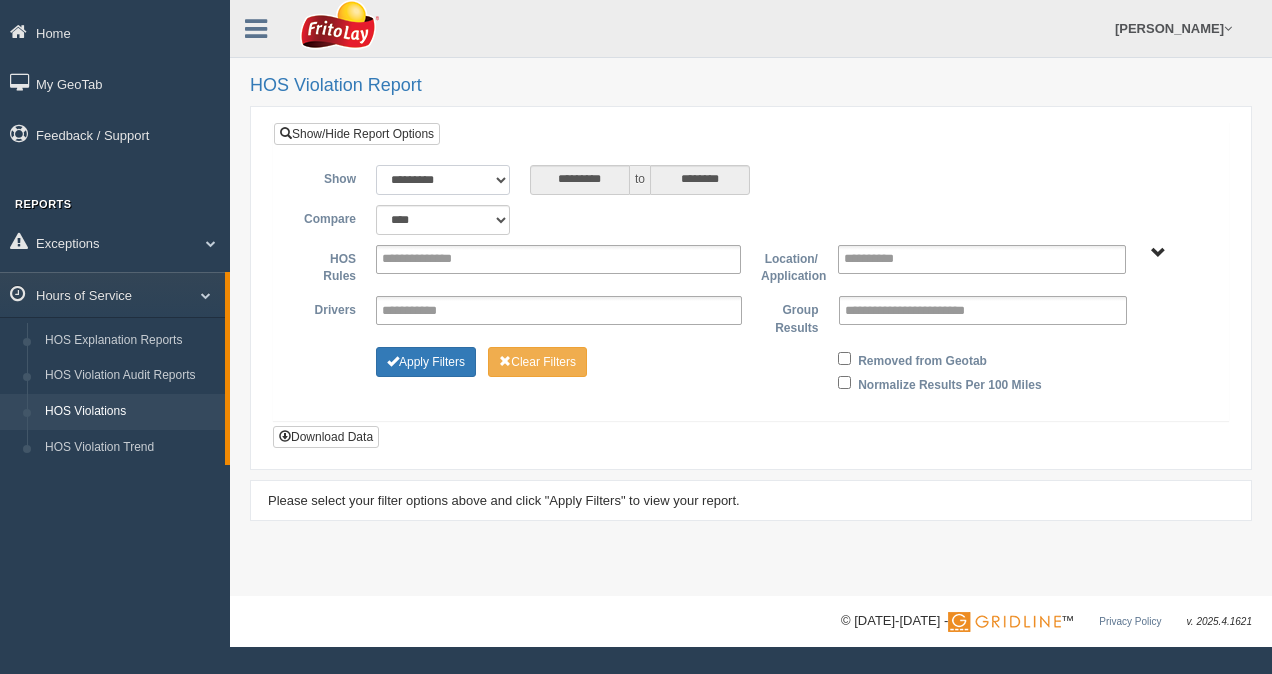 select on "******" 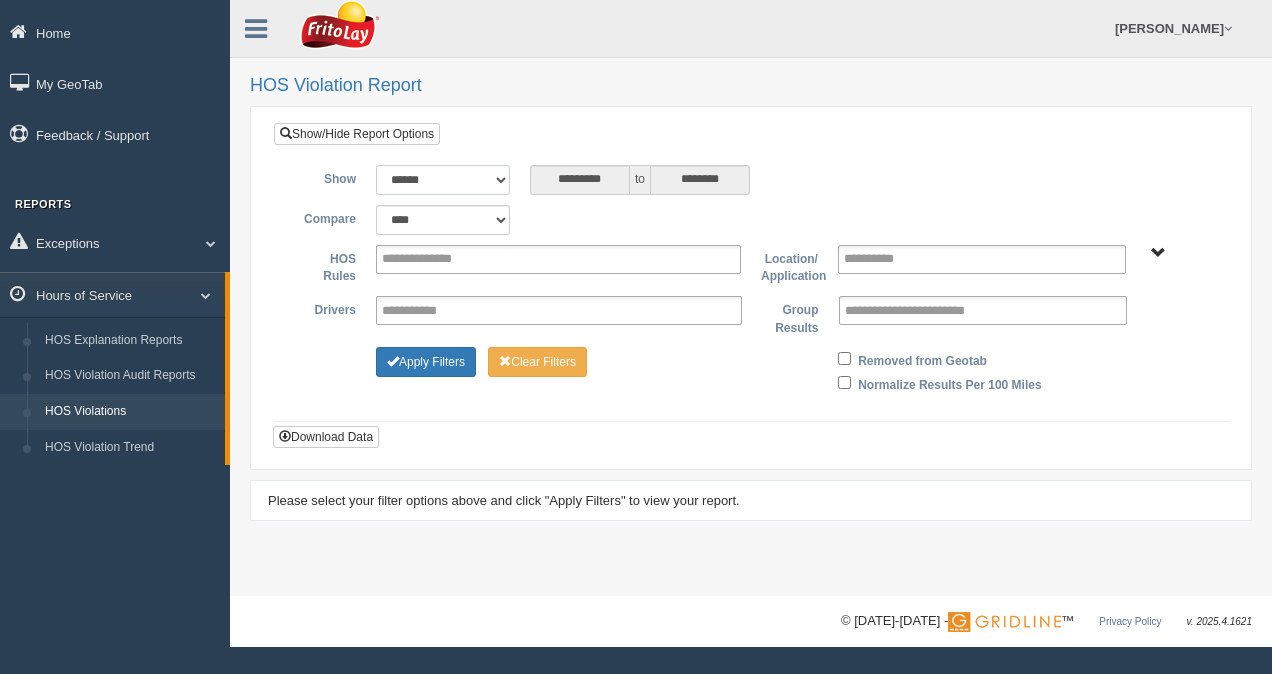 click on "**********" at bounding box center [443, 180] 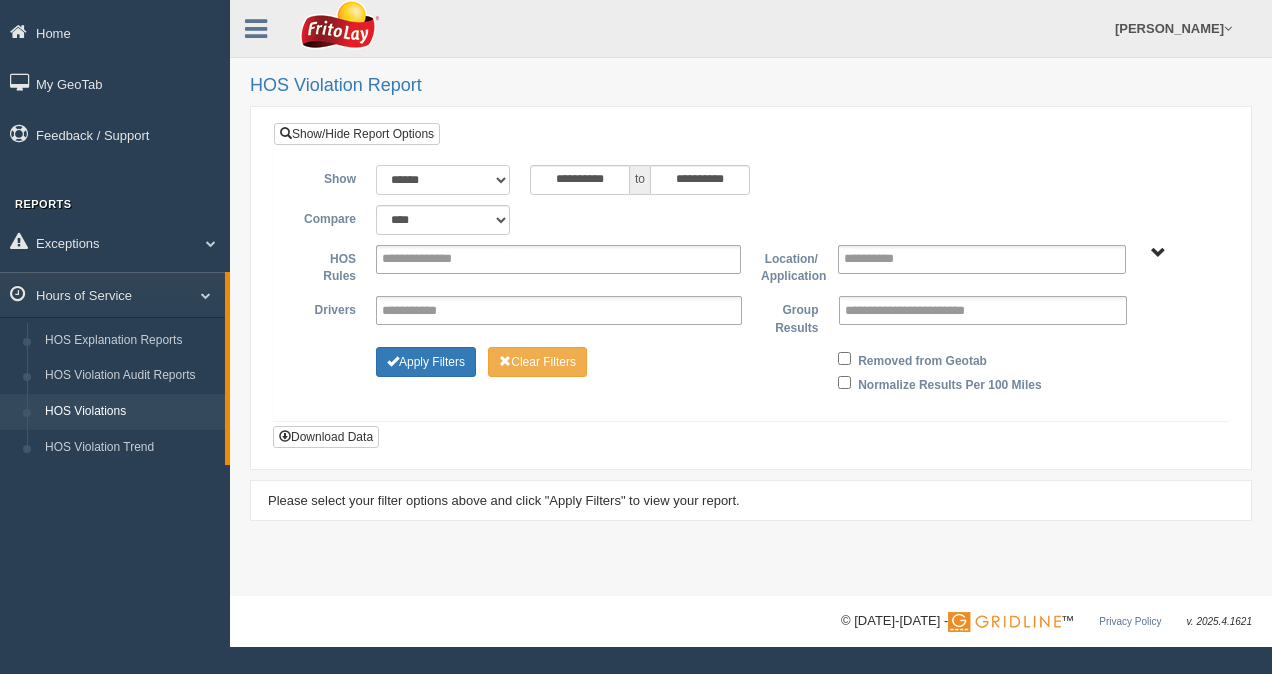 click on "**********" at bounding box center [443, 180] 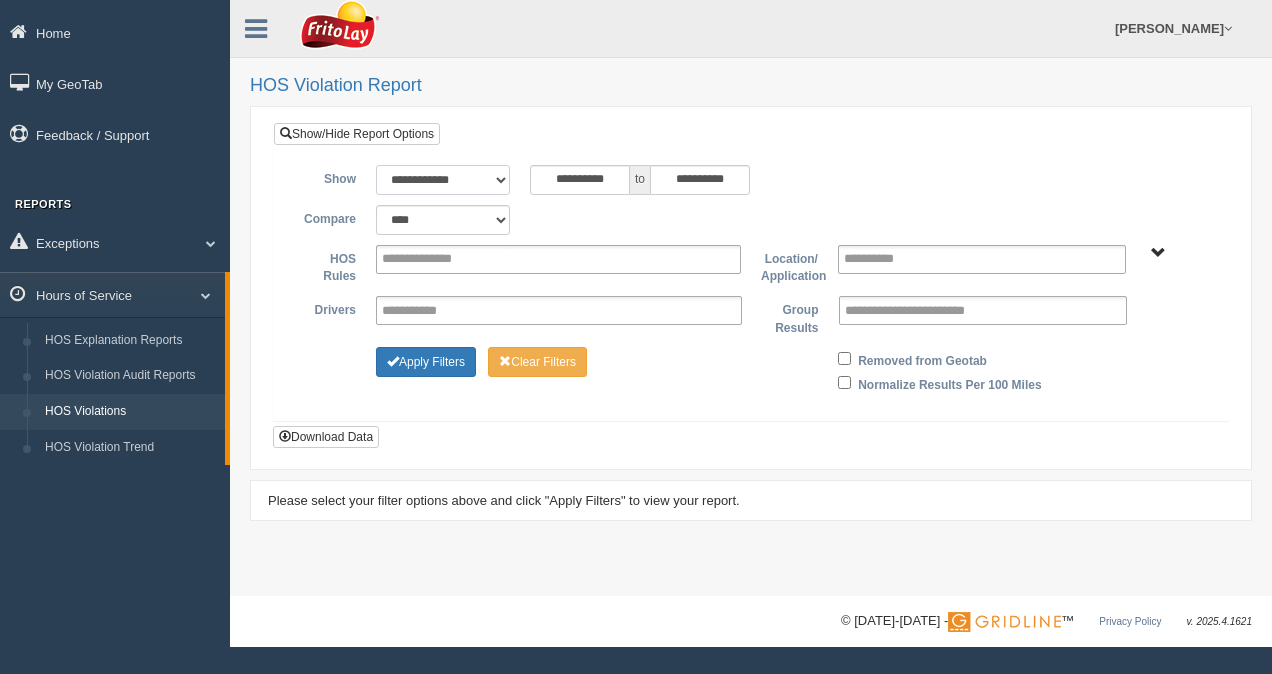 click on "**********" at bounding box center [443, 180] 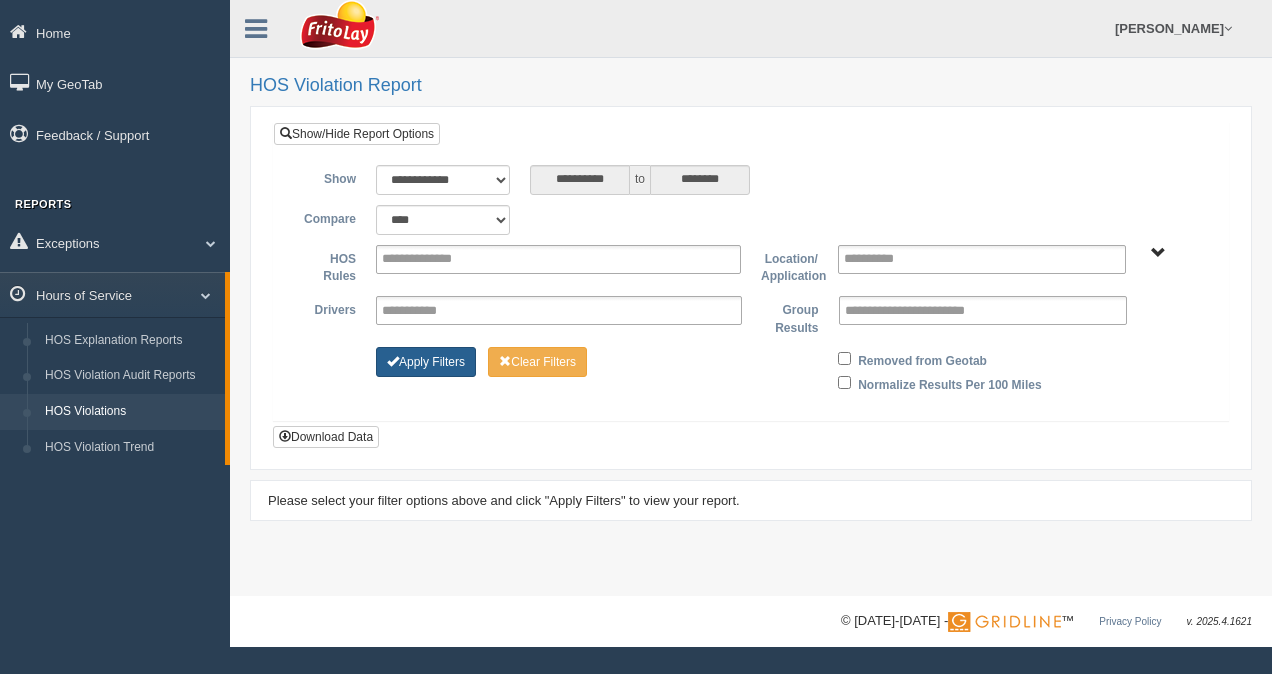 click on "Apply Filters" at bounding box center [426, 362] 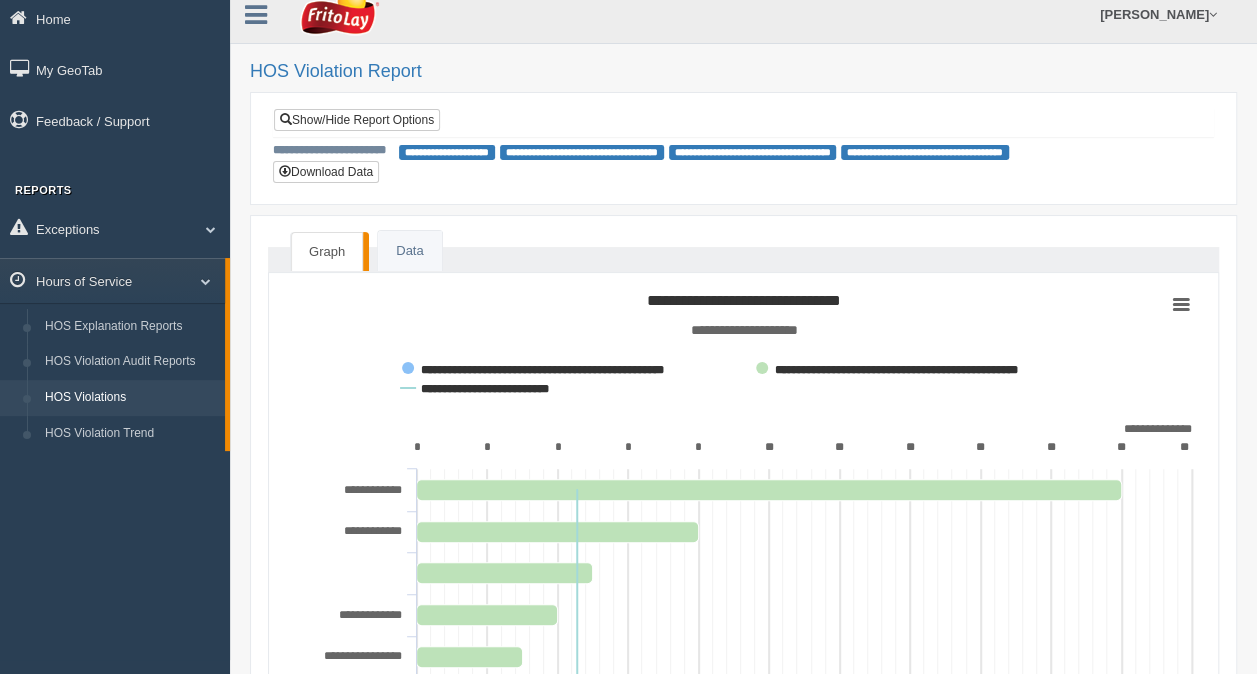 scroll, scrollTop: 0, scrollLeft: 0, axis: both 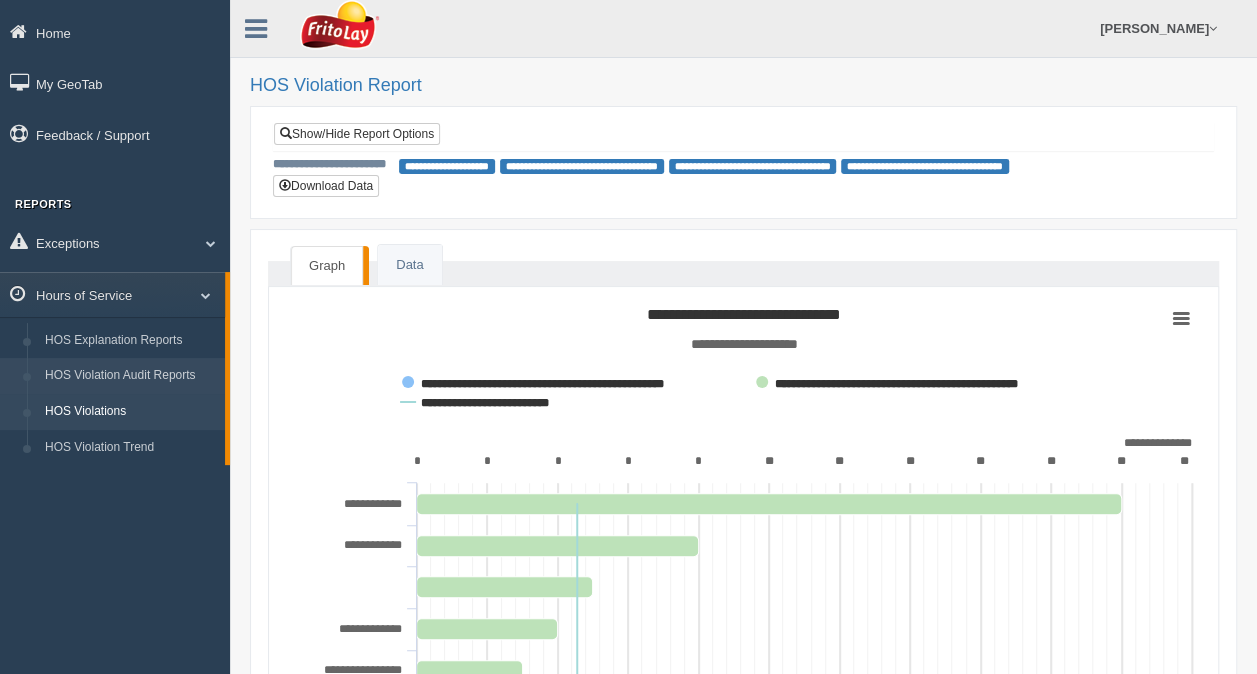 click on "HOS Violation Audit Reports" at bounding box center (130, 376) 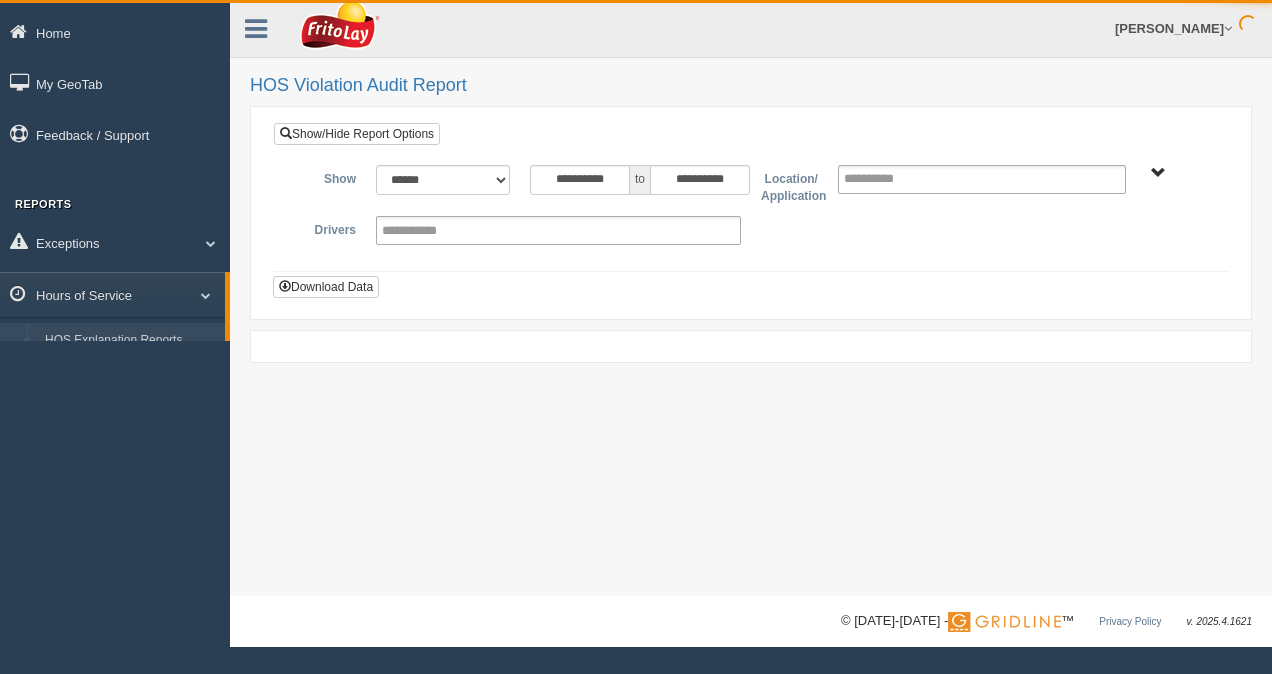 scroll, scrollTop: 0, scrollLeft: 0, axis: both 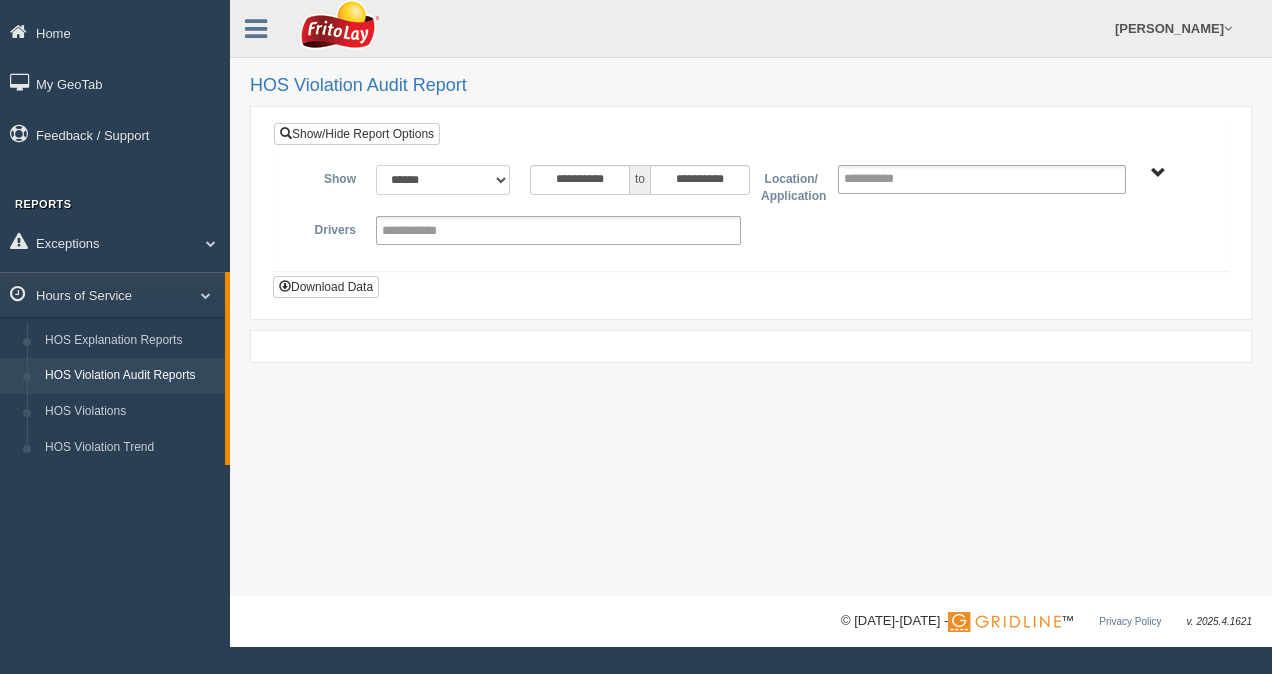 click on "**********" at bounding box center (443, 180) 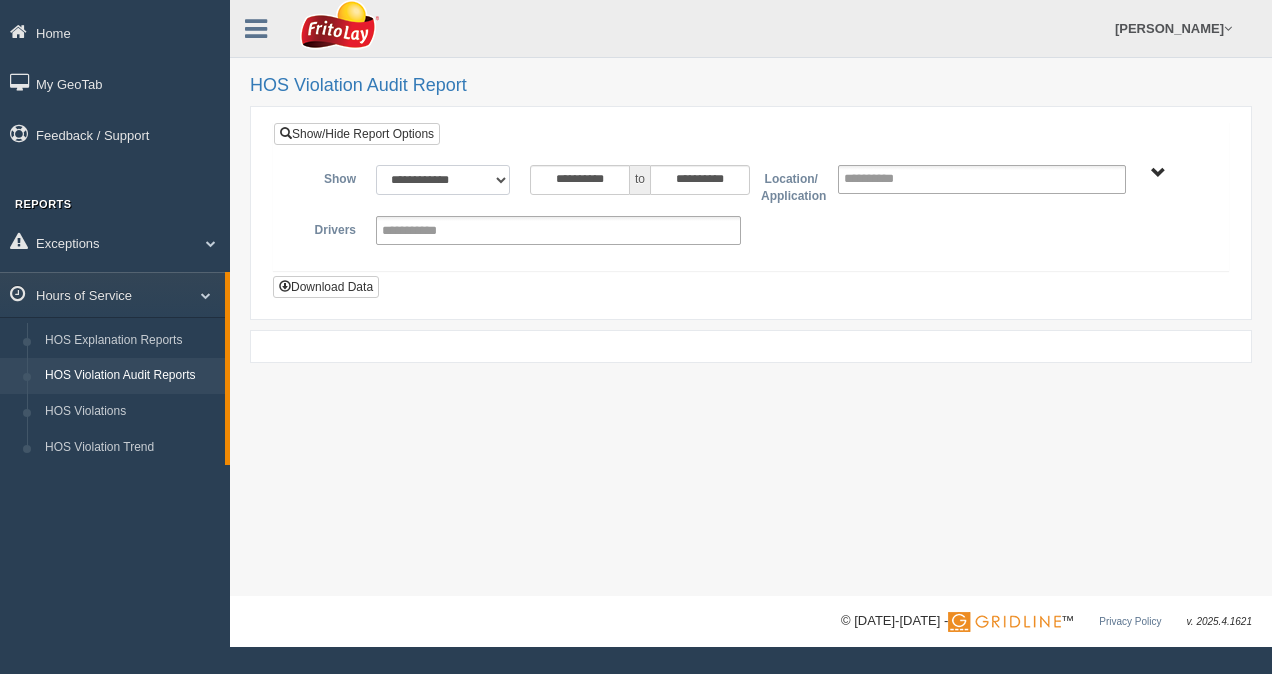 click on "**********" at bounding box center (443, 180) 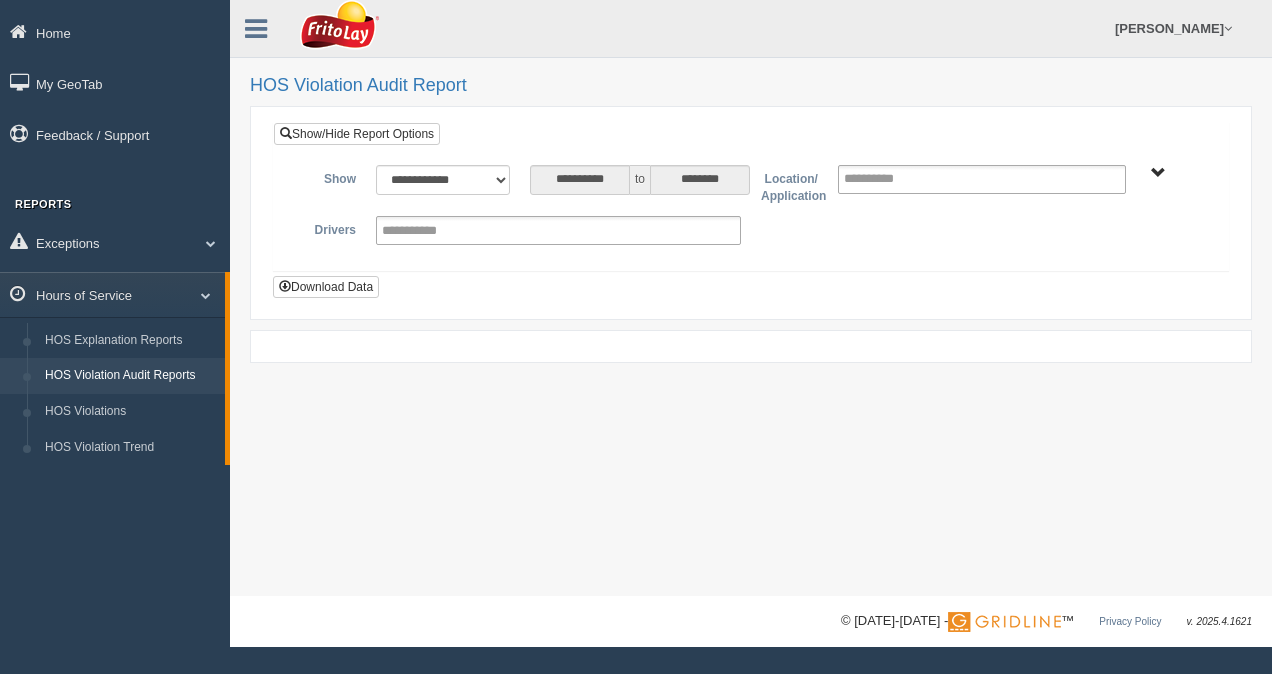 type 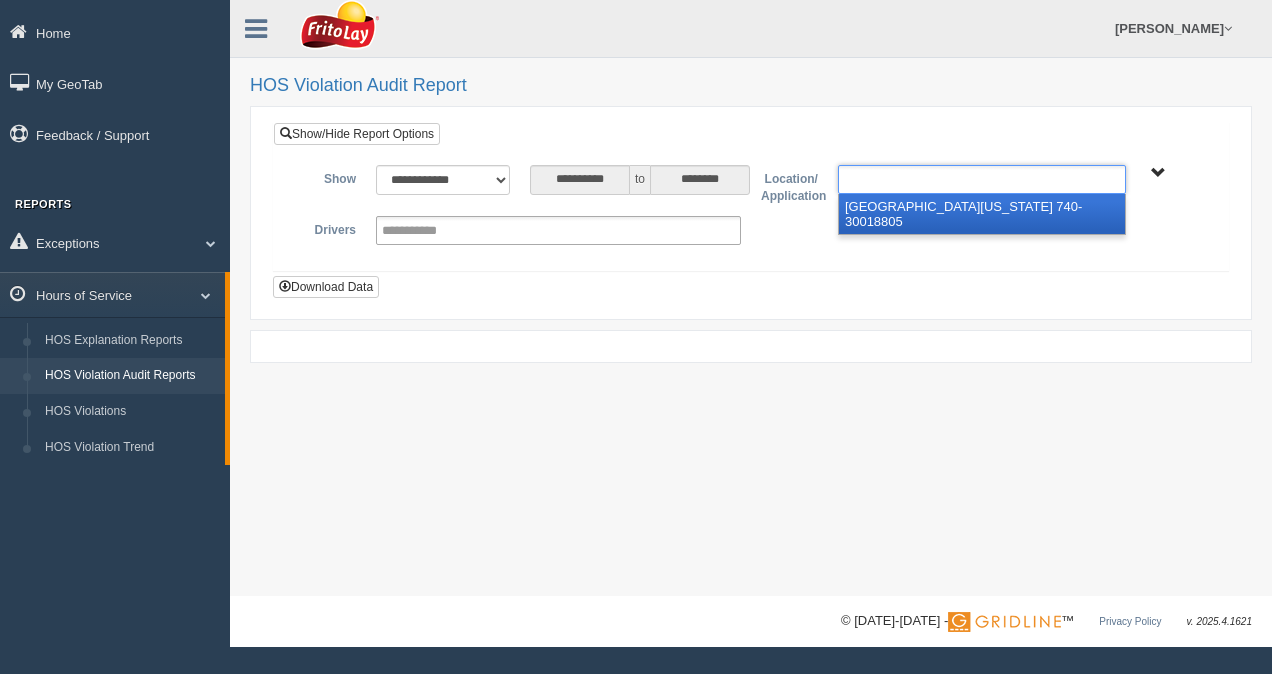 click at bounding box center [887, 179] 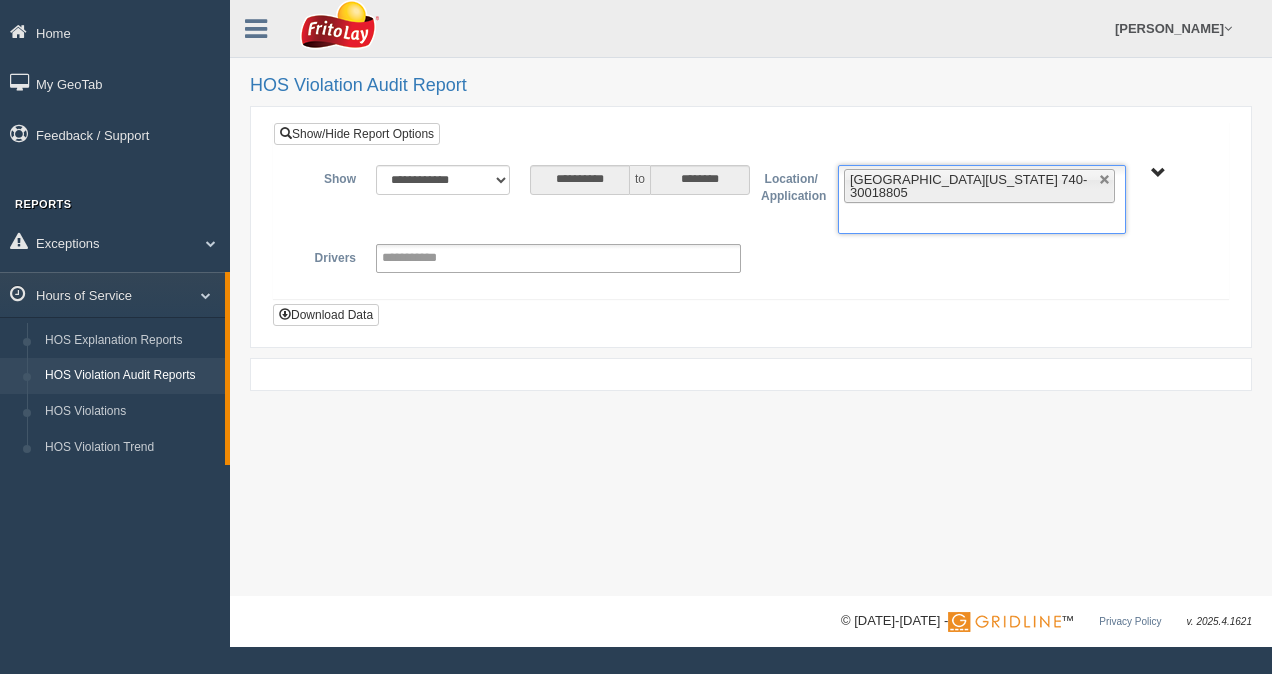 click on "**********" at bounding box center [751, 199] 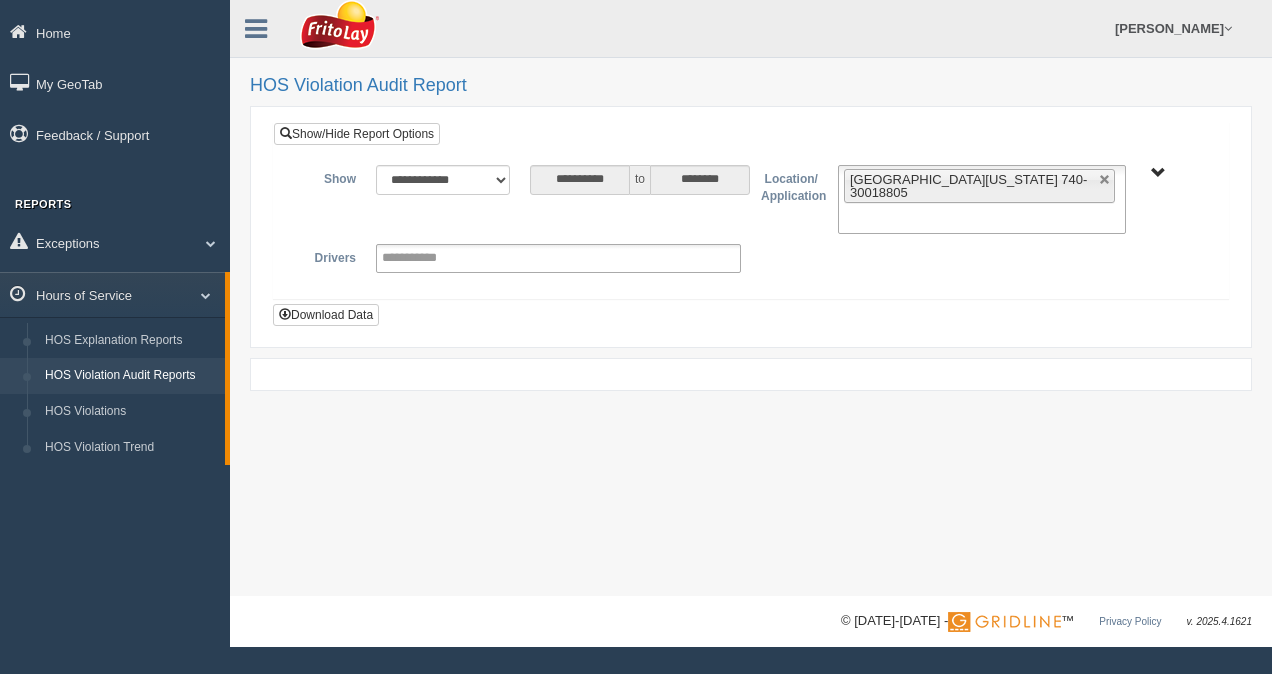 click on "**********" at bounding box center (751, 224) 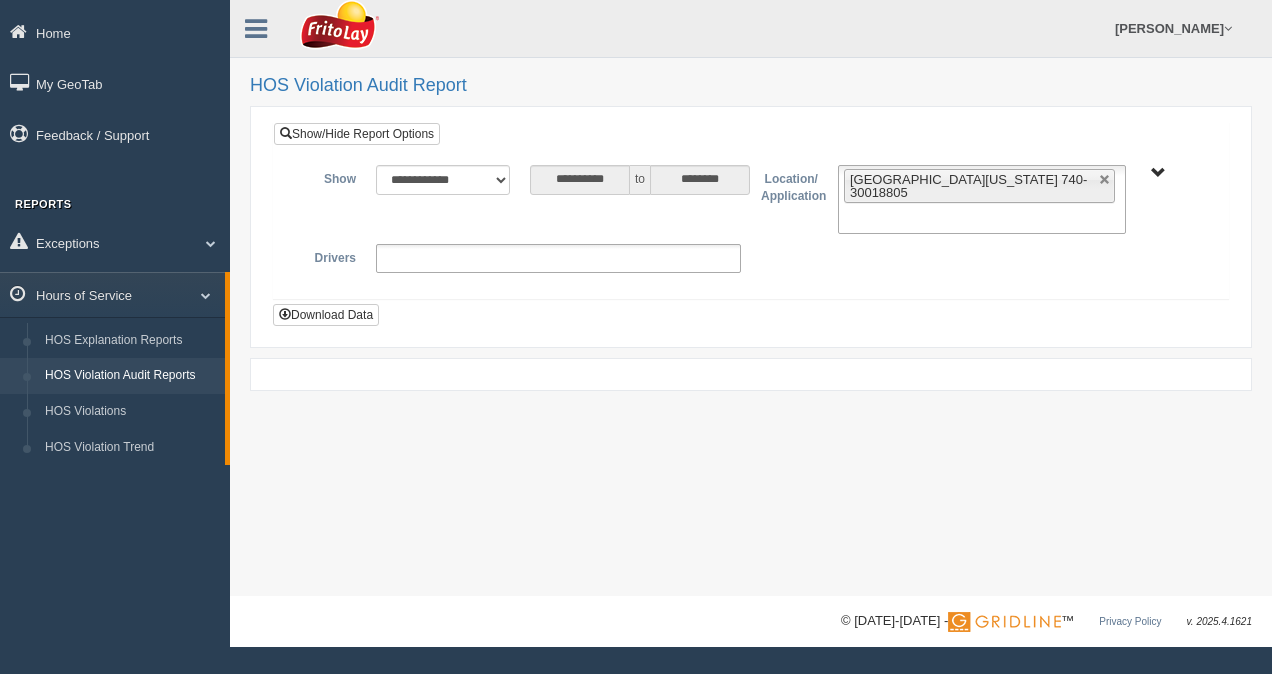 click at bounding box center [558, 258] 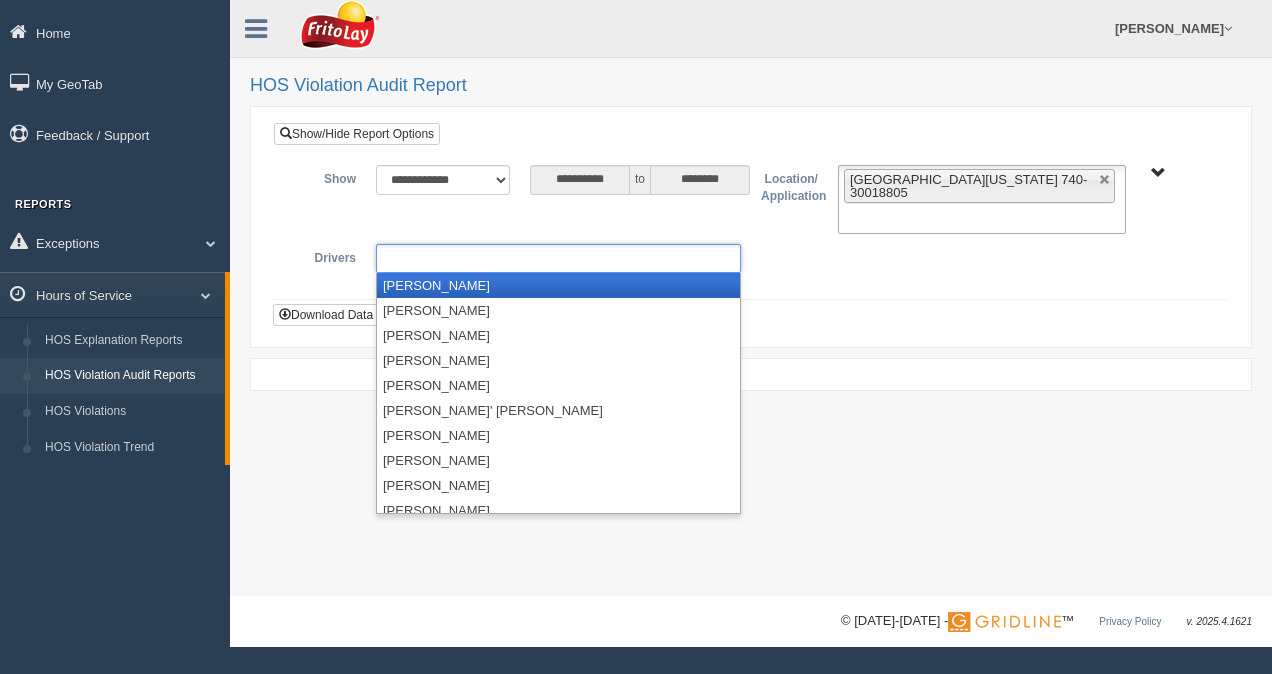 type on "**********" 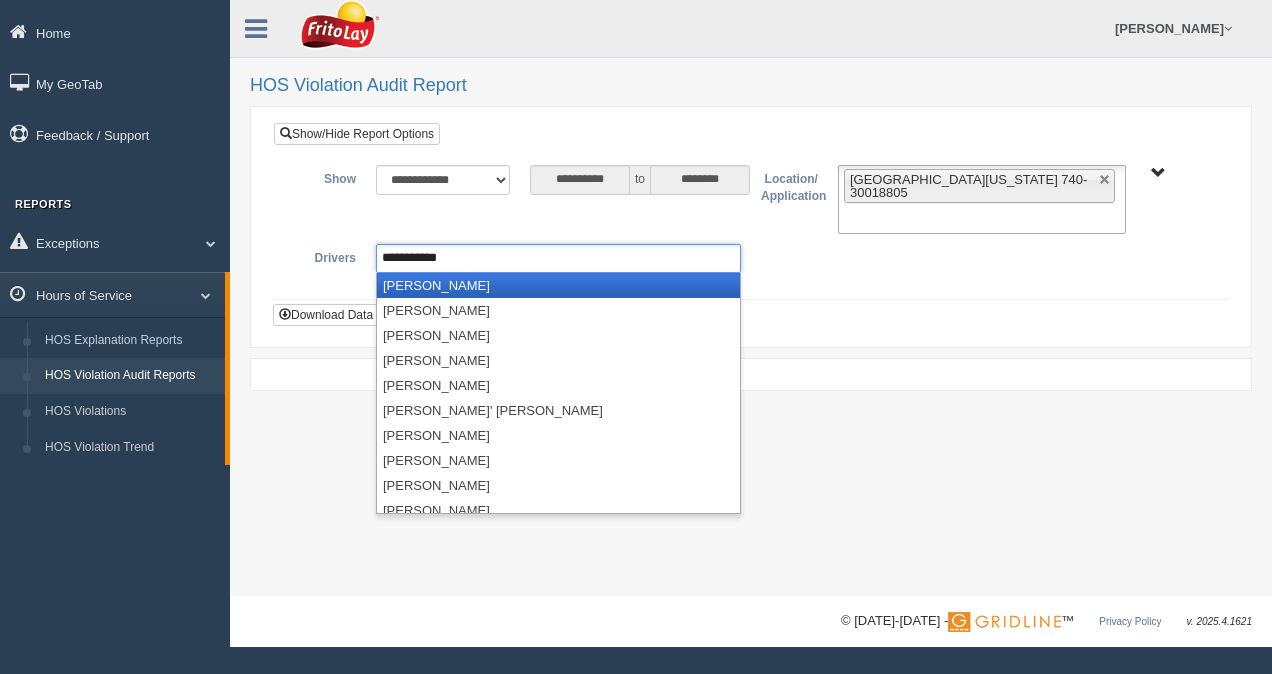 click on "**********" at bounding box center (751, 258) 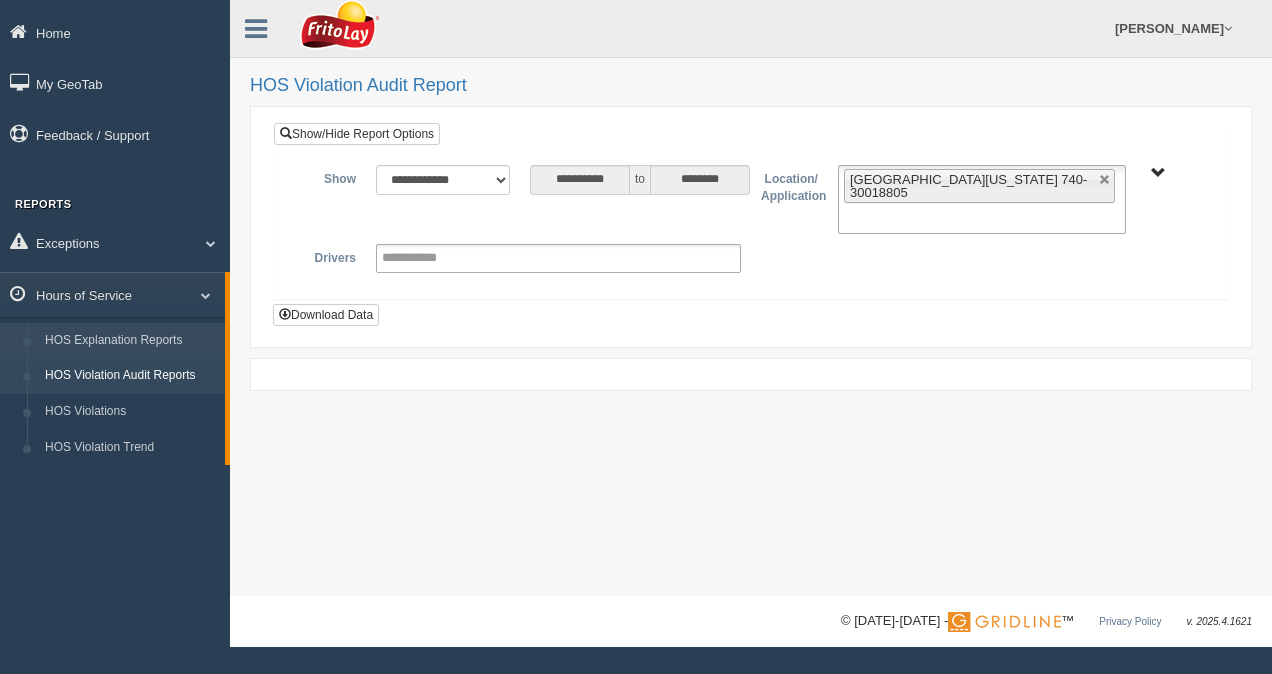click on "HOS Explanation Reports" at bounding box center (130, 341) 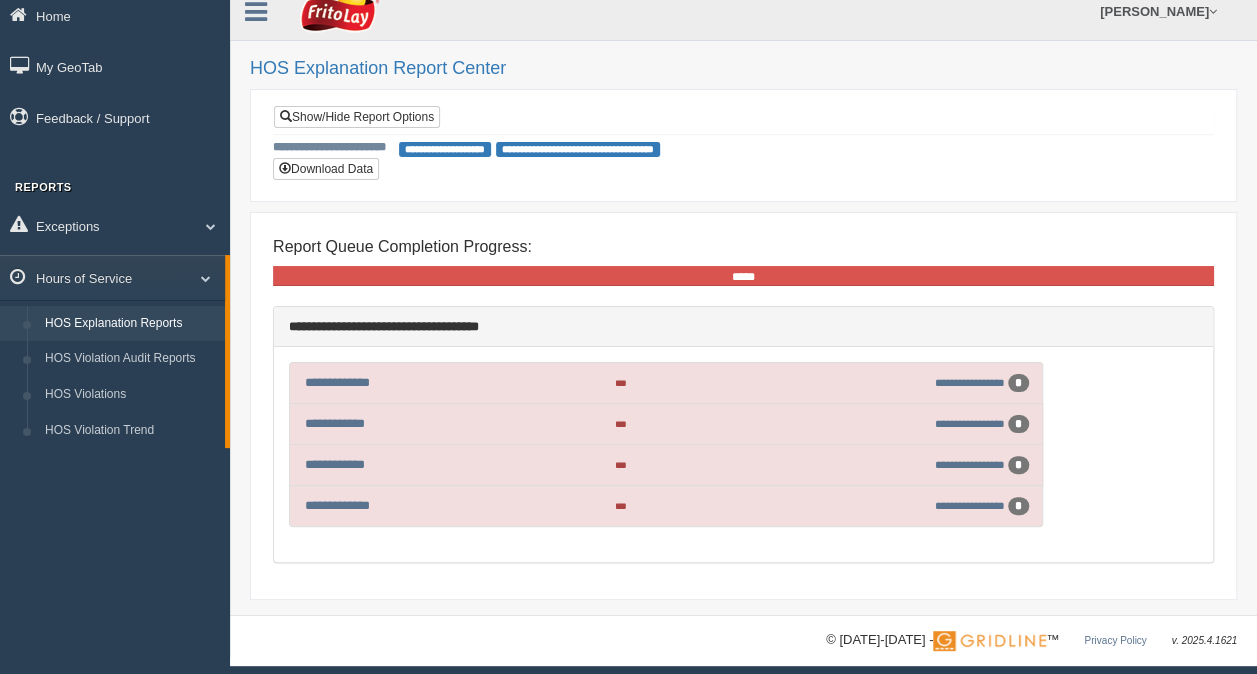 scroll, scrollTop: 20, scrollLeft: 0, axis: vertical 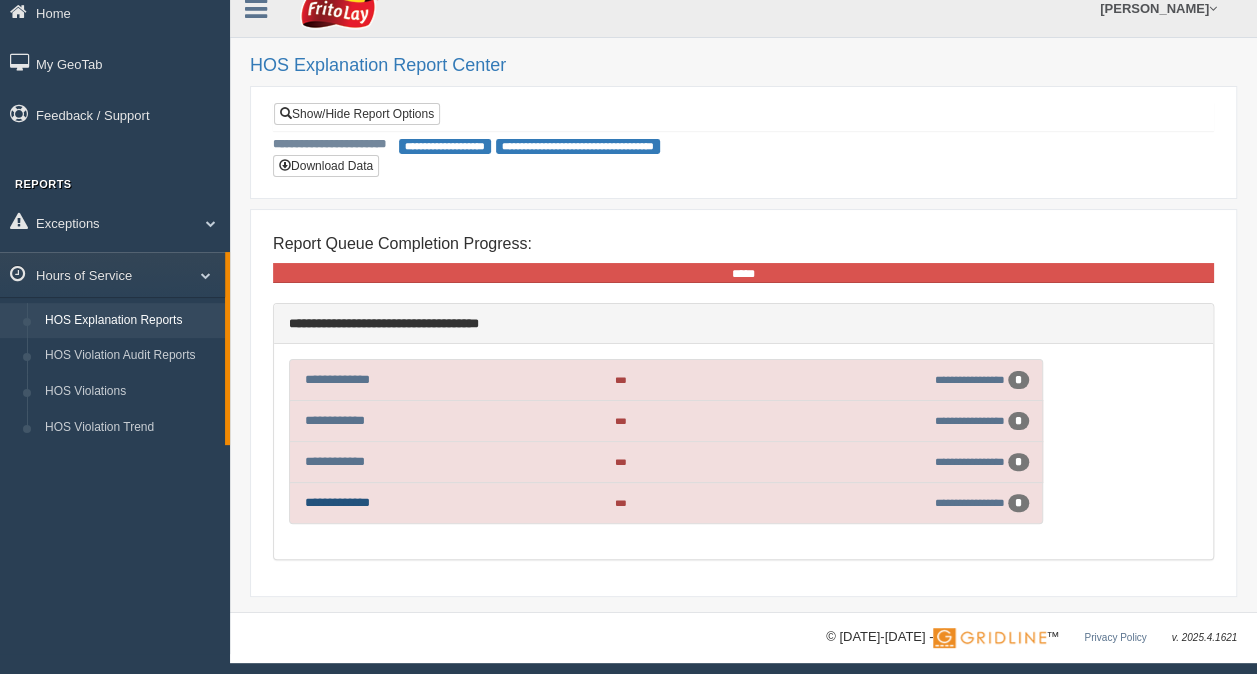 click on "**********" at bounding box center (337, 502) 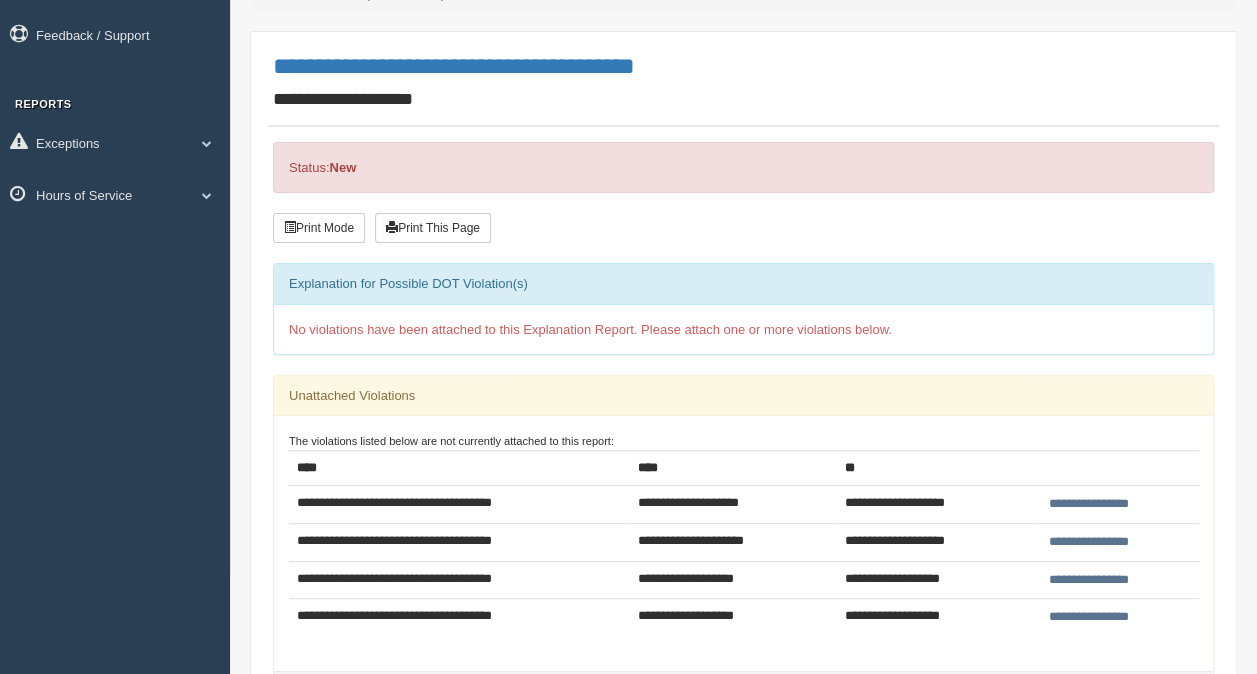 scroll, scrollTop: 0, scrollLeft: 0, axis: both 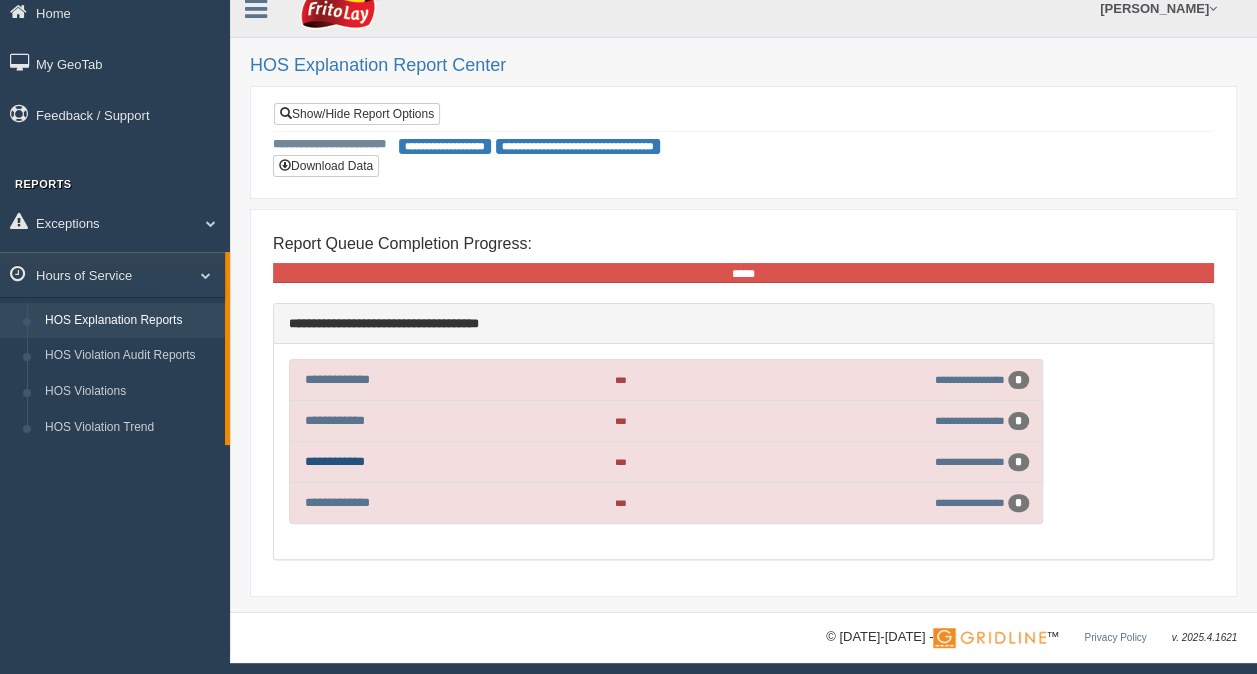 click on "**********" at bounding box center [335, 461] 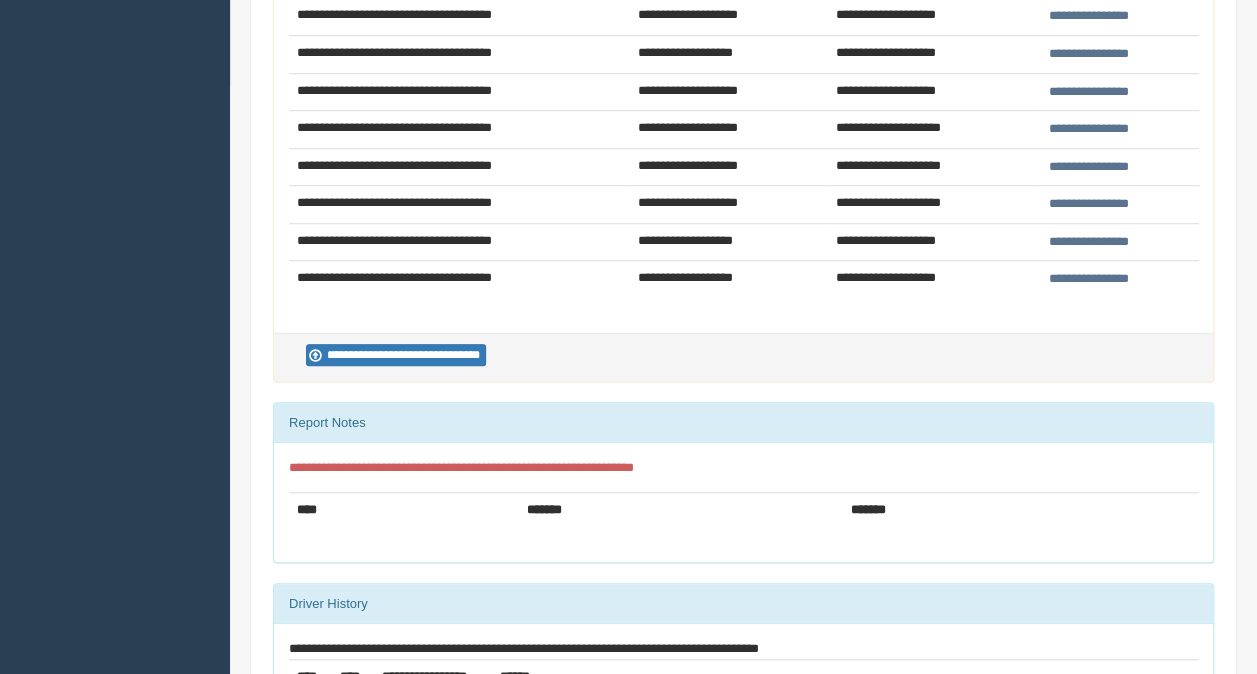 scroll, scrollTop: 600, scrollLeft: 0, axis: vertical 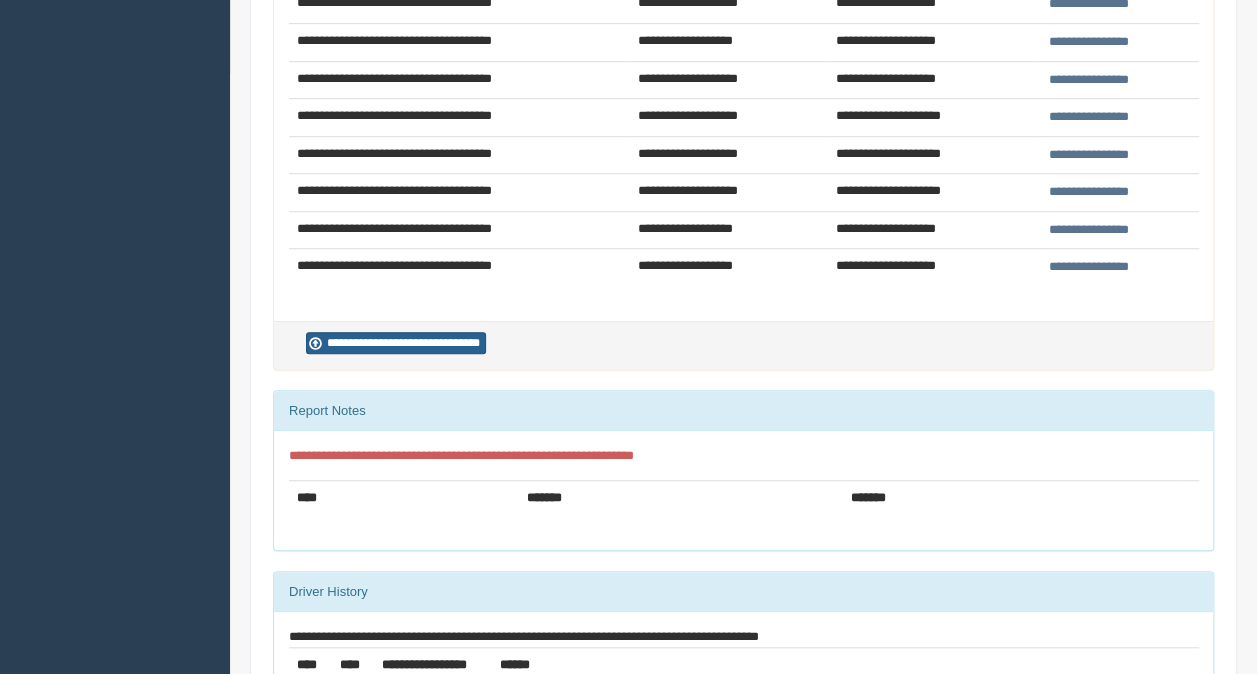click on "**********" at bounding box center (396, 343) 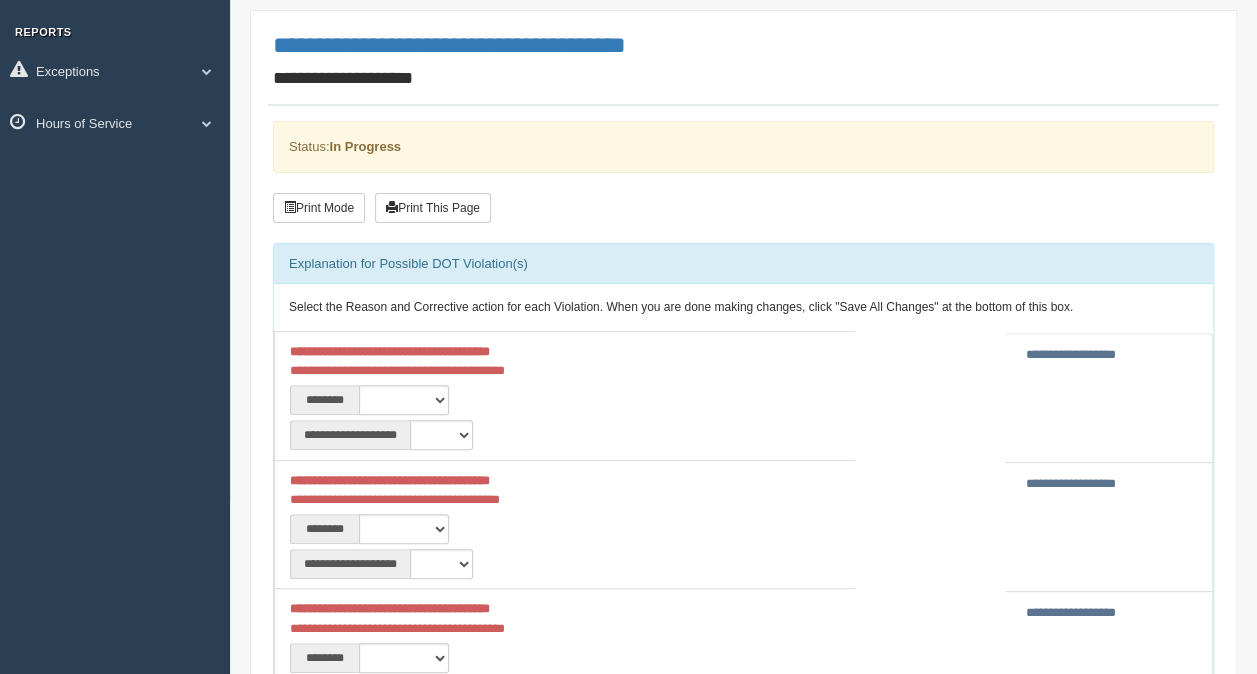 scroll, scrollTop: 300, scrollLeft: 0, axis: vertical 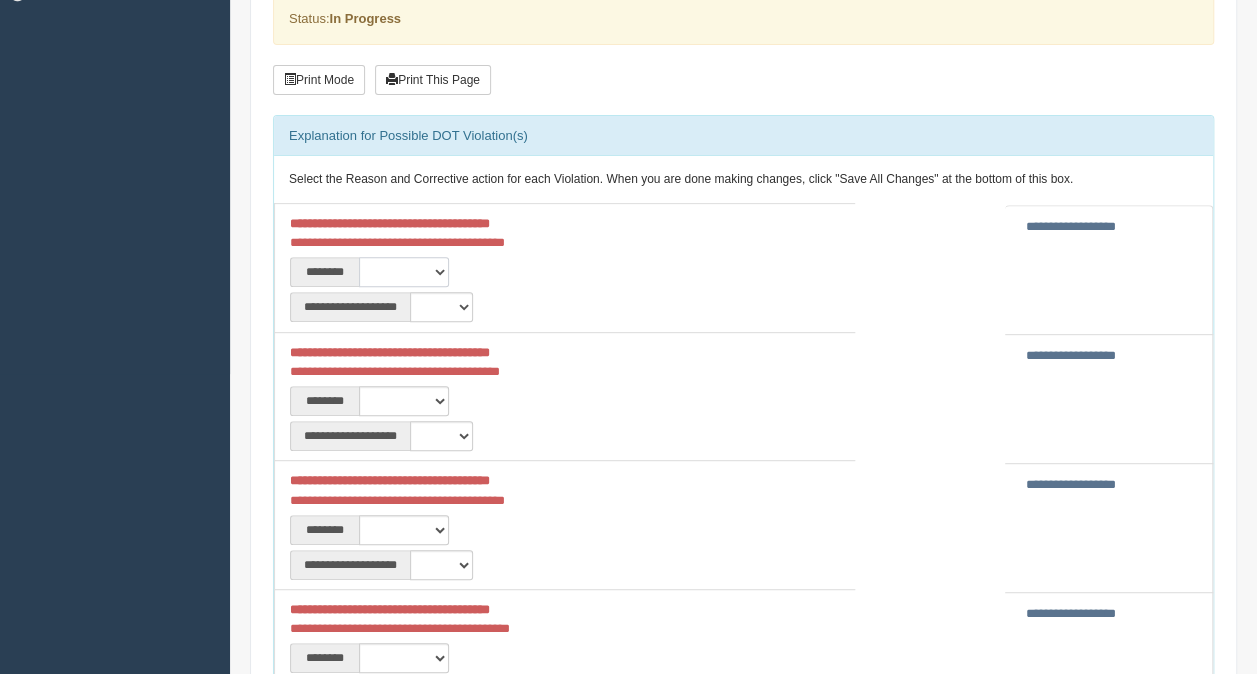 click on "**********" at bounding box center (404, 272) 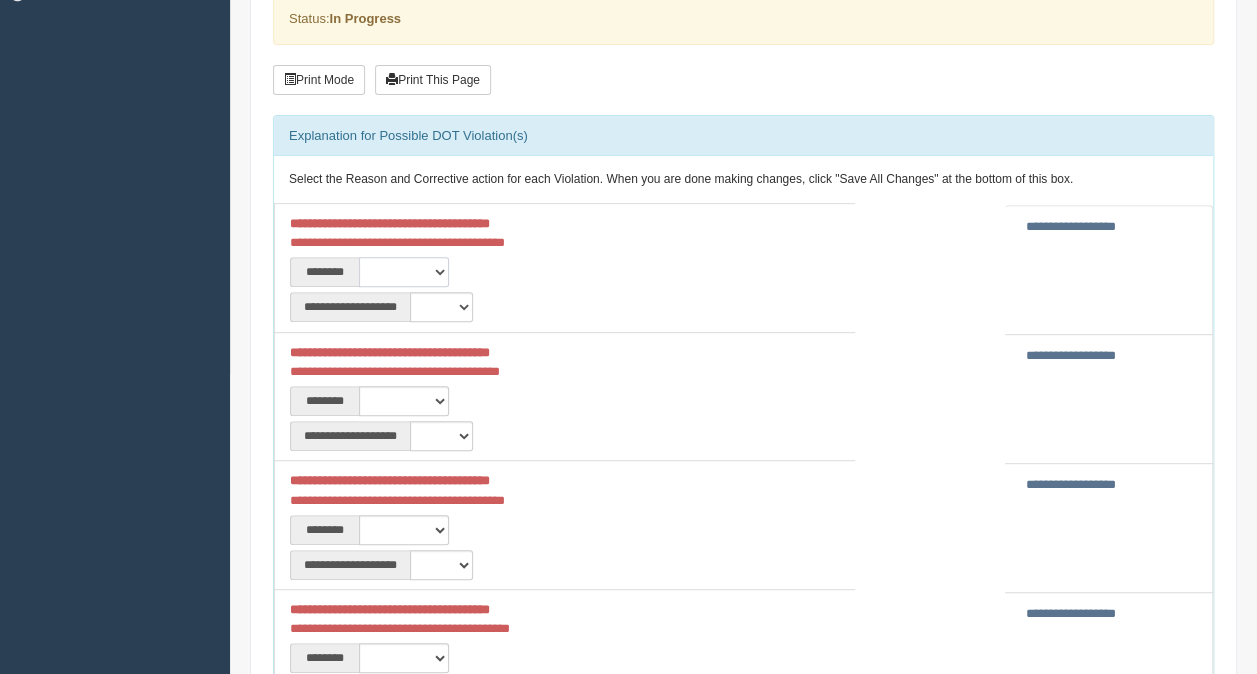 select on "****" 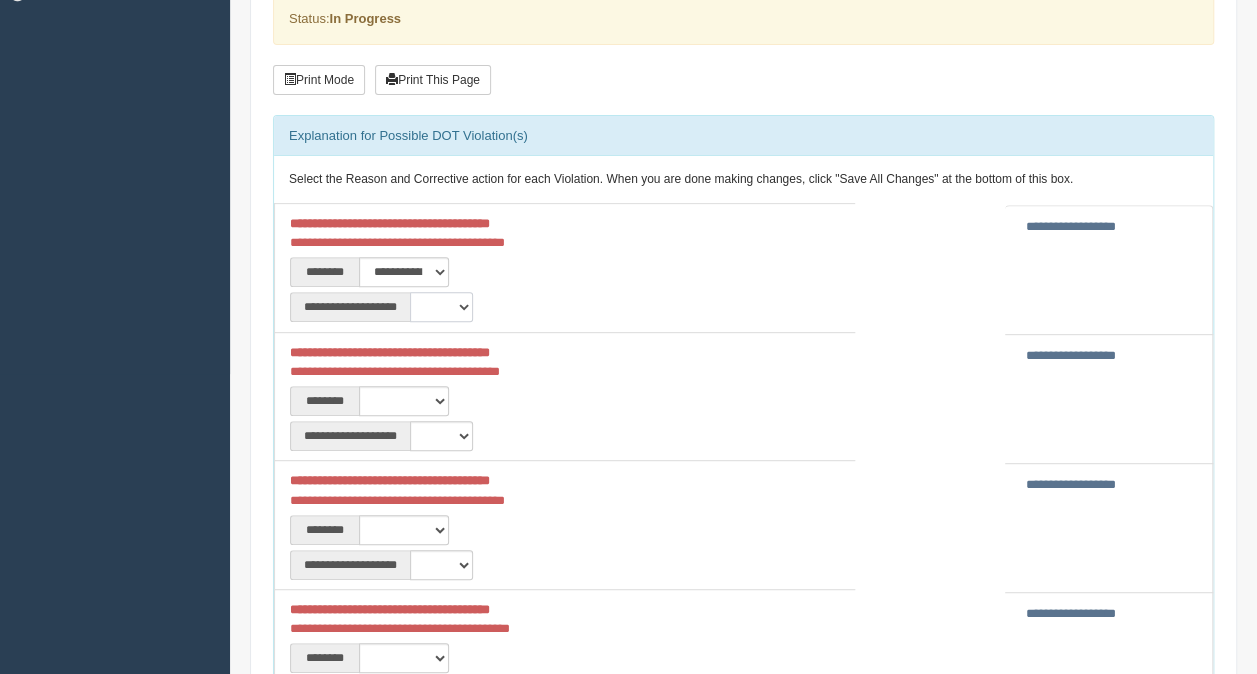click on "**********" at bounding box center (441, 307) 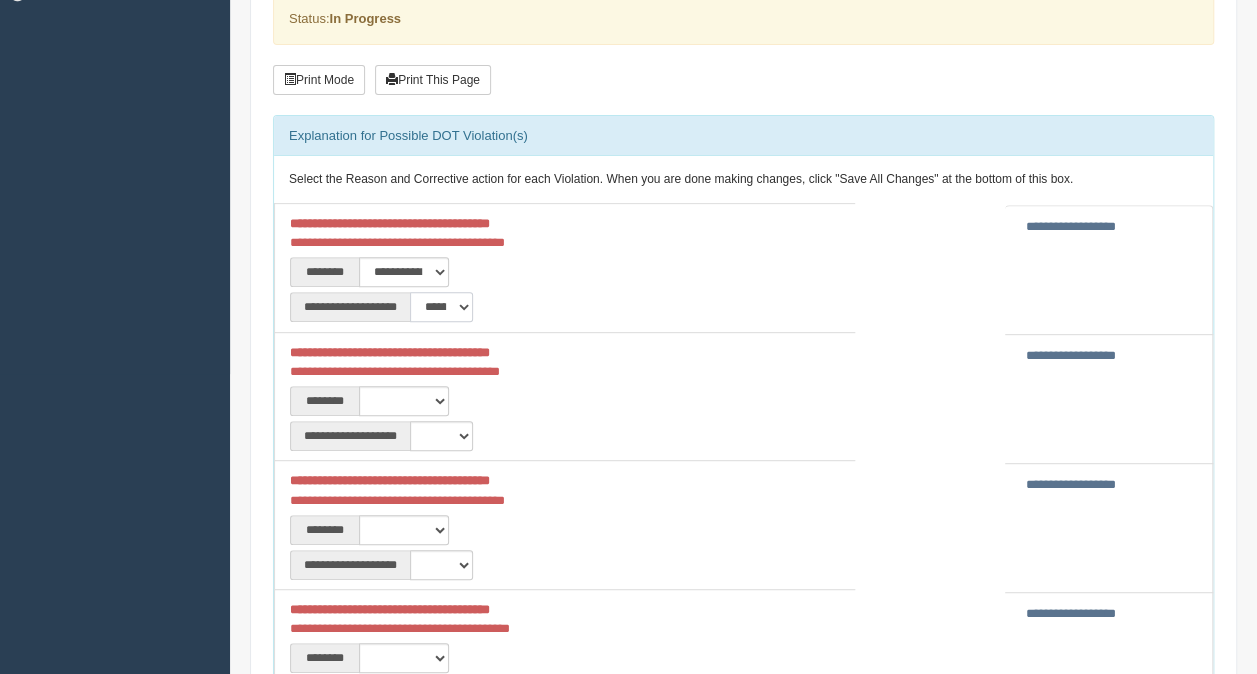 click on "**********" at bounding box center [441, 307] 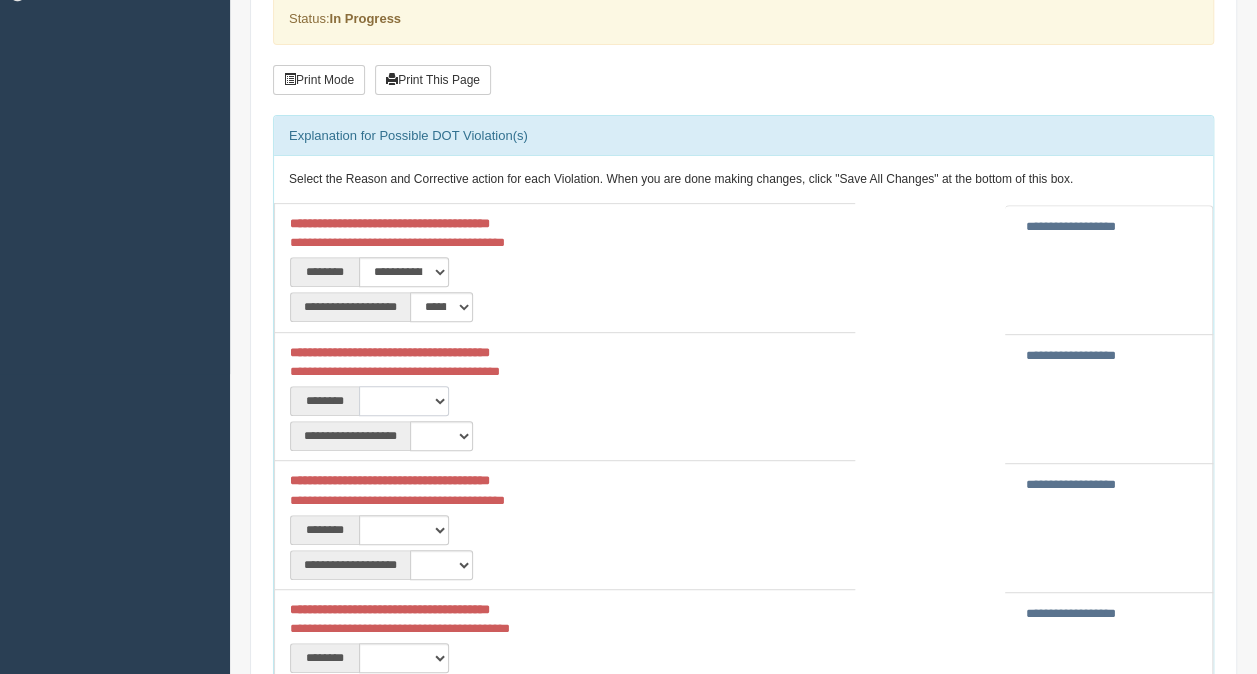 click on "**********" at bounding box center [404, 401] 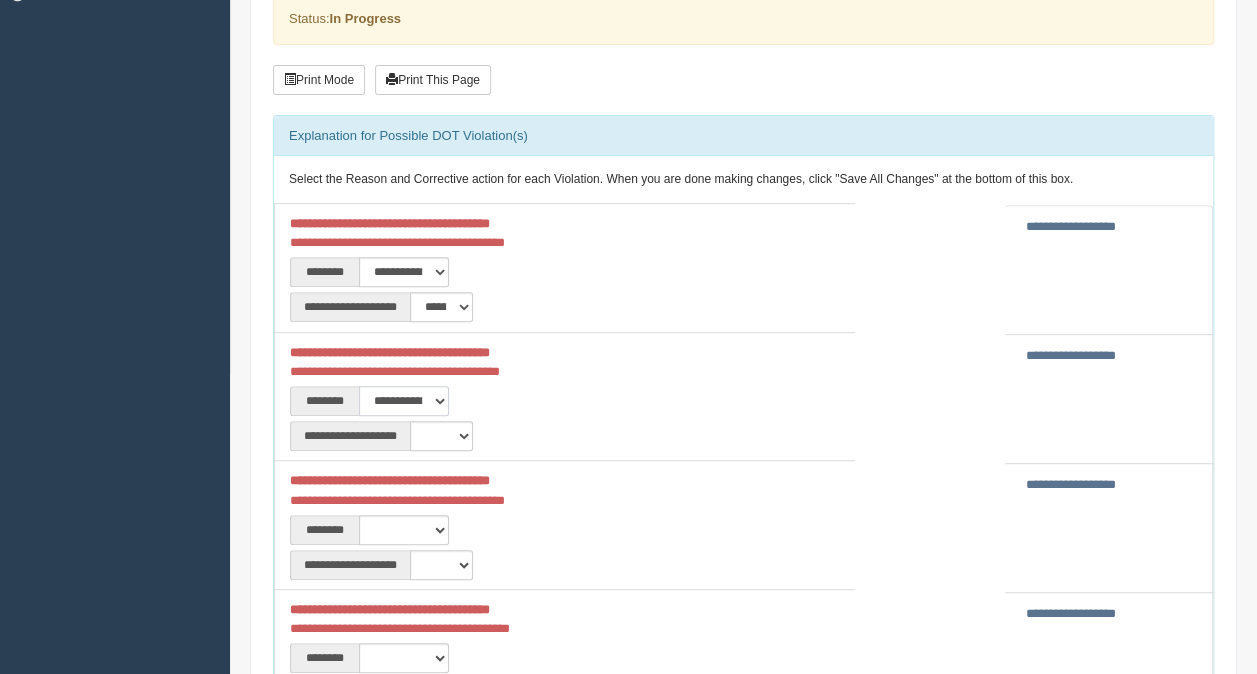 click on "**********" at bounding box center [404, 401] 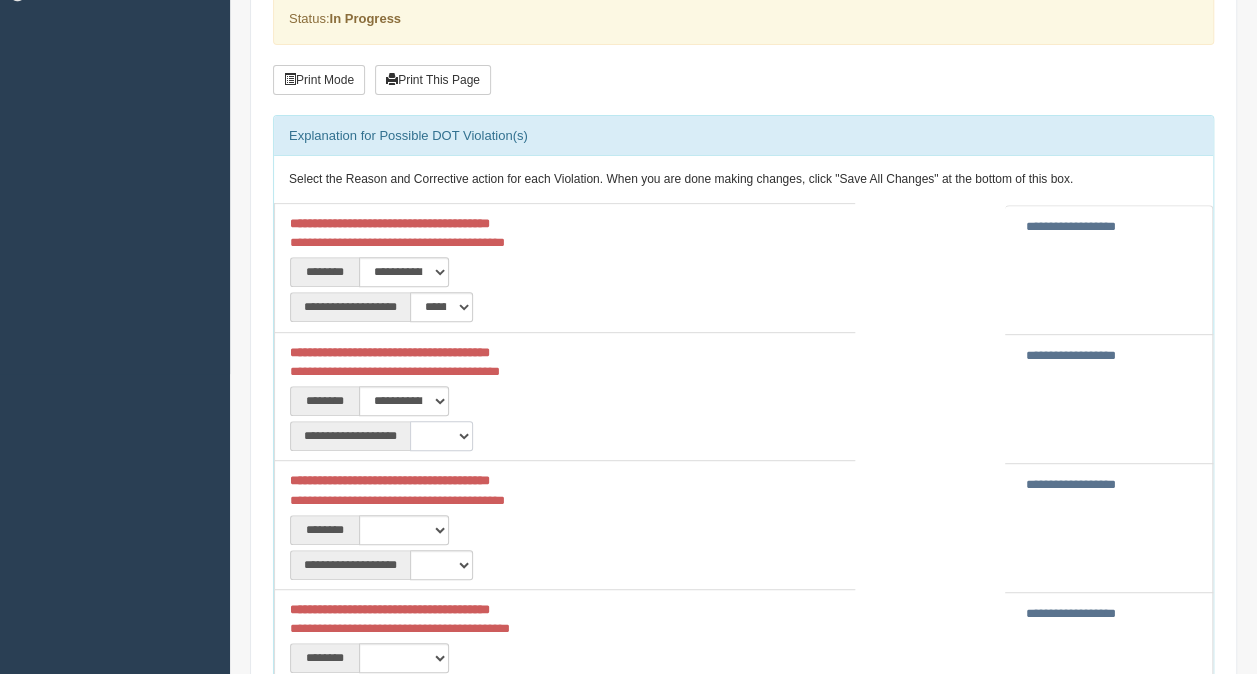 click on "**********" at bounding box center (441, 436) 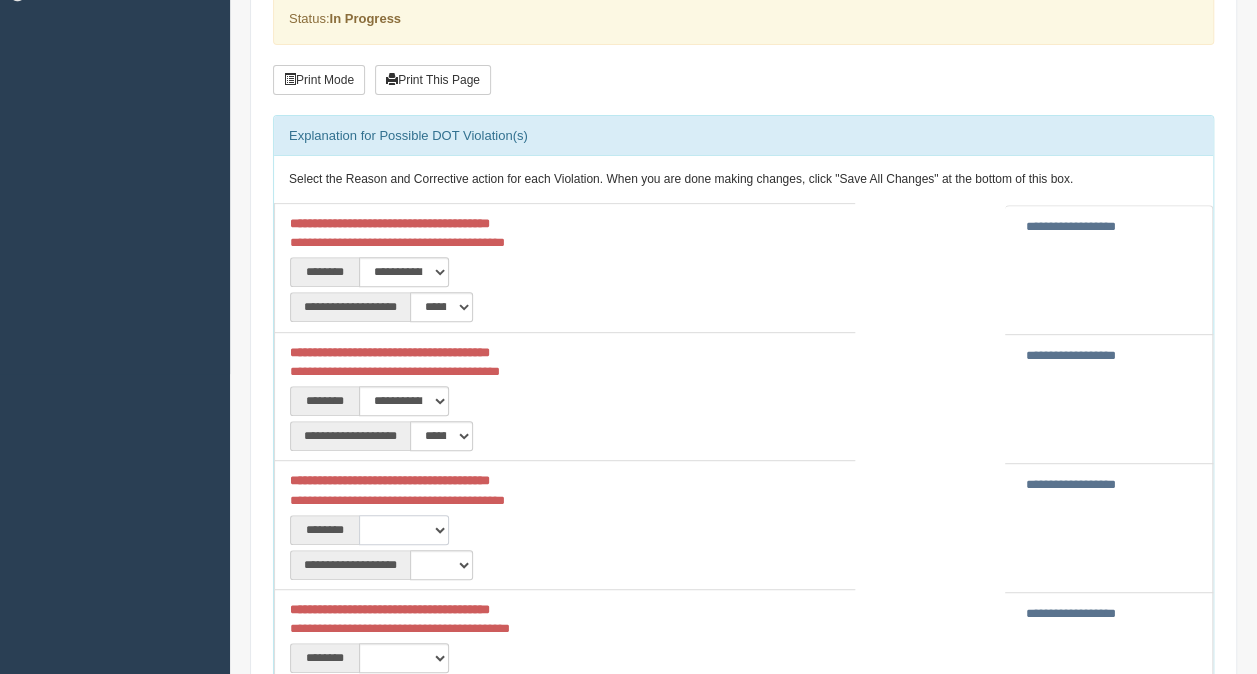 click on "**********" at bounding box center [404, 530] 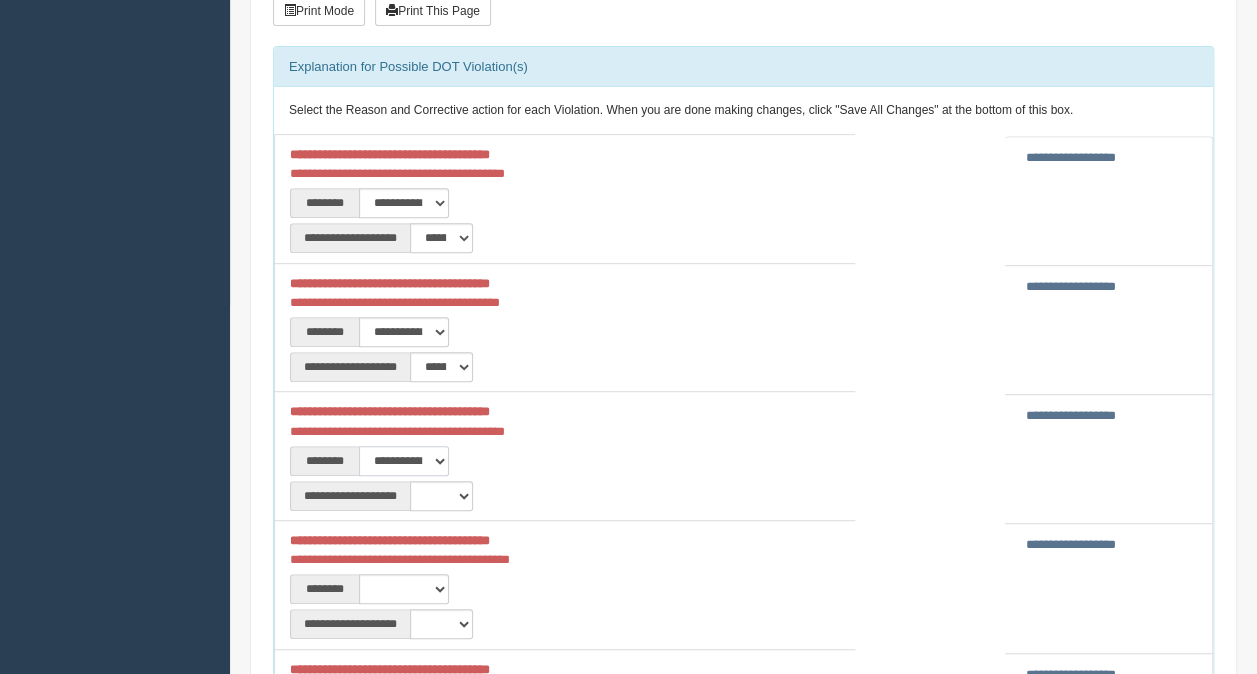 scroll, scrollTop: 400, scrollLeft: 0, axis: vertical 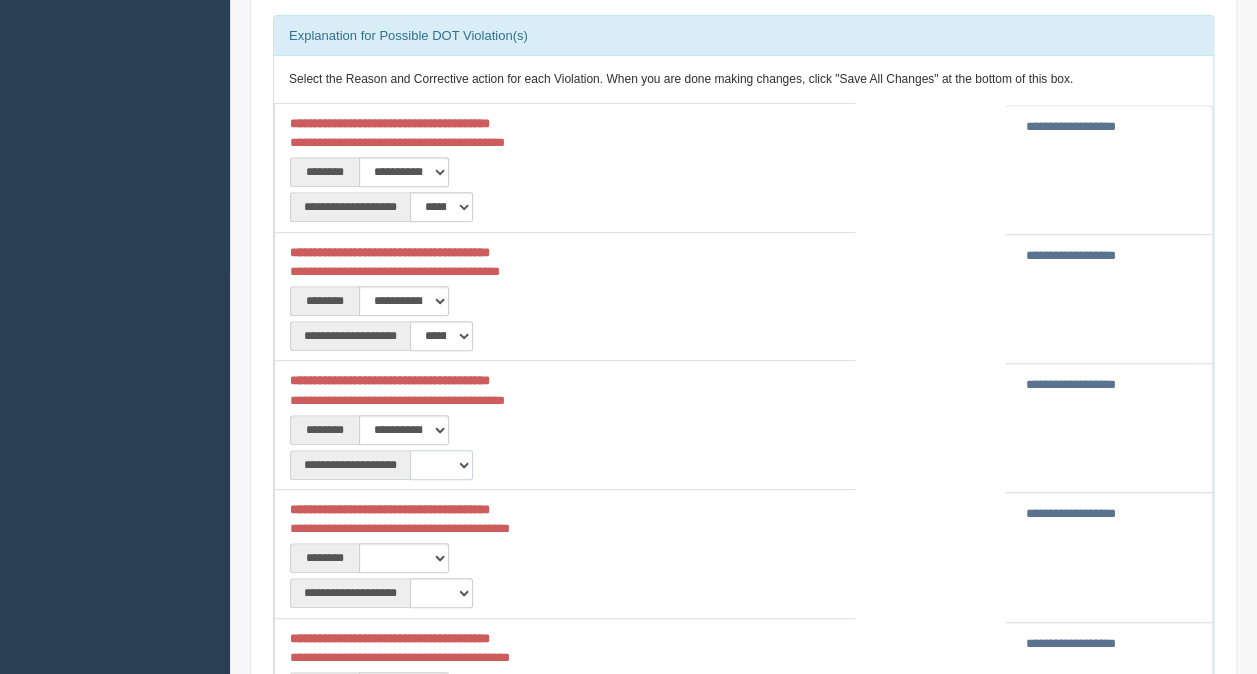 click on "**********" at bounding box center [441, 465] 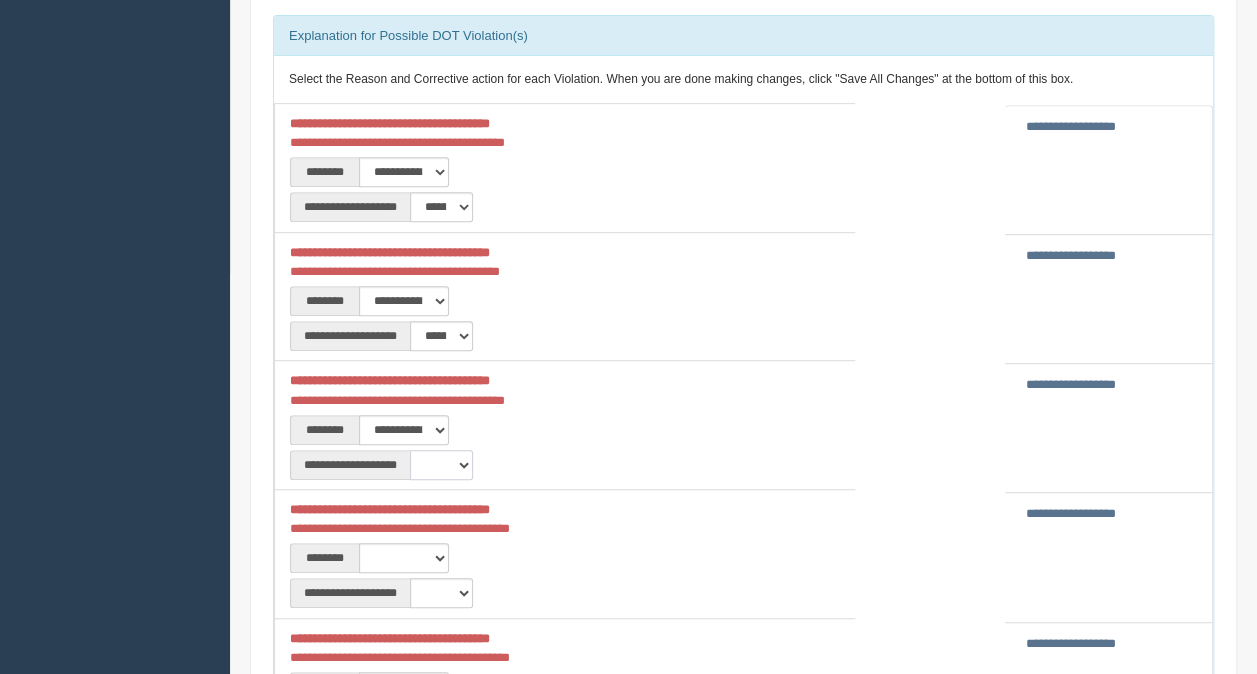 select on "**" 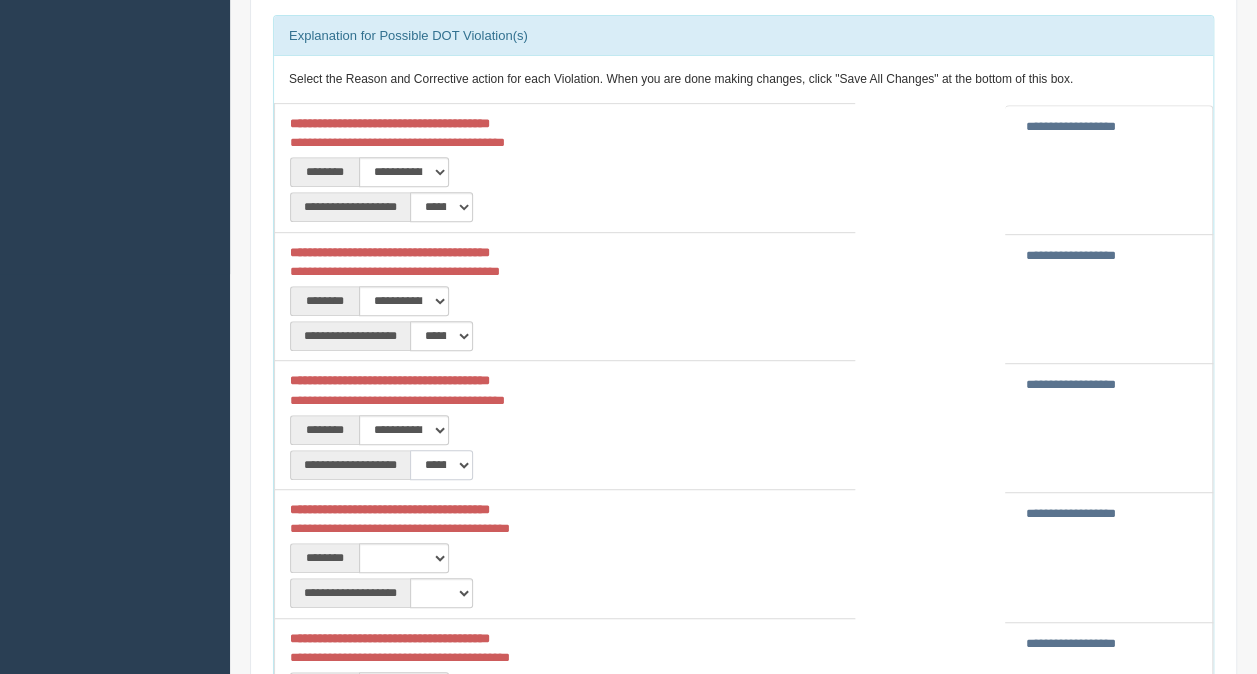 click on "**********" at bounding box center [441, 465] 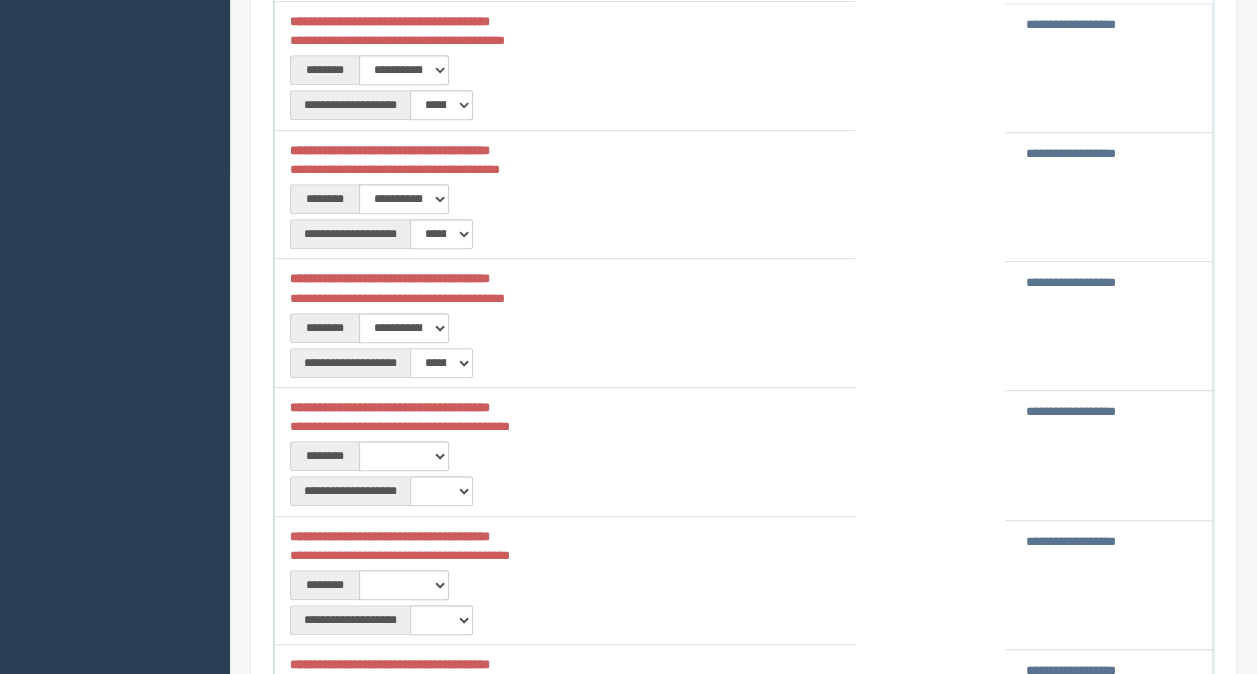 scroll, scrollTop: 600, scrollLeft: 0, axis: vertical 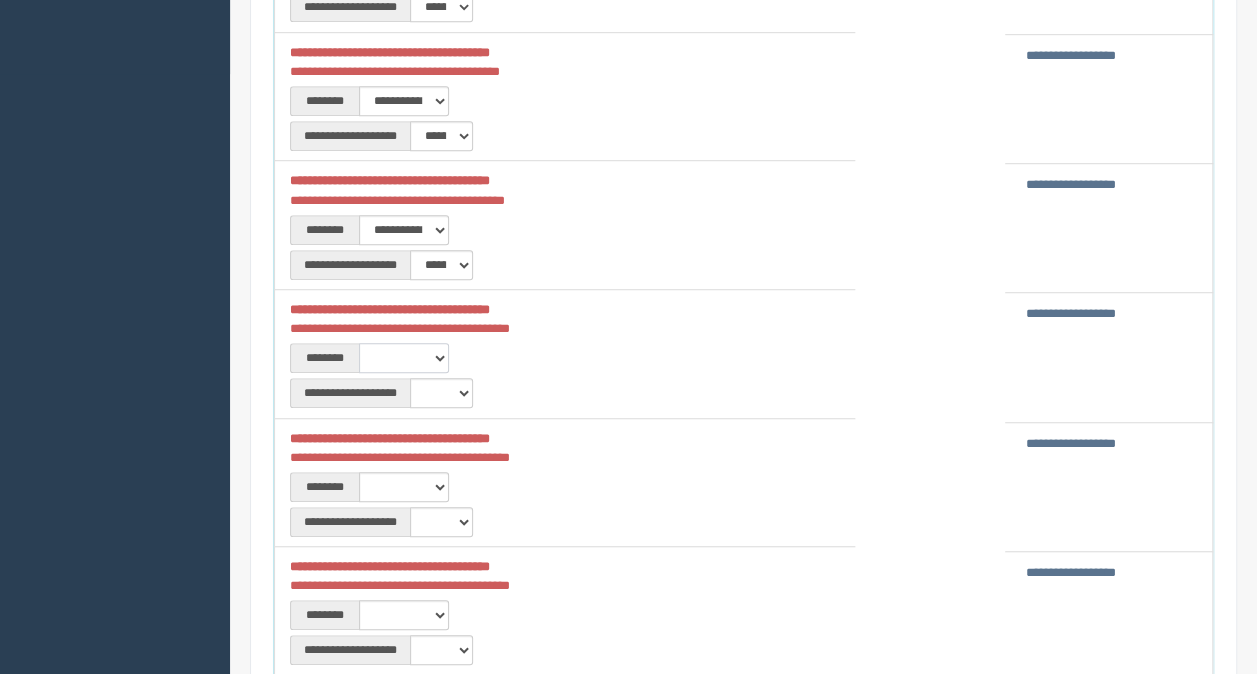 click on "**********" at bounding box center [404, 358] 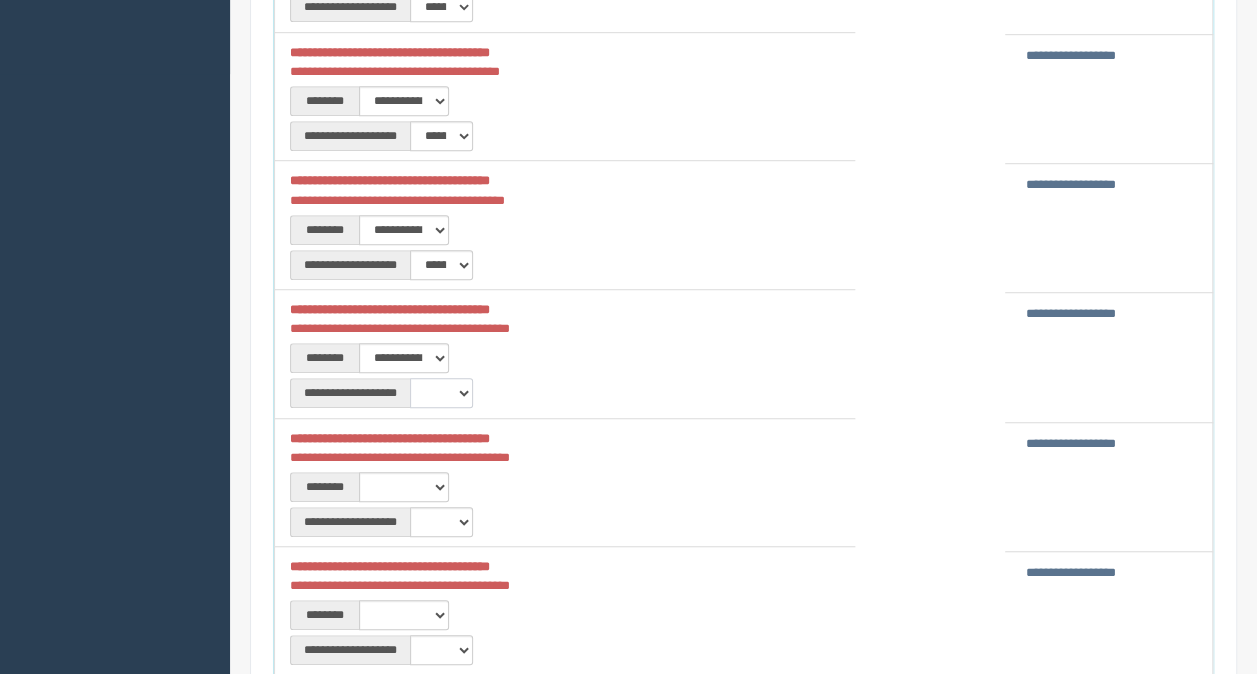 click on "**********" at bounding box center (441, 393) 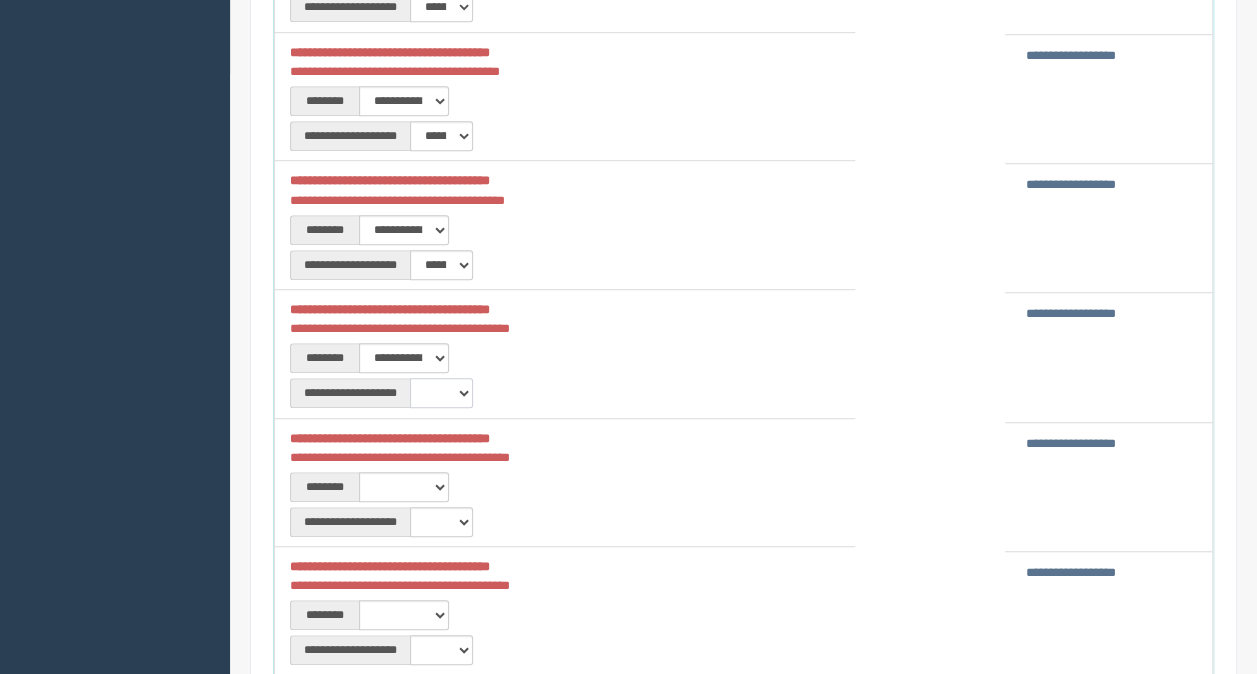 select on "**" 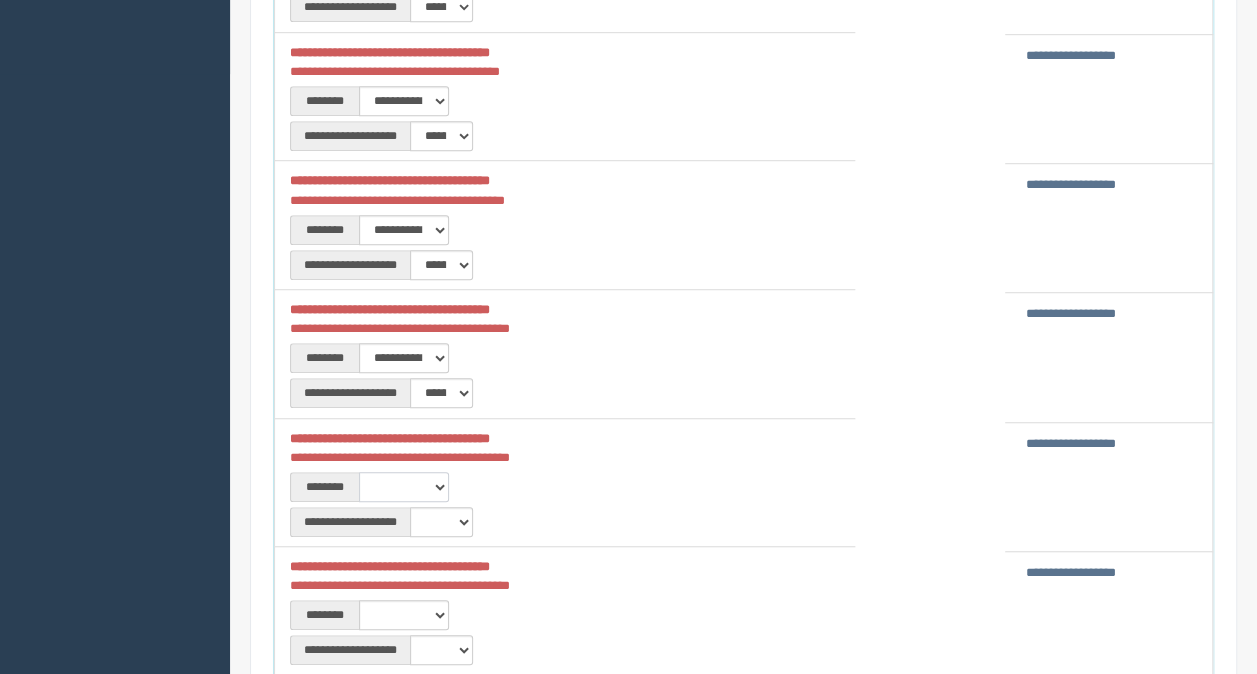 click on "**********" at bounding box center [404, 487] 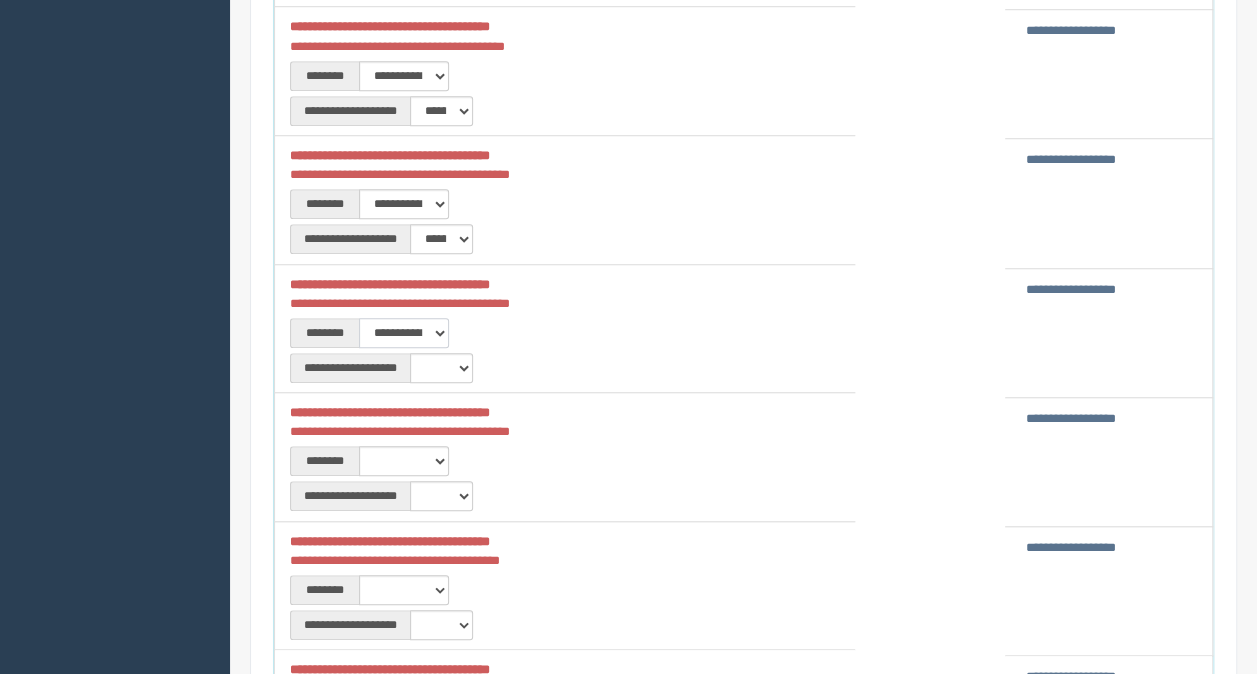 scroll, scrollTop: 800, scrollLeft: 0, axis: vertical 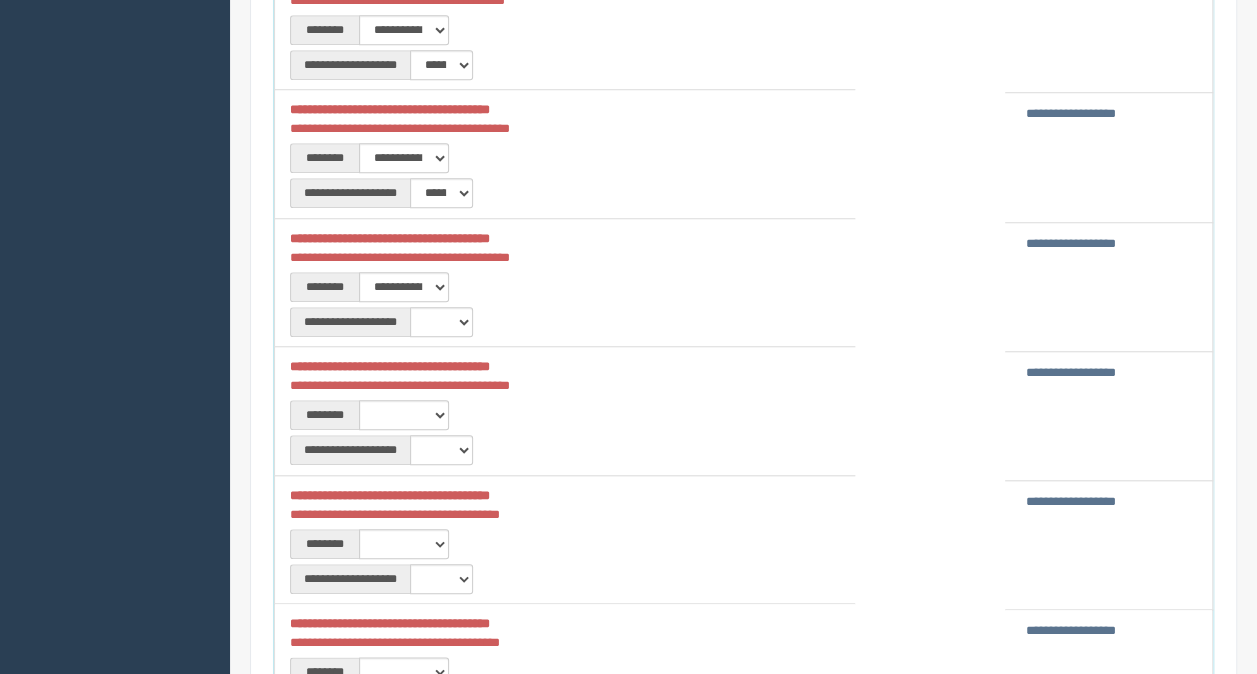 click on "**********" at bounding box center [564, 283] 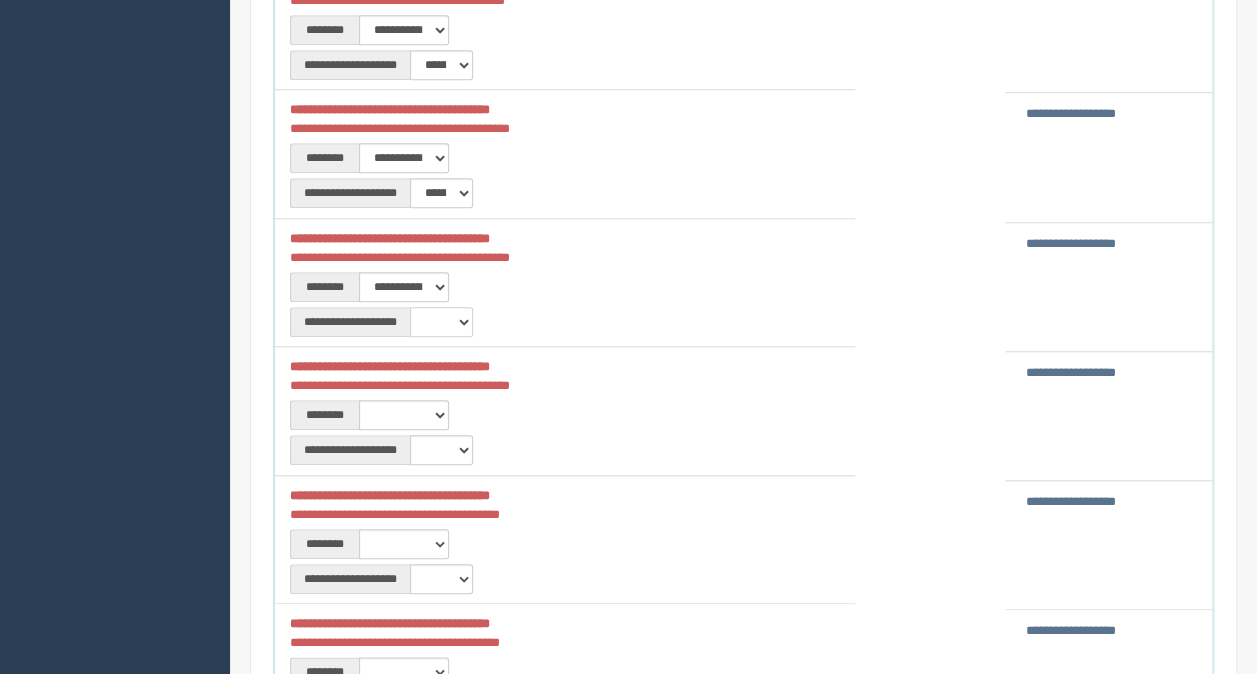 drag, startPoint x: 459, startPoint y: 324, endPoint x: 458, endPoint y: 335, distance: 11.045361 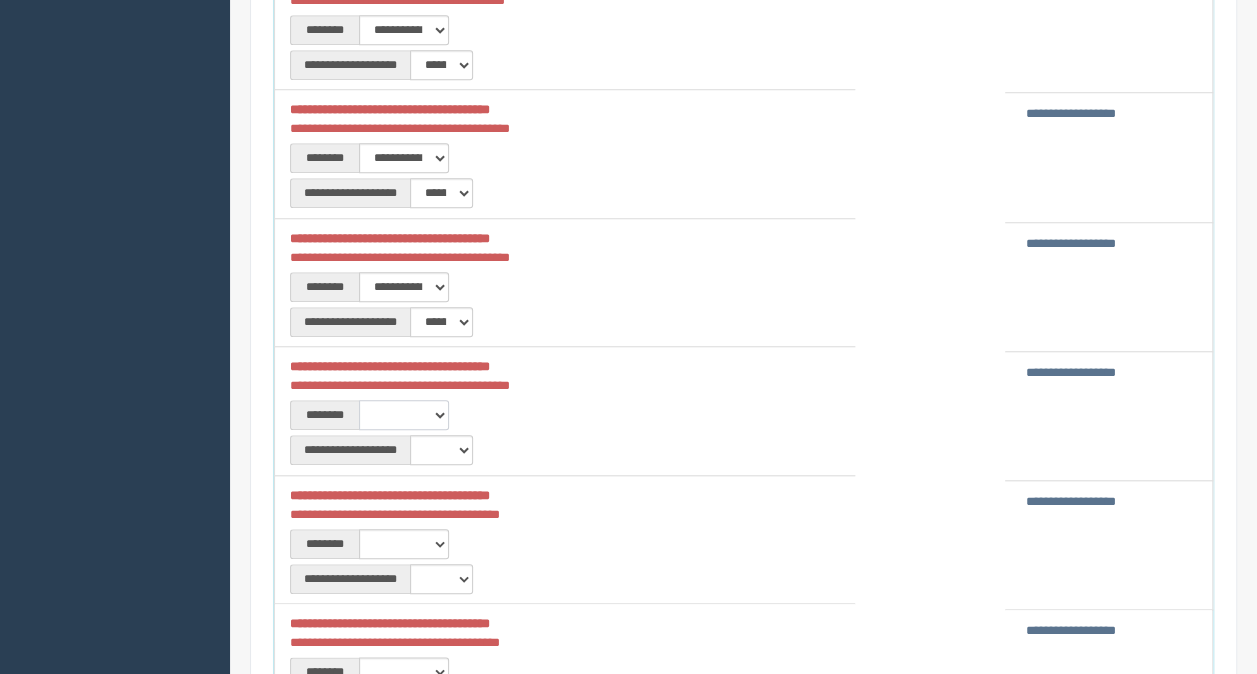 click on "**********" at bounding box center (404, 415) 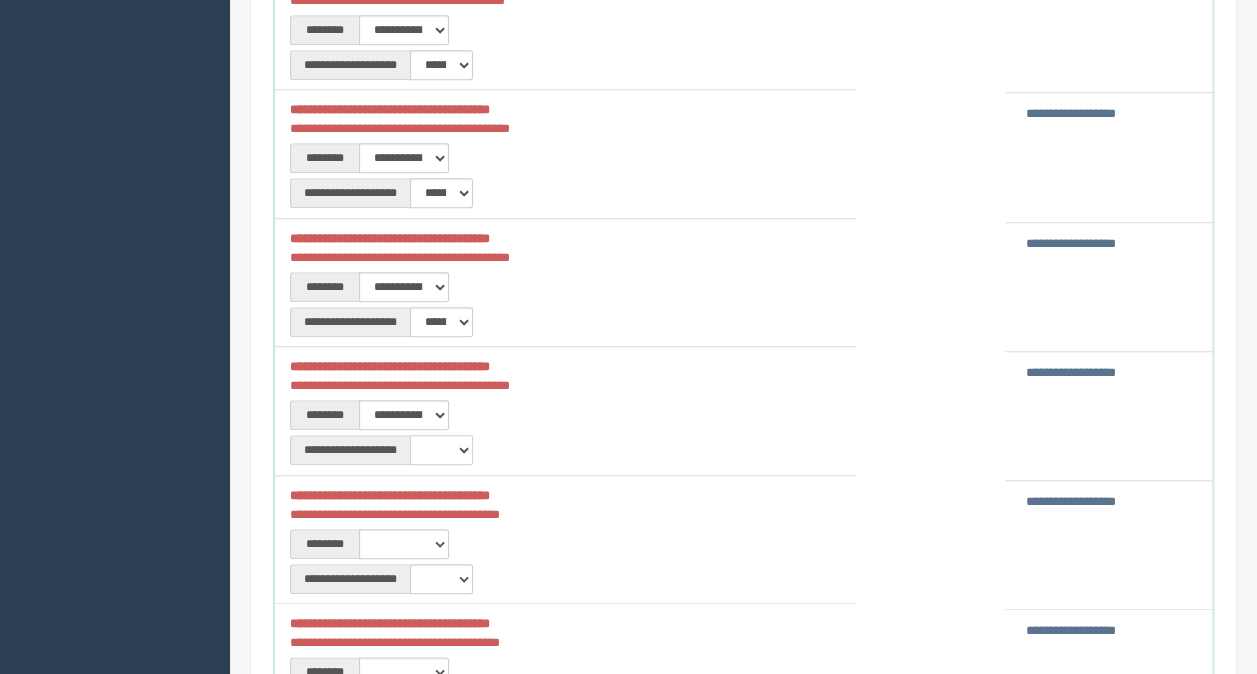 click on "**********" at bounding box center (441, 450) 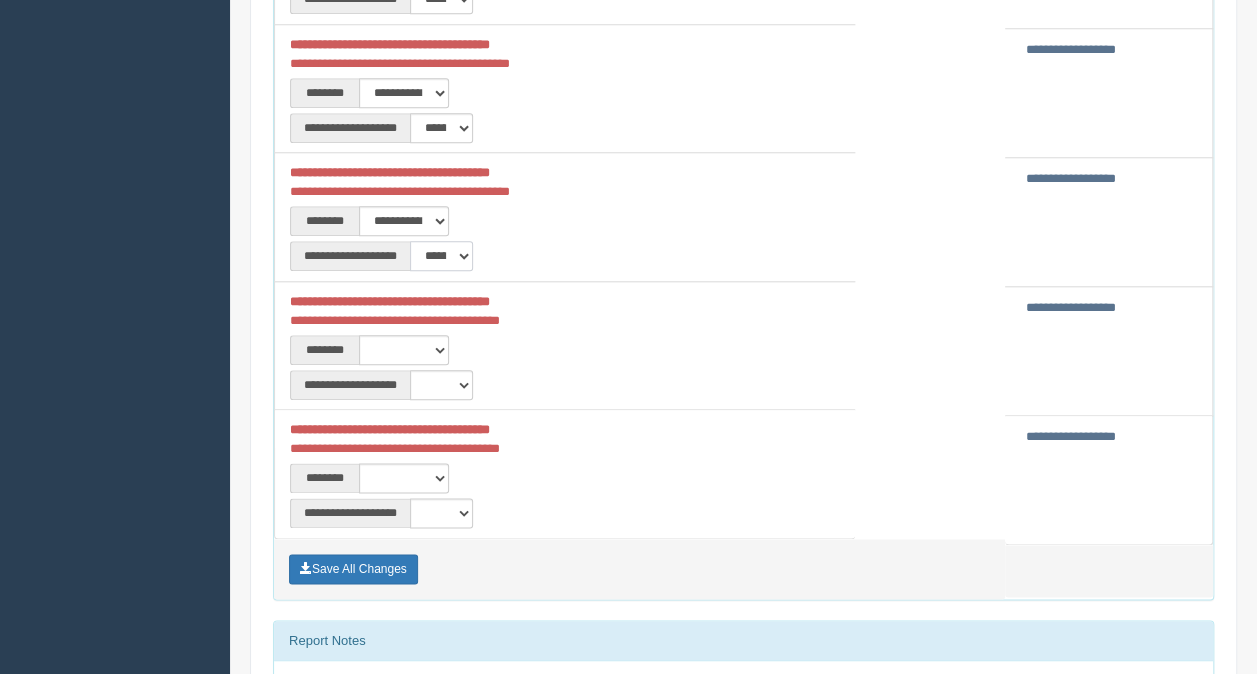 scroll, scrollTop: 1000, scrollLeft: 0, axis: vertical 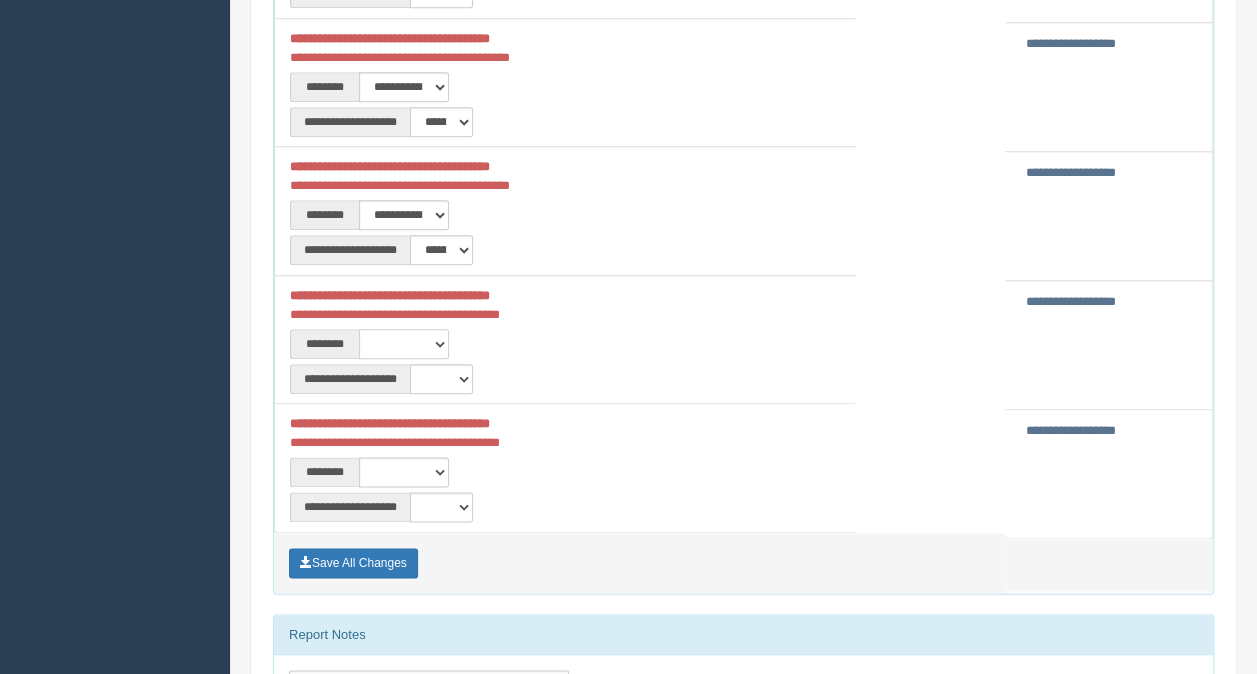 click on "**********" at bounding box center [404, 344] 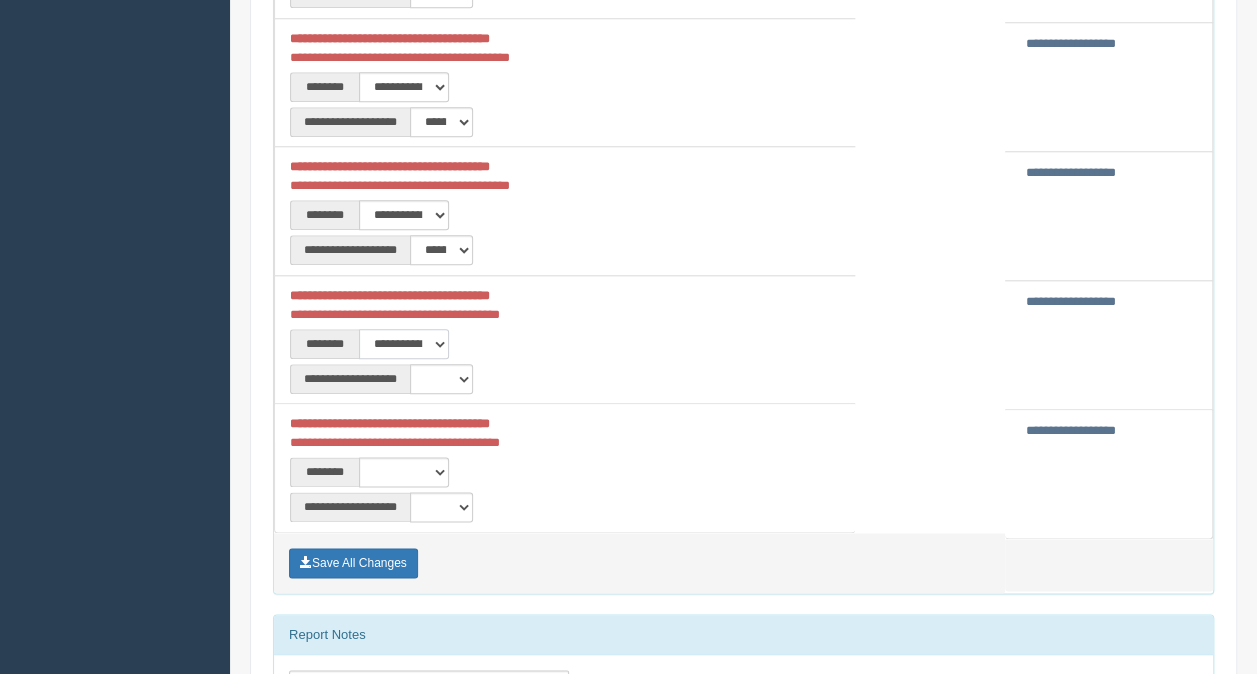 click on "**********" at bounding box center [404, 344] 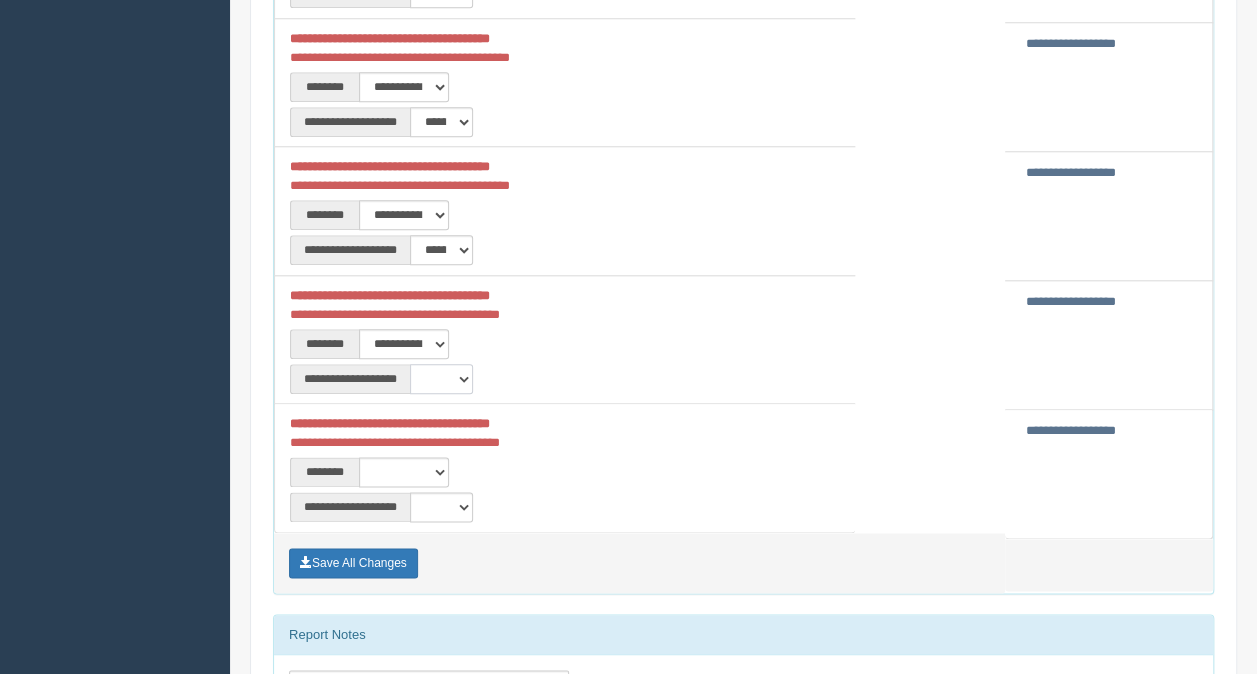 click on "**********" at bounding box center (441, 379) 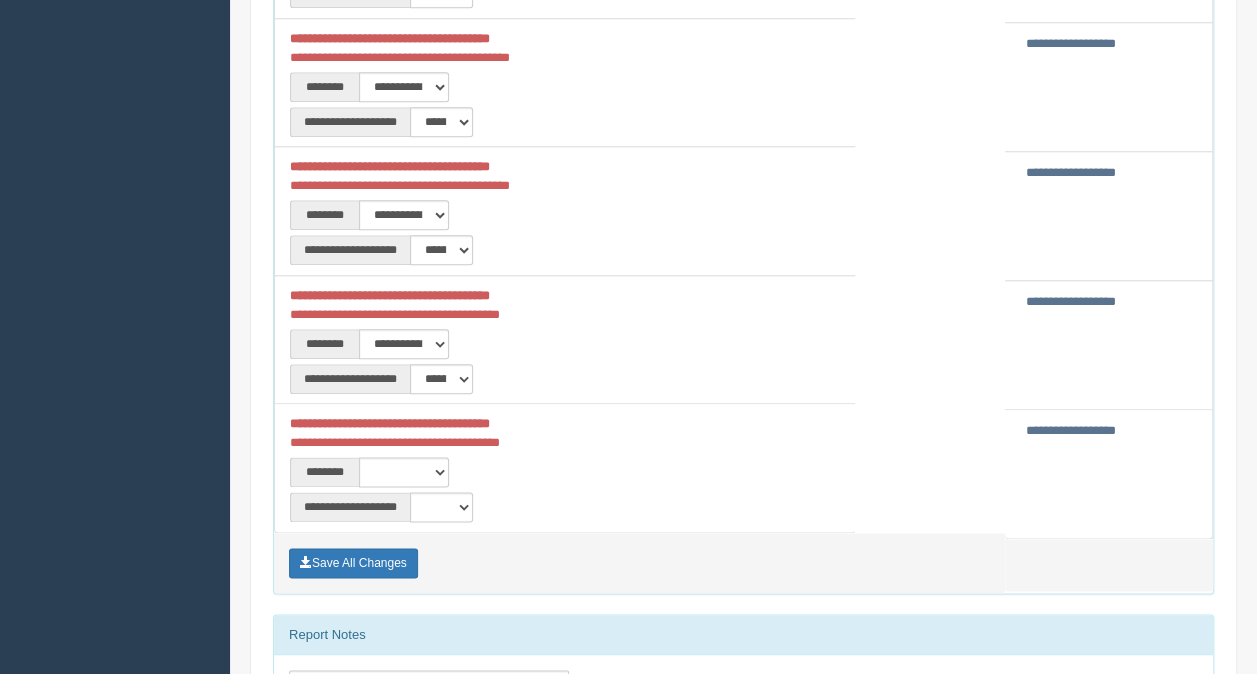 click on "**********" at bounding box center (1071, 430) 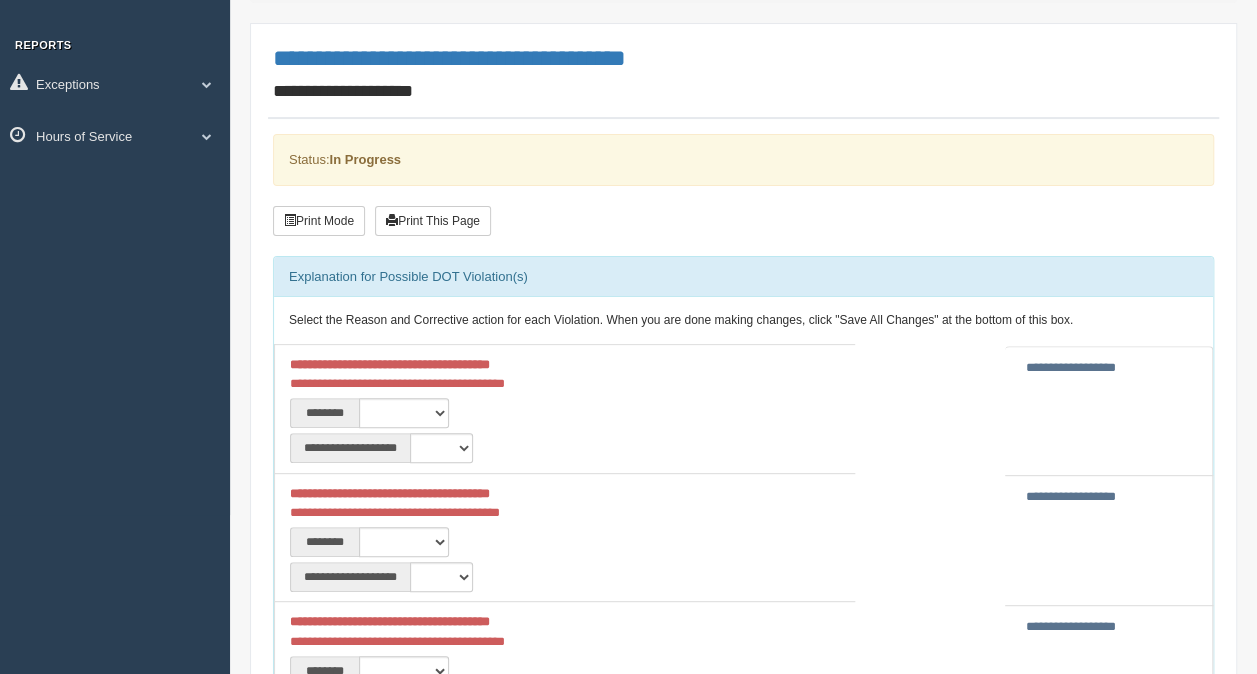 scroll, scrollTop: 300, scrollLeft: 0, axis: vertical 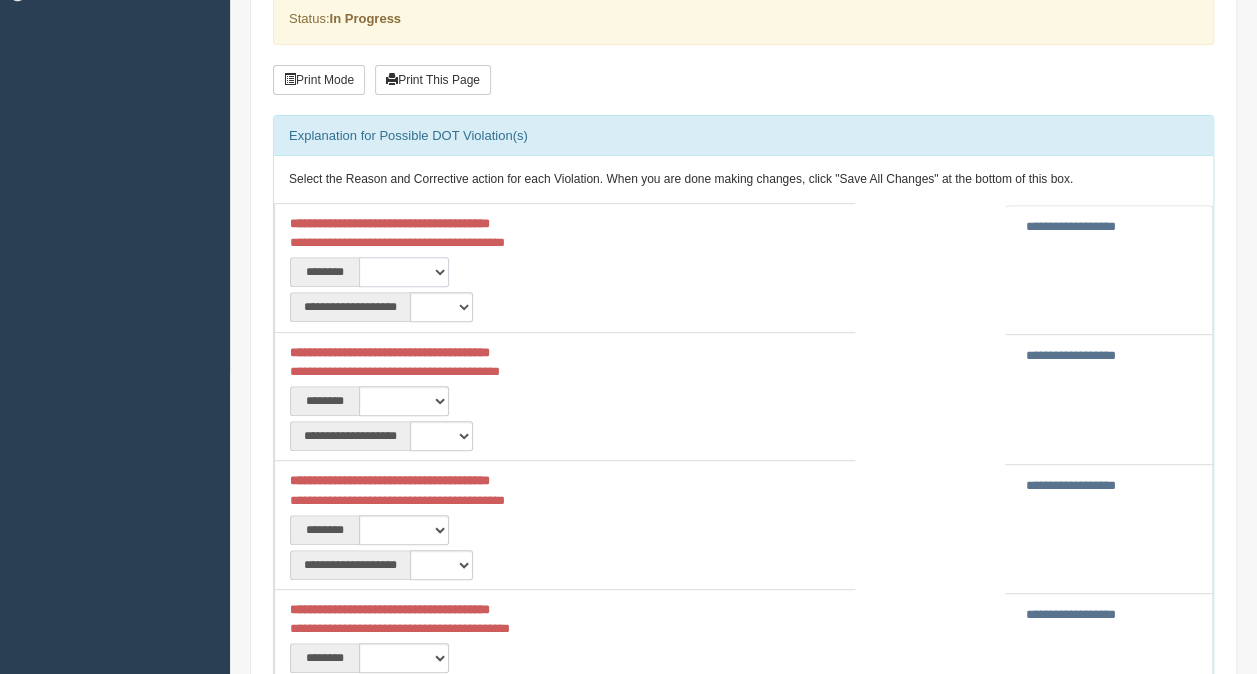 click on "**********" at bounding box center [404, 272] 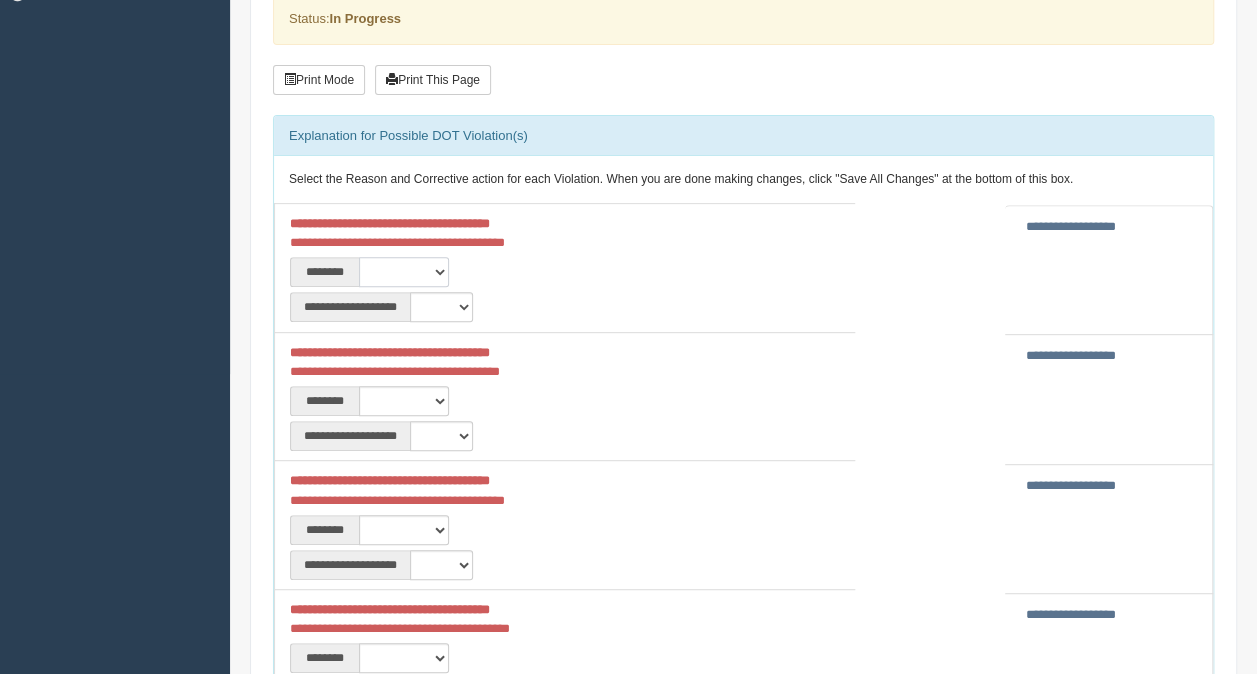 select on "****" 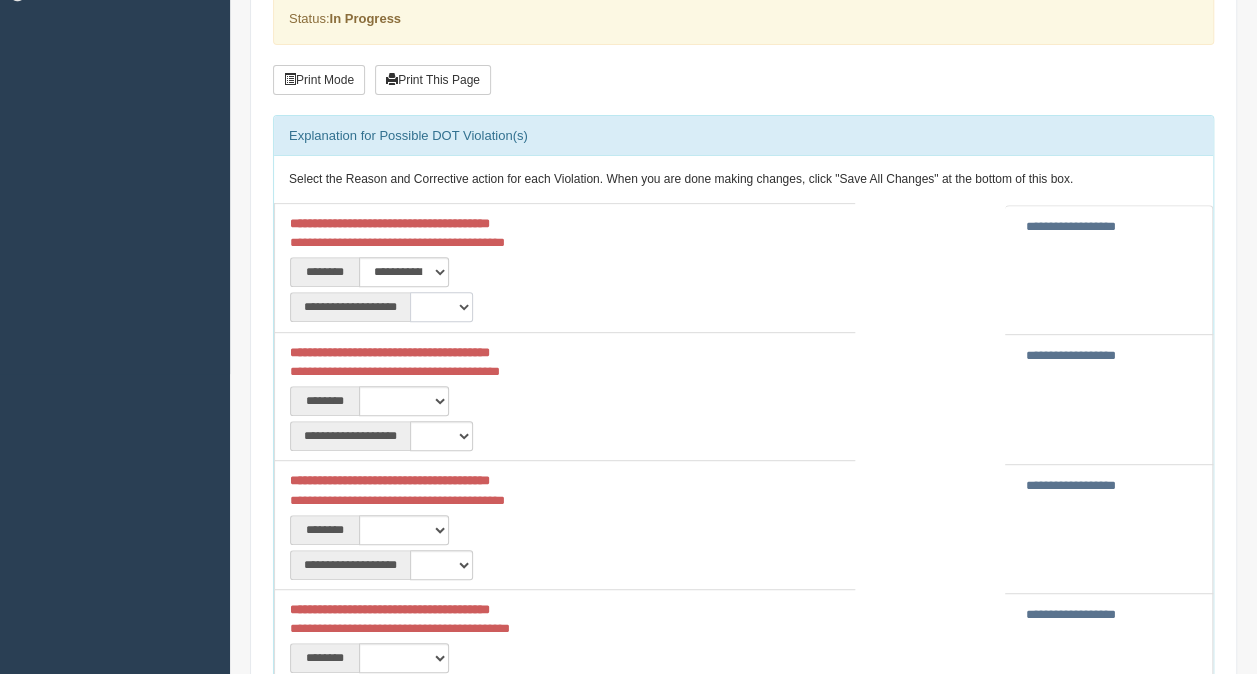 click on "**********" at bounding box center [441, 307] 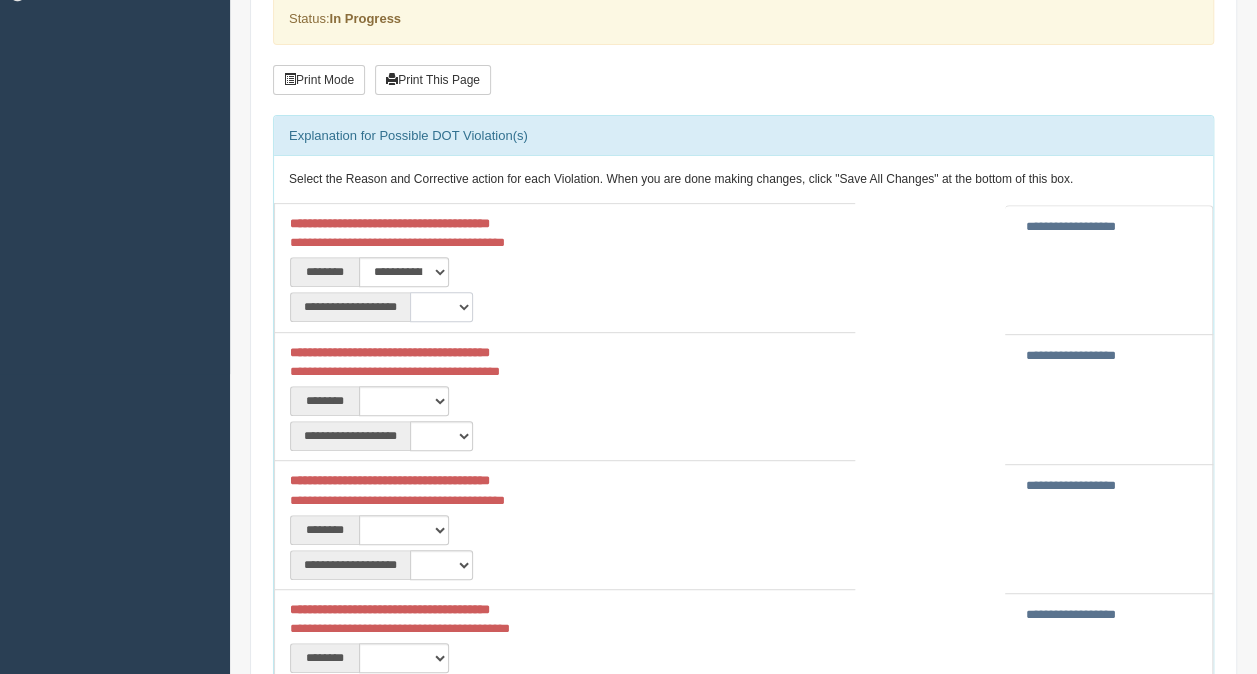 select on "**" 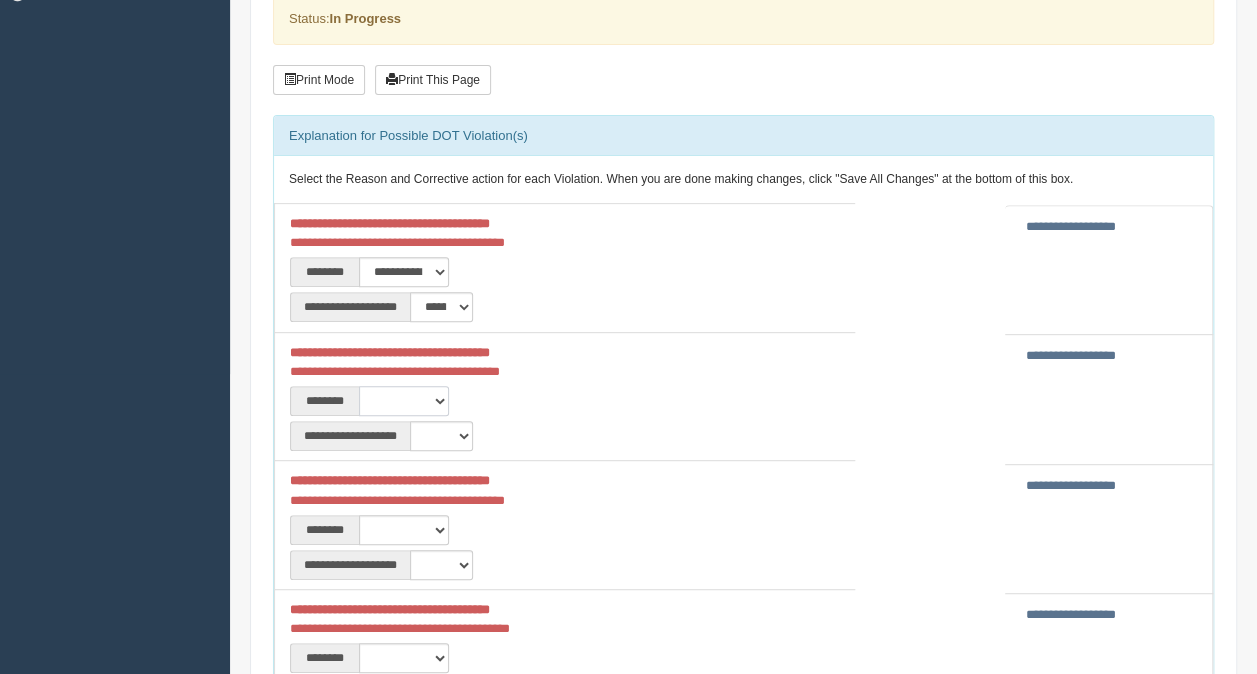 click on "**********" at bounding box center (404, 401) 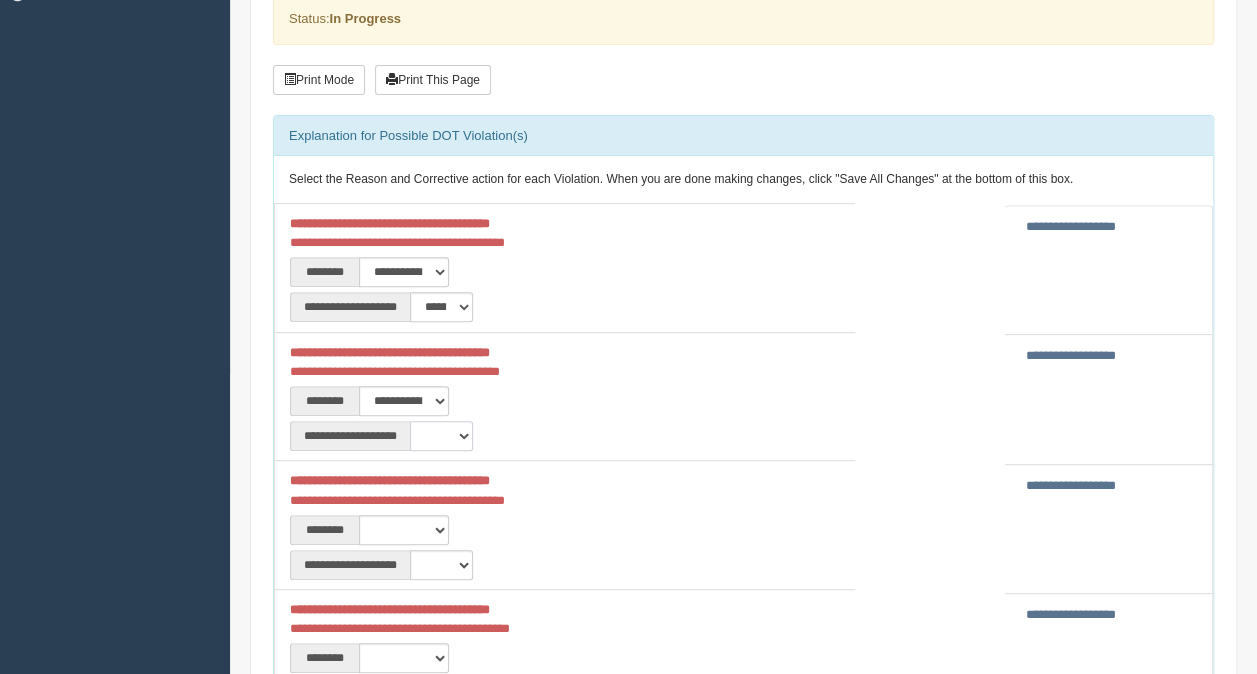 click on "**********" at bounding box center (441, 436) 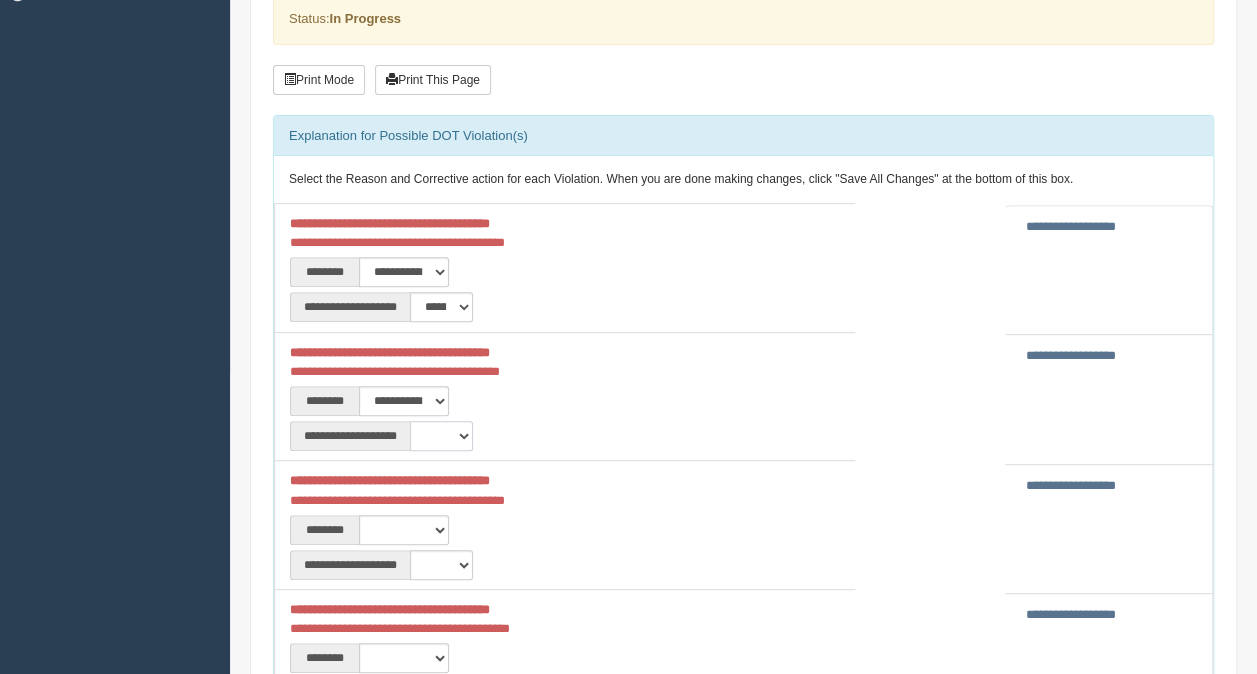 select on "**" 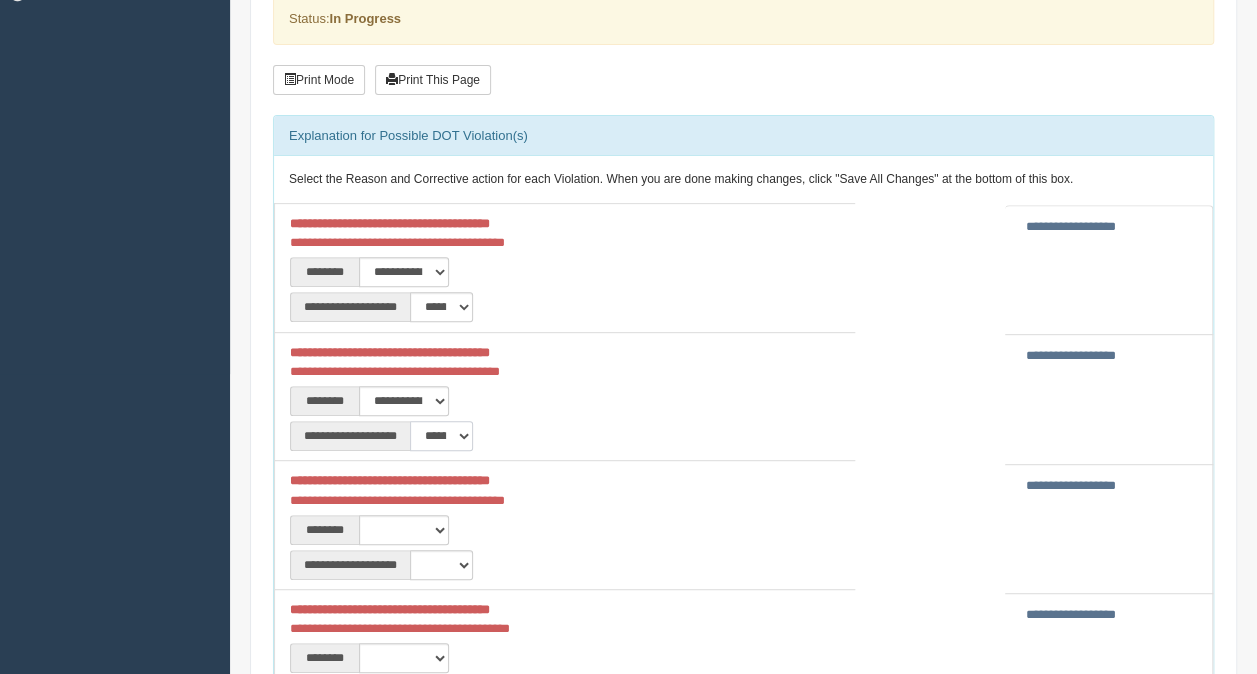 click on "**********" at bounding box center (441, 436) 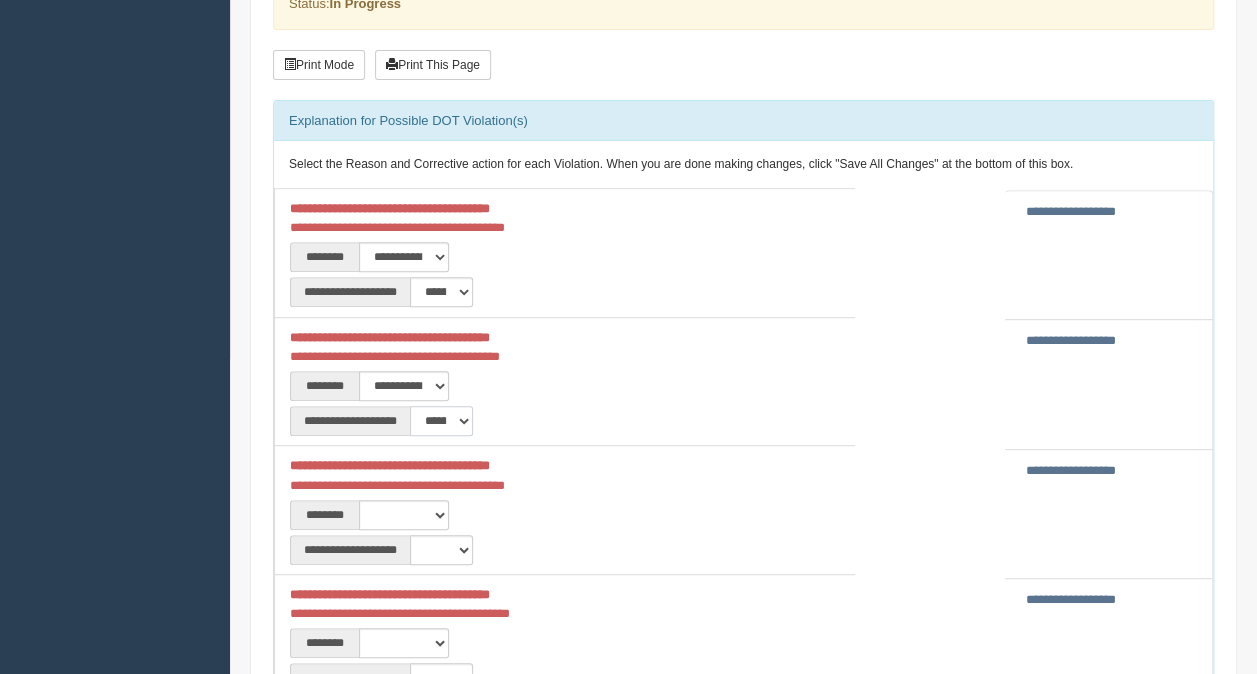 scroll, scrollTop: 500, scrollLeft: 0, axis: vertical 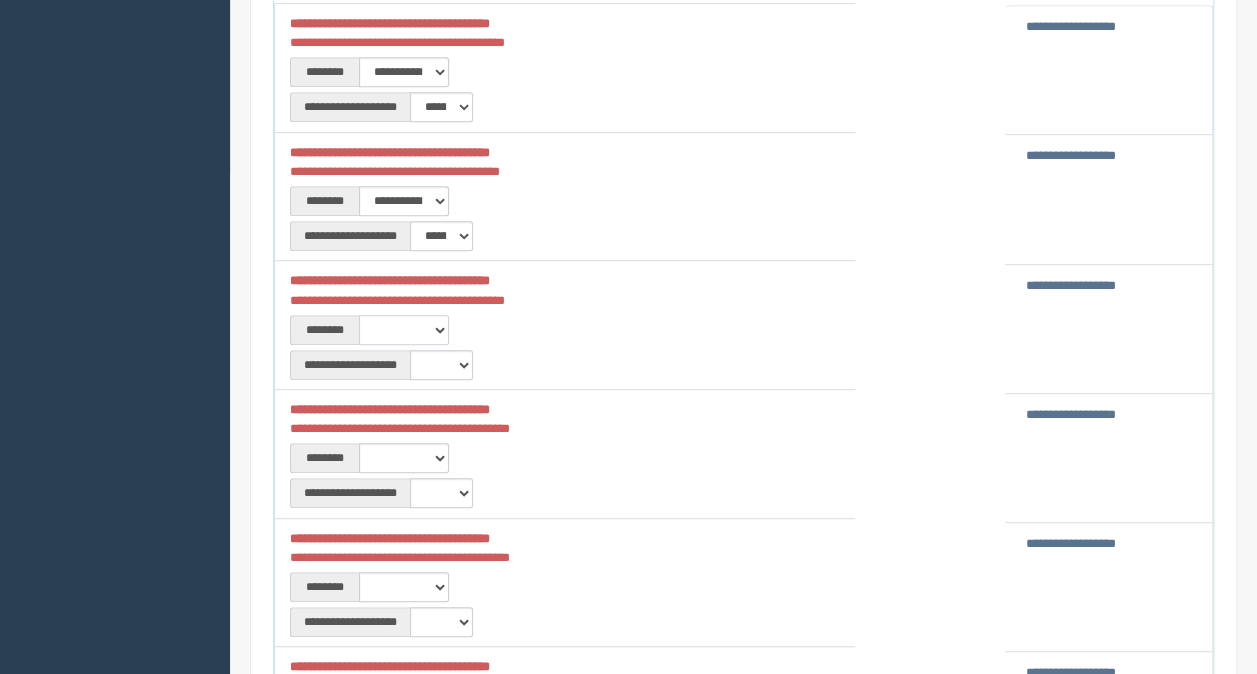 click on "**********" at bounding box center (404, 330) 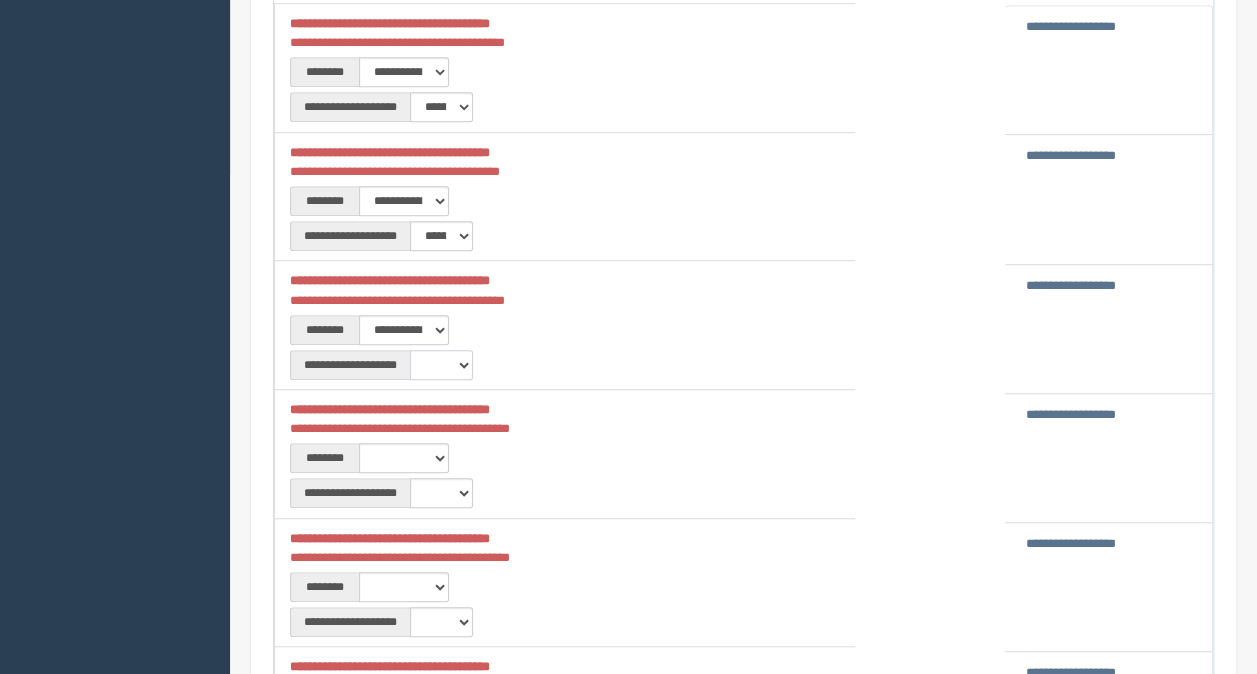 click on "**********" at bounding box center [441, 365] 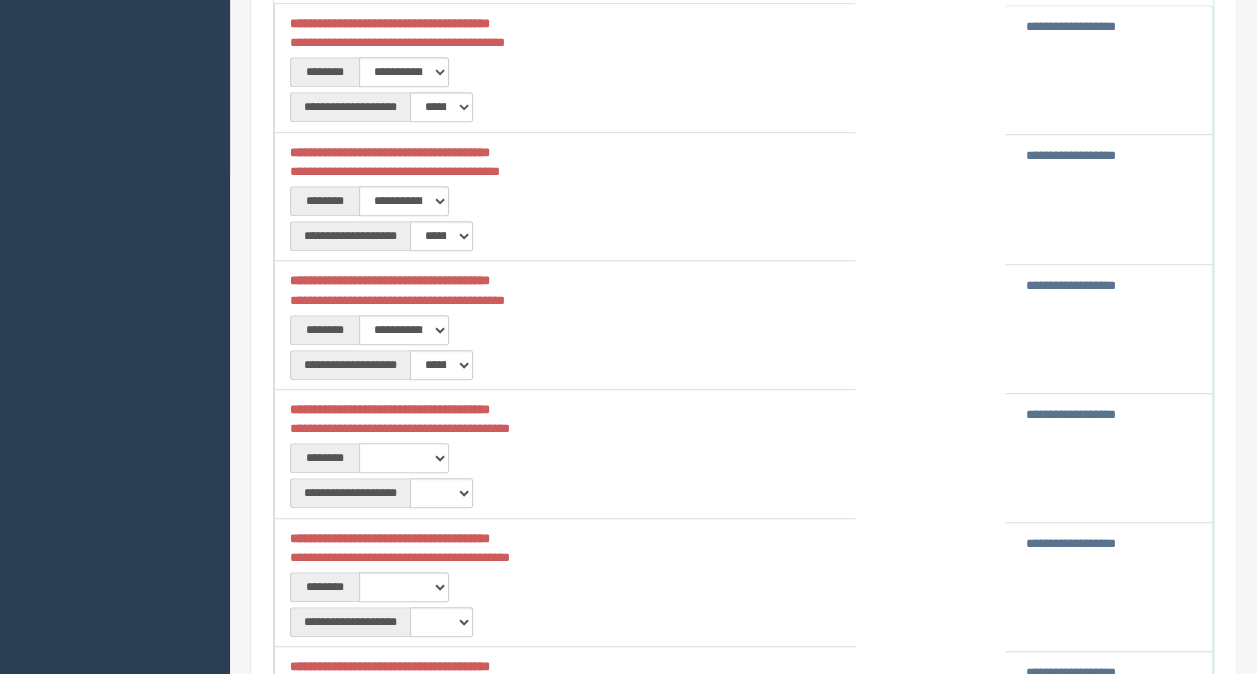 click on "**********" at bounding box center (404, 458) 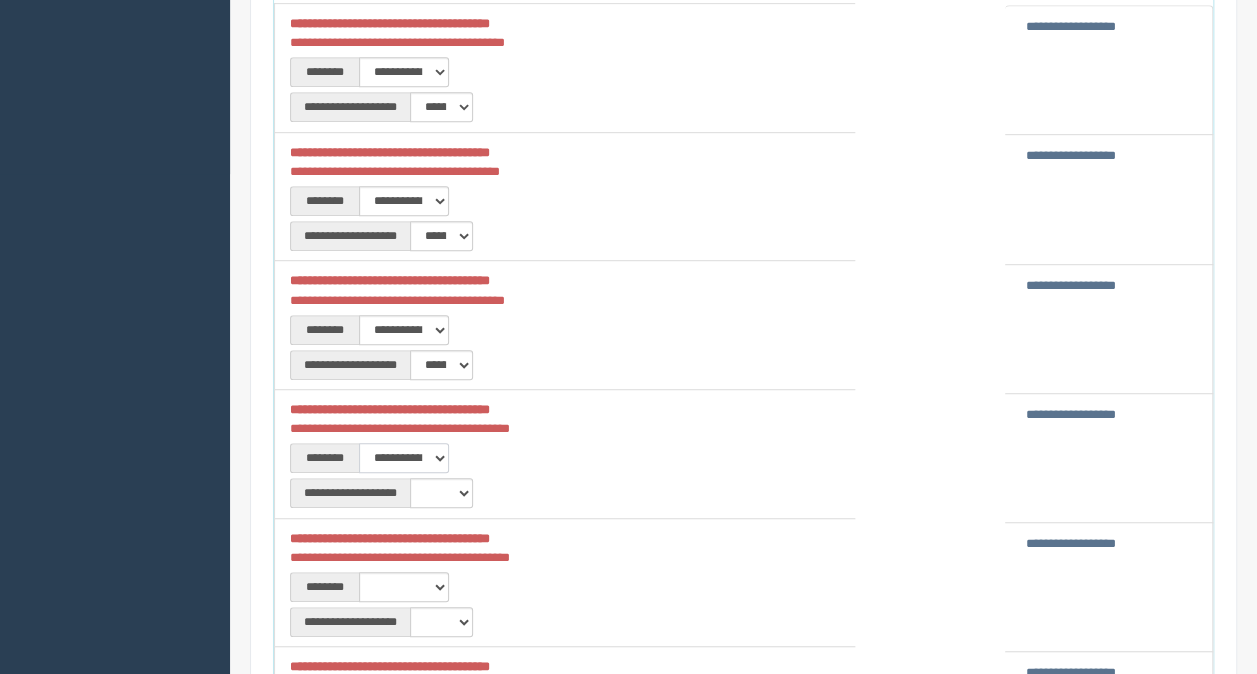 scroll, scrollTop: 700, scrollLeft: 0, axis: vertical 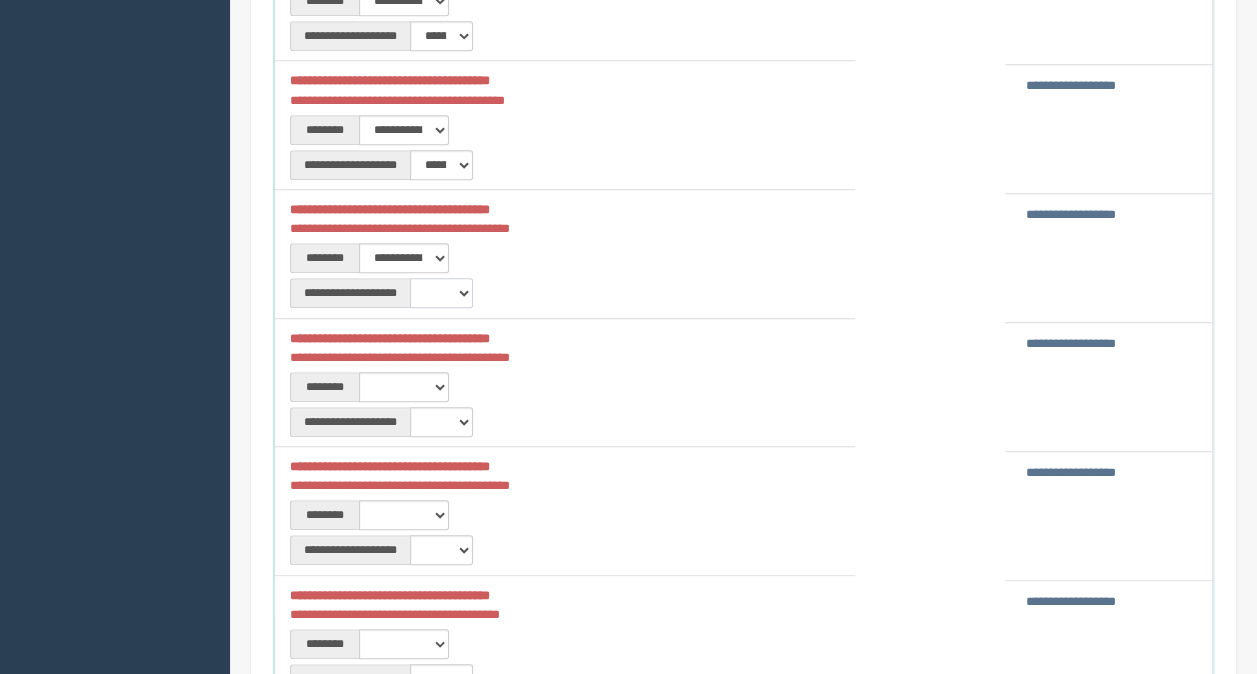 drag, startPoint x: 454, startPoint y: 292, endPoint x: 456, endPoint y: 302, distance: 10.198039 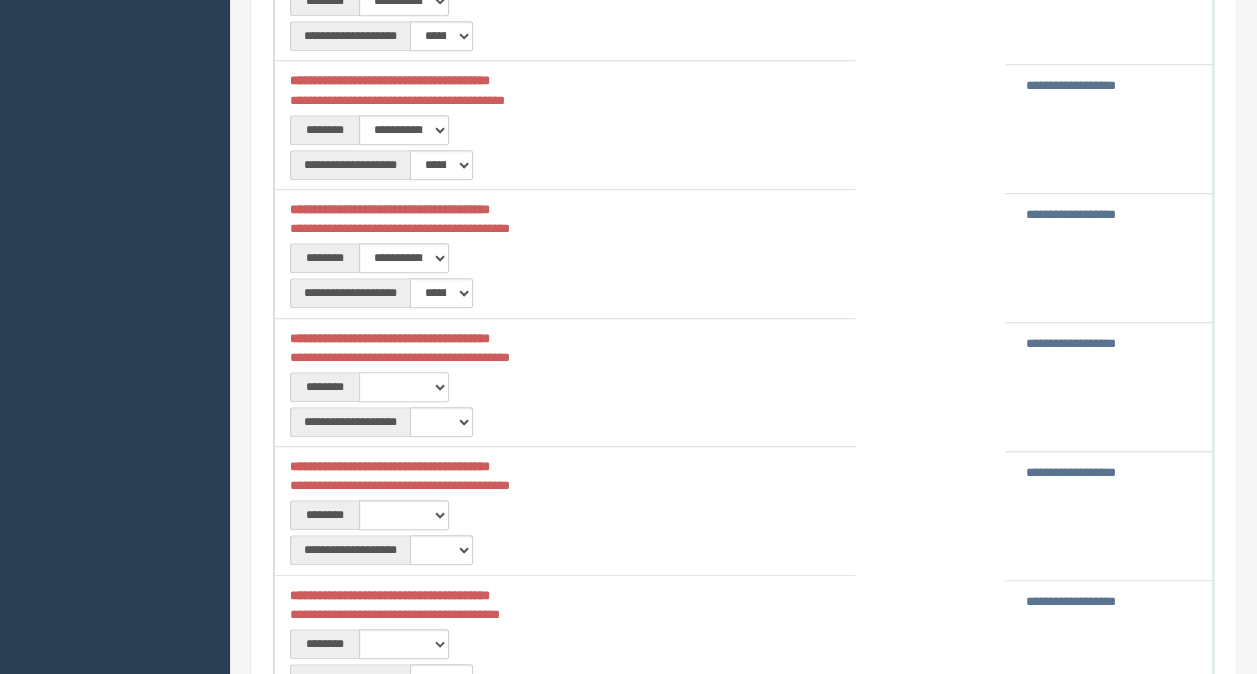 drag, startPoint x: 423, startPoint y: 383, endPoint x: 424, endPoint y: 400, distance: 17.029387 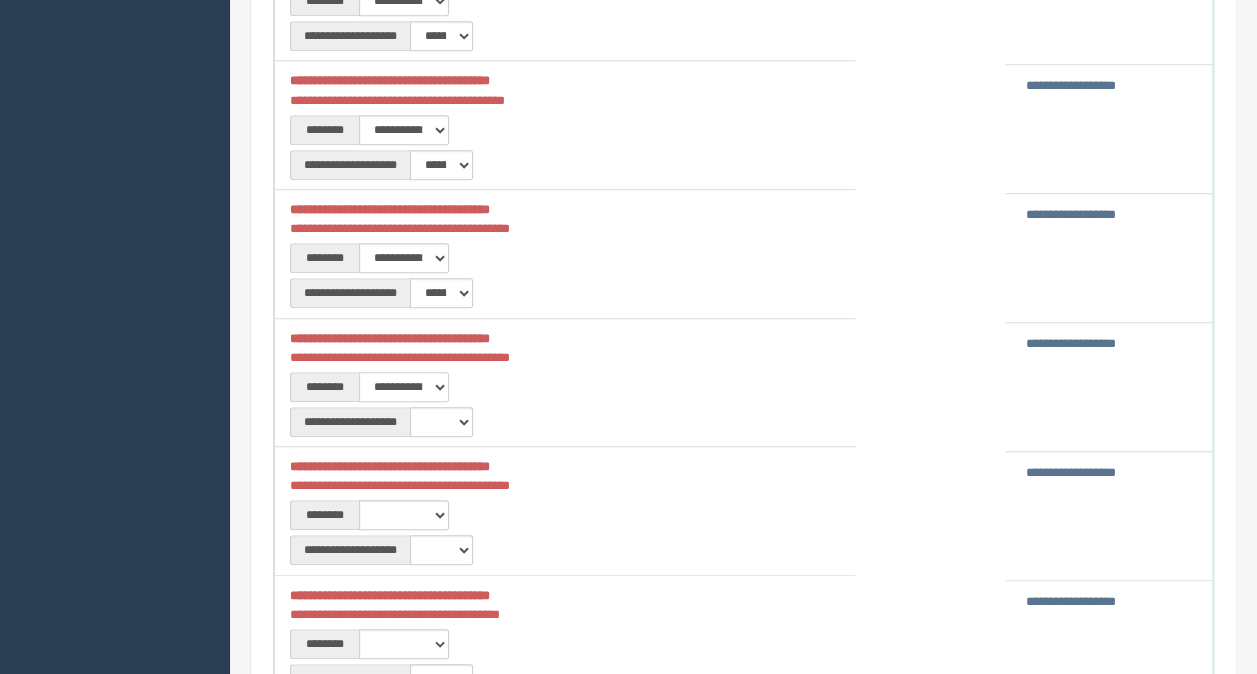 click on "**********" at bounding box center [404, 387] 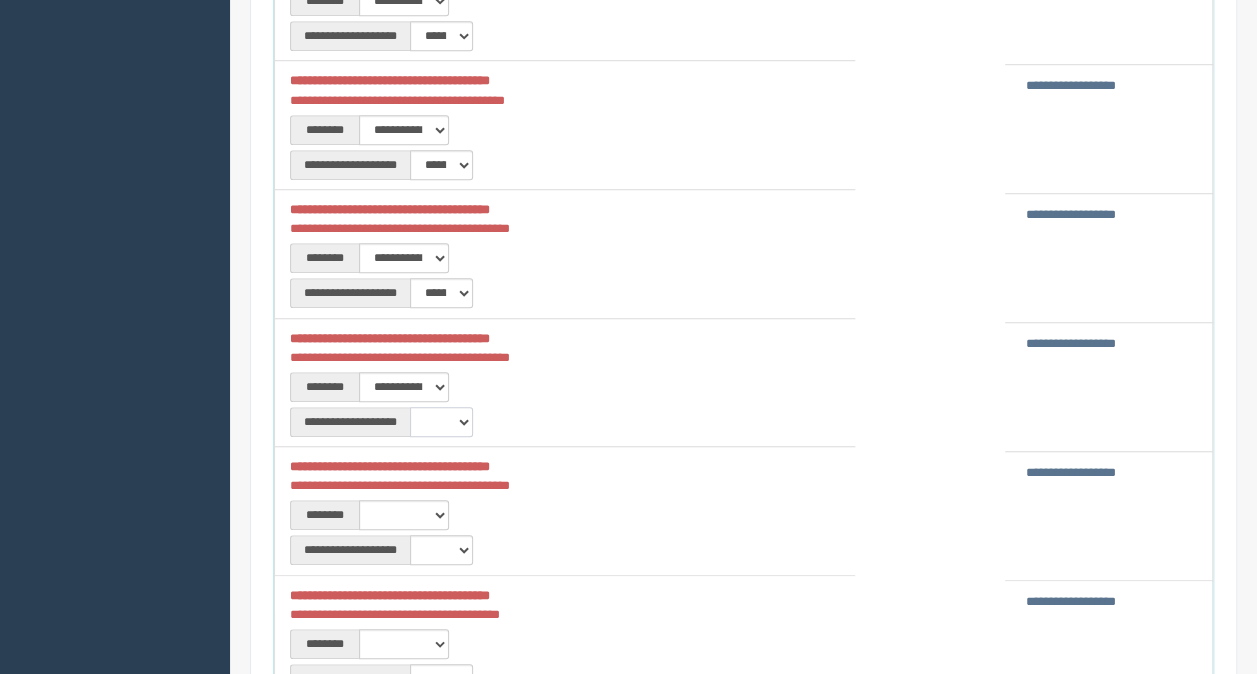 click on "**********" at bounding box center [441, 422] 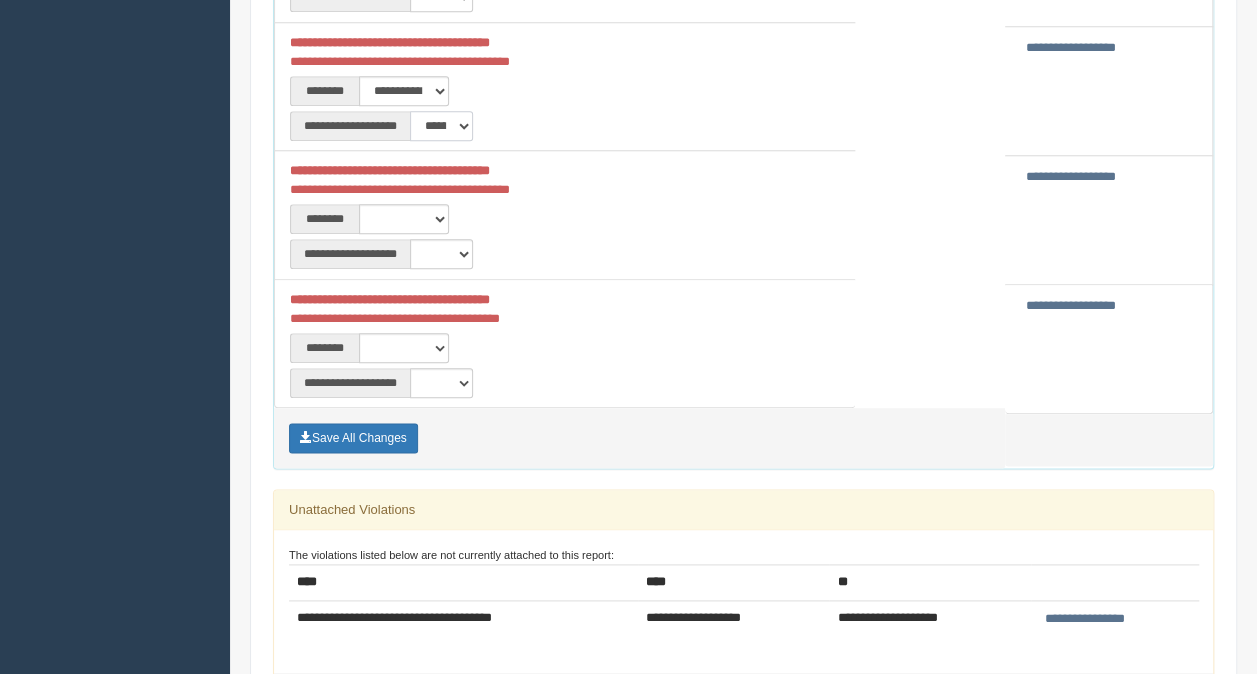 scroll, scrollTop: 1000, scrollLeft: 0, axis: vertical 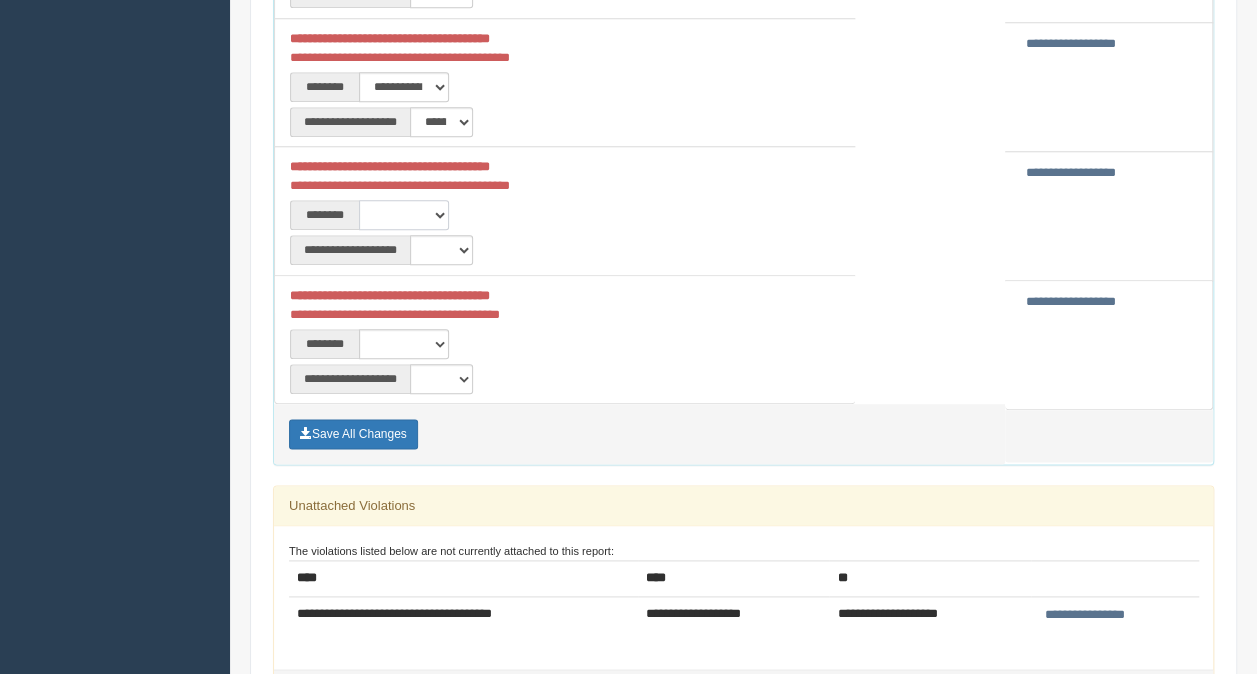 drag, startPoint x: 434, startPoint y: 212, endPoint x: 432, endPoint y: 230, distance: 18.110771 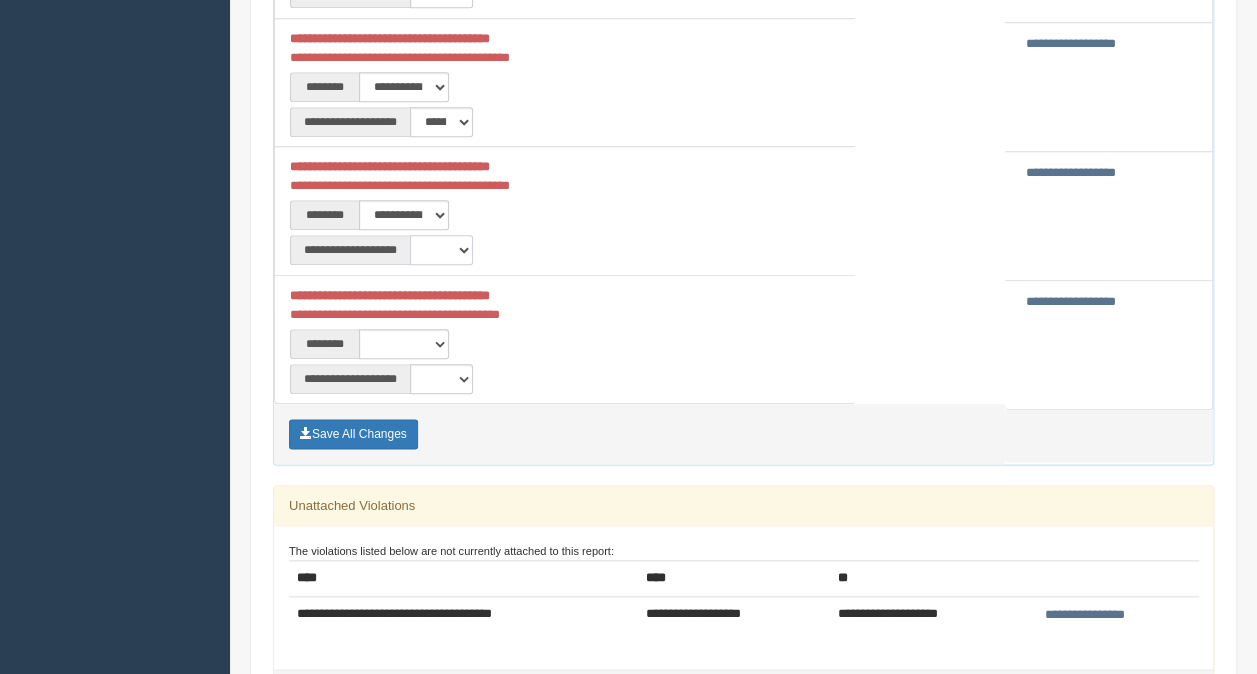 drag, startPoint x: 442, startPoint y: 249, endPoint x: 445, endPoint y: 262, distance: 13.341664 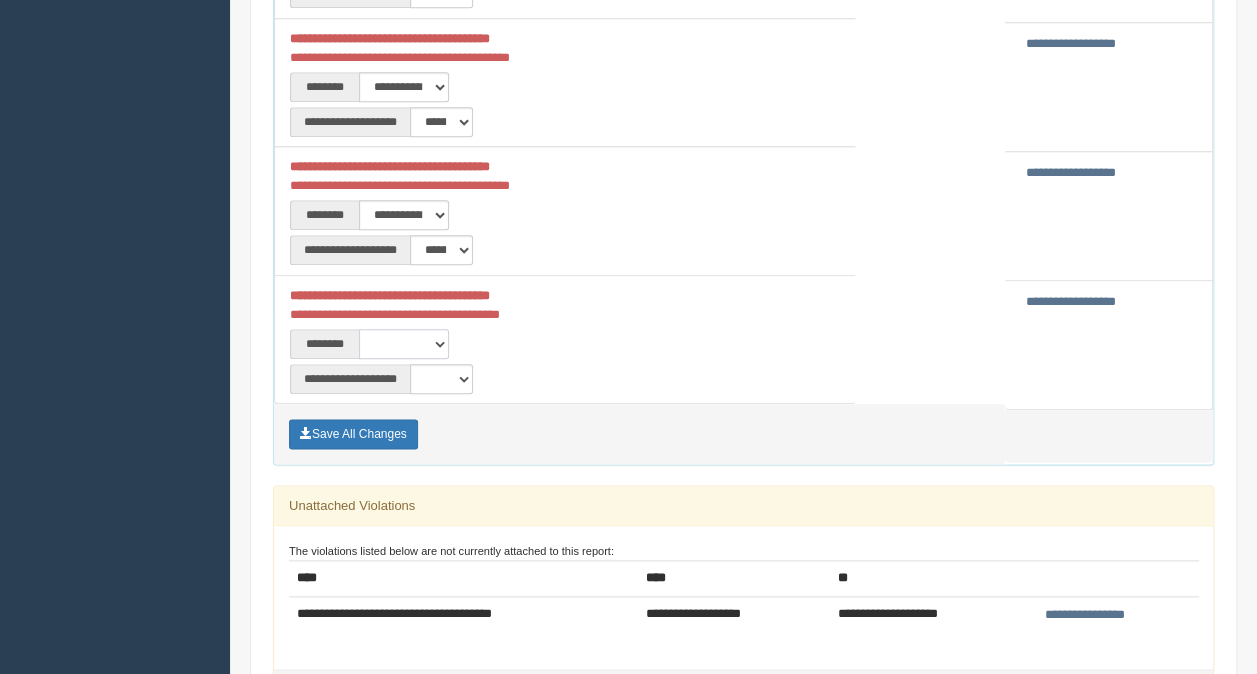 drag, startPoint x: 377, startPoint y: 342, endPoint x: 394, endPoint y: 356, distance: 22.022715 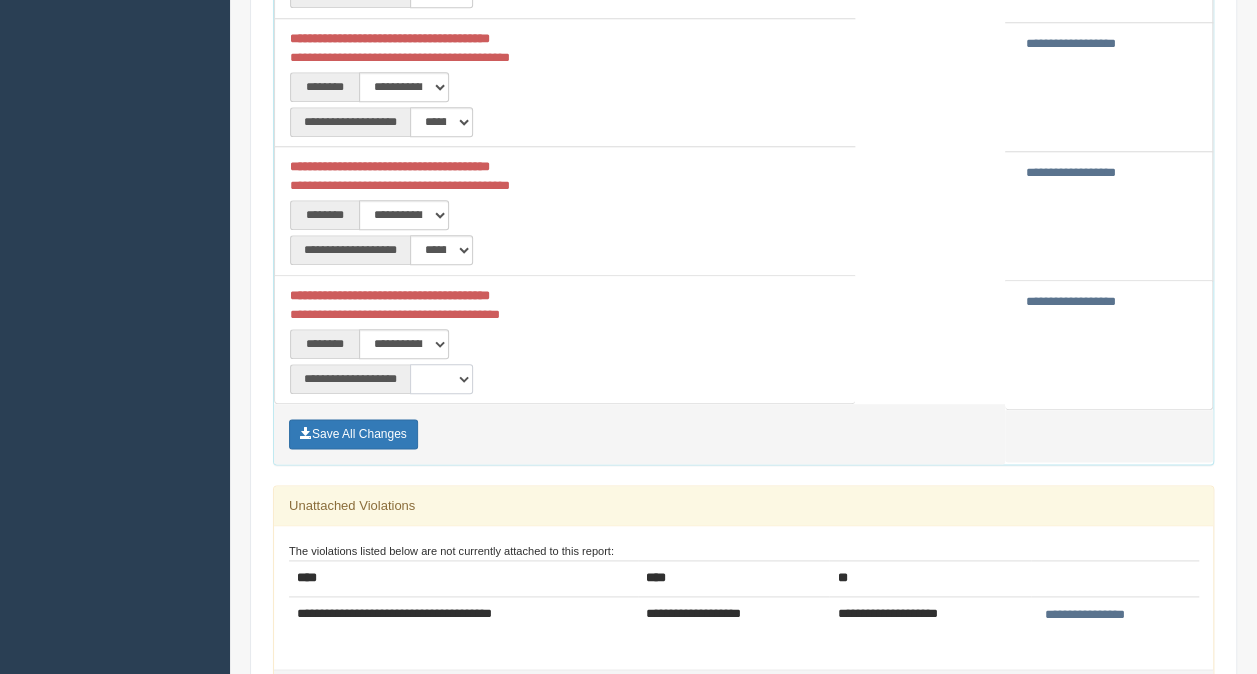 click on "**********" at bounding box center [441, 379] 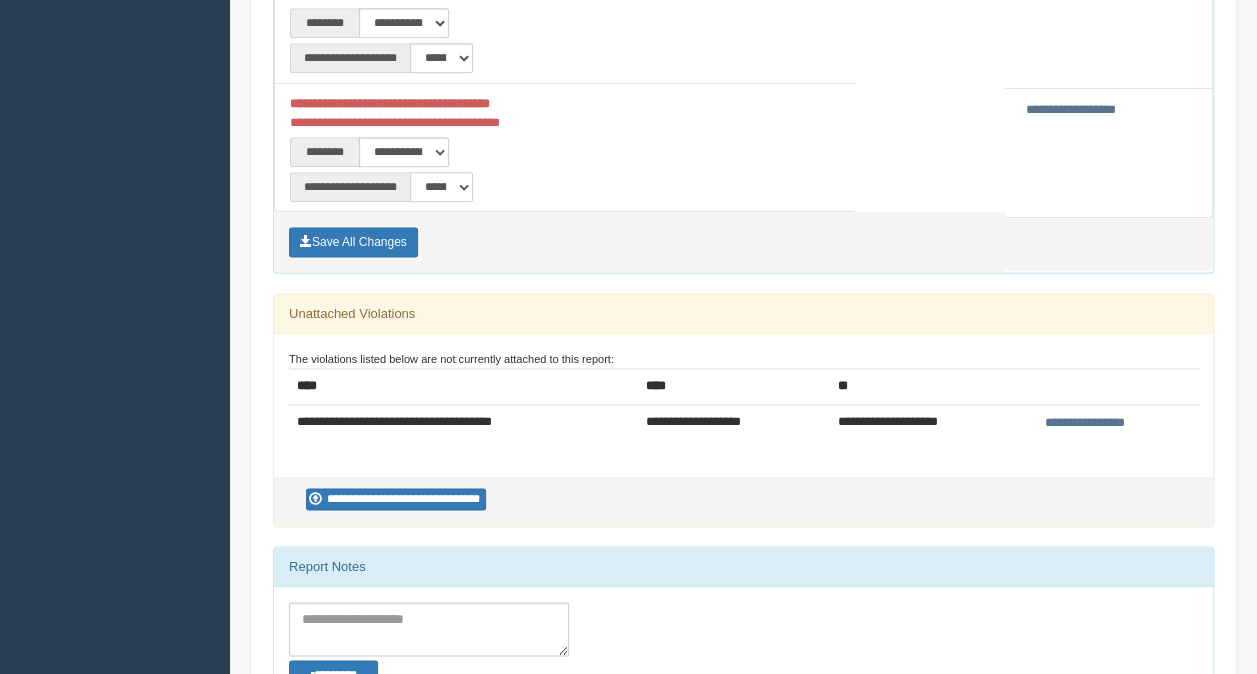 scroll, scrollTop: 1200, scrollLeft: 0, axis: vertical 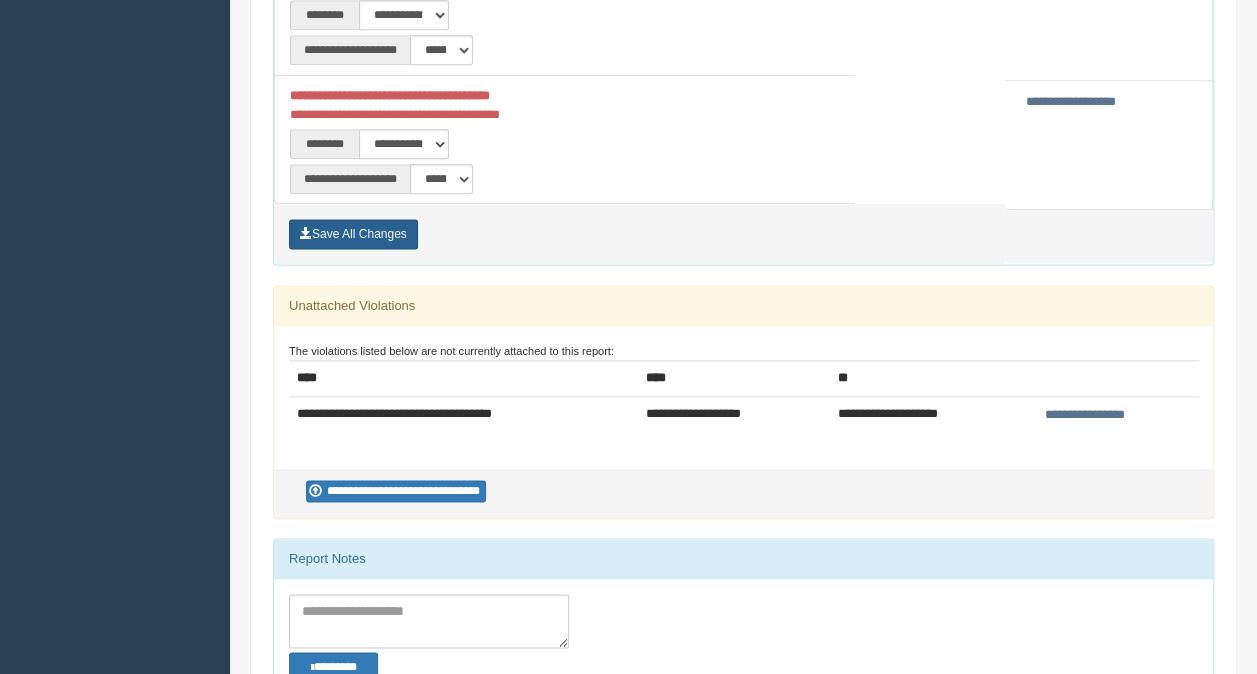 click on "Save All Changes" at bounding box center (353, 234) 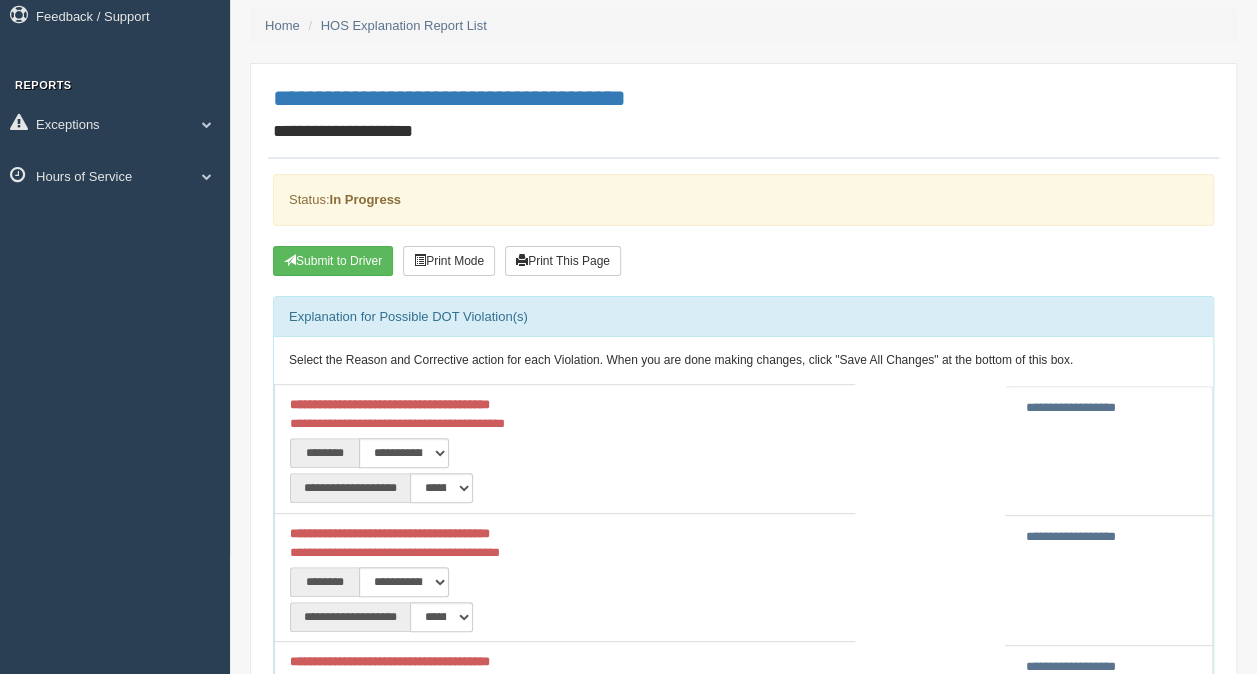 scroll, scrollTop: 0, scrollLeft: 0, axis: both 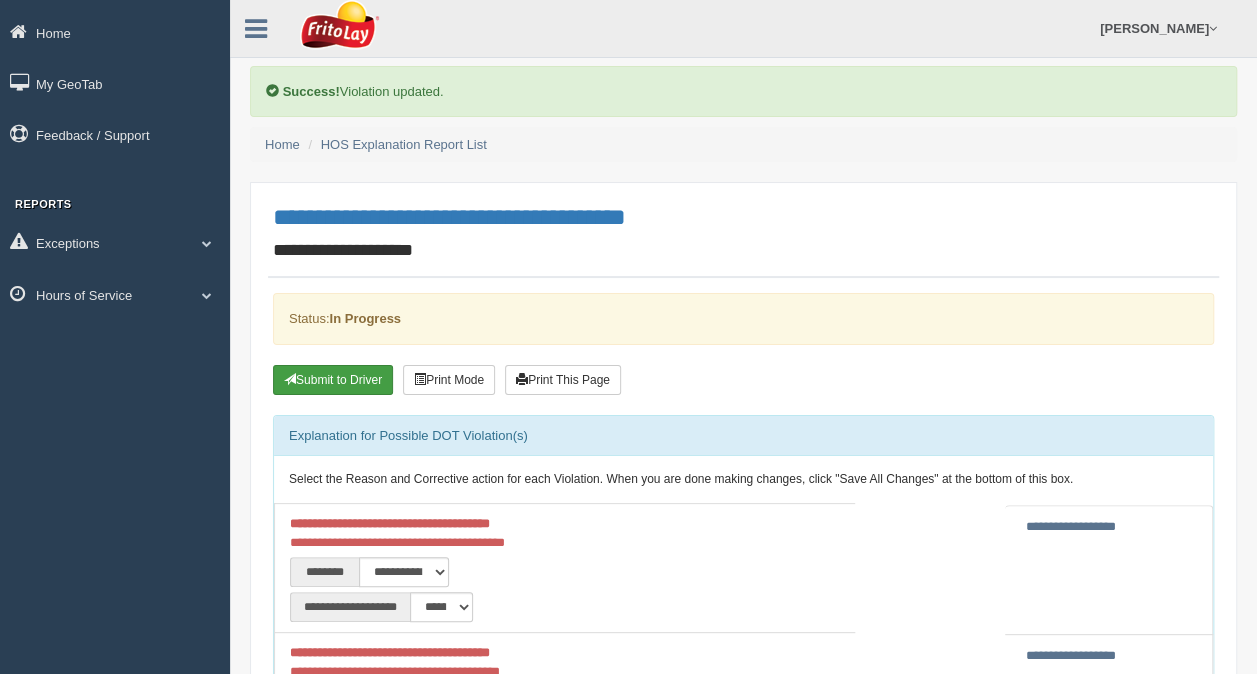 click on "Submit to Driver" at bounding box center (333, 380) 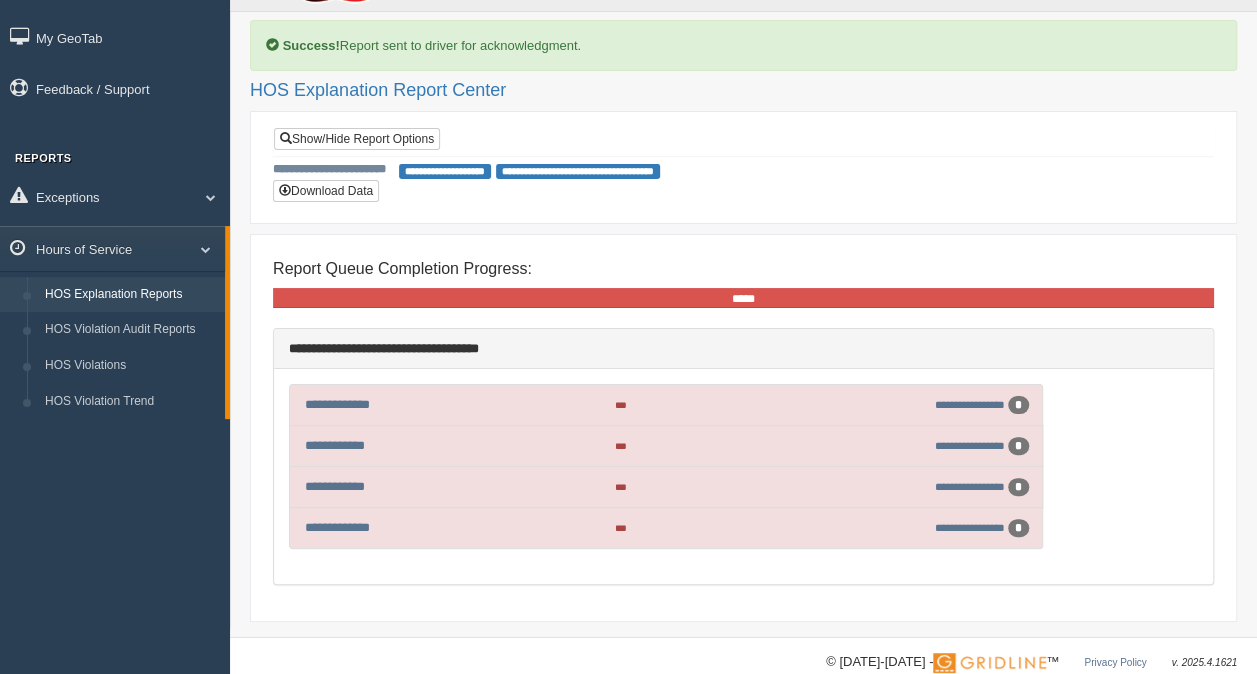 scroll, scrollTop: 71, scrollLeft: 0, axis: vertical 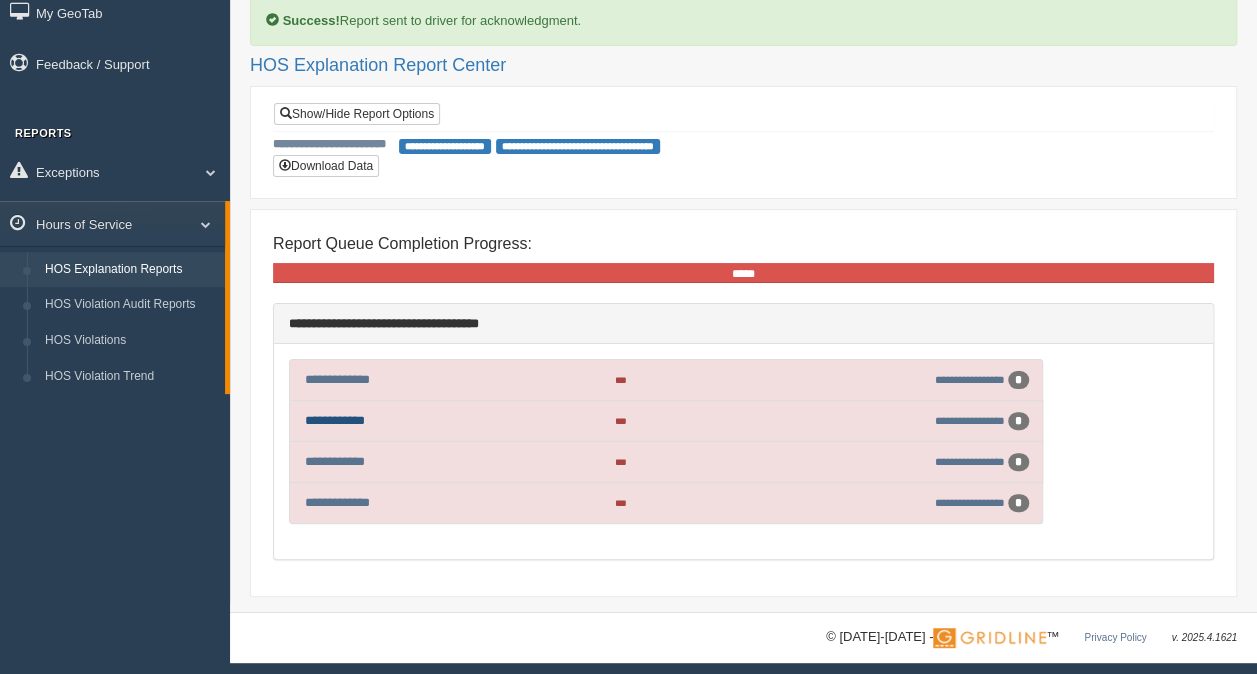 click on "**********" at bounding box center (335, 420) 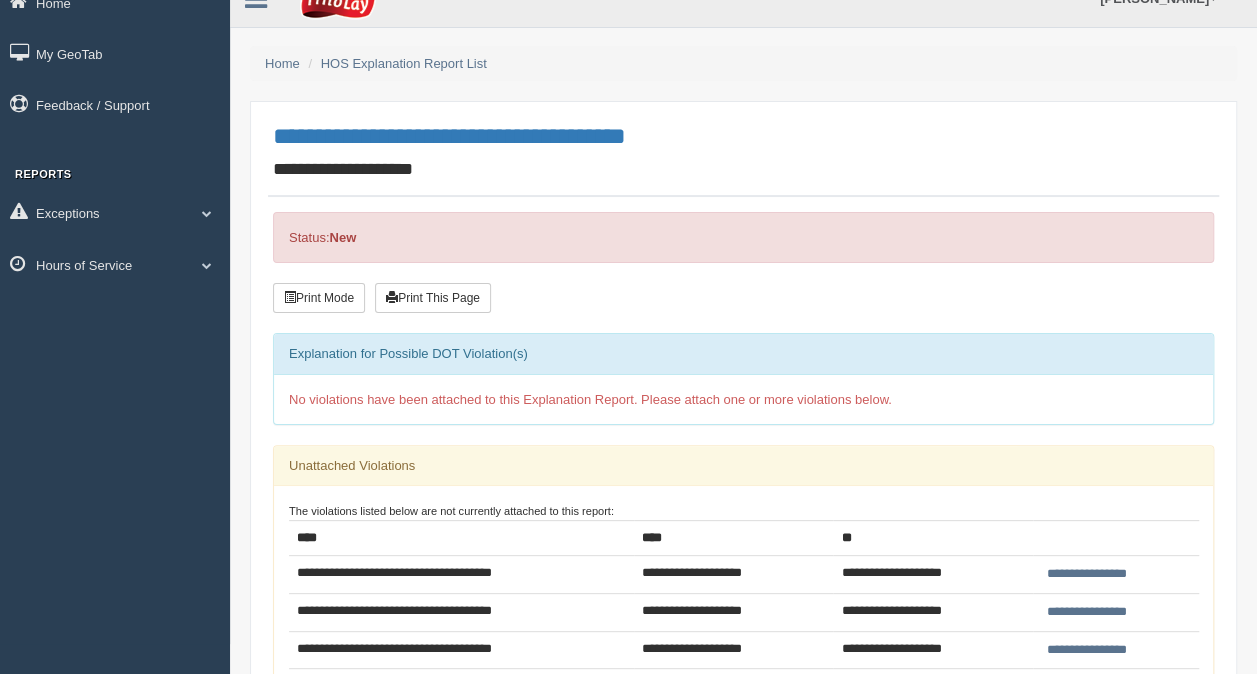 scroll, scrollTop: 0, scrollLeft: 0, axis: both 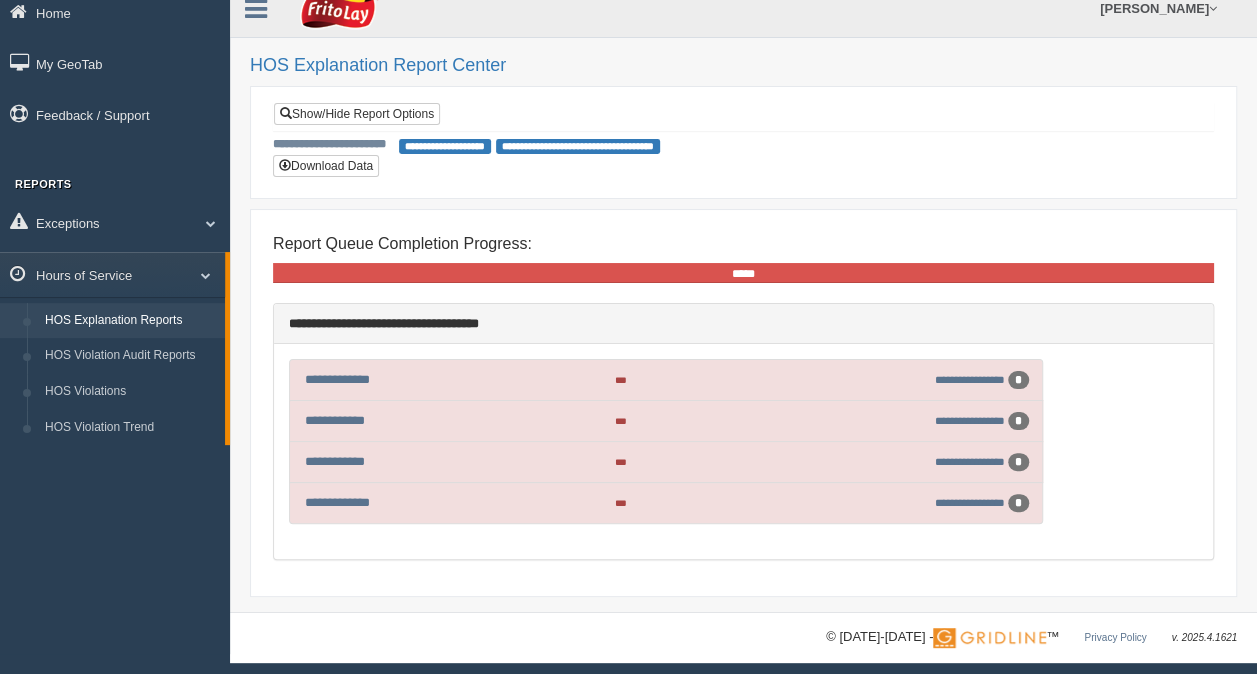 click on "*****" at bounding box center [743, 273] 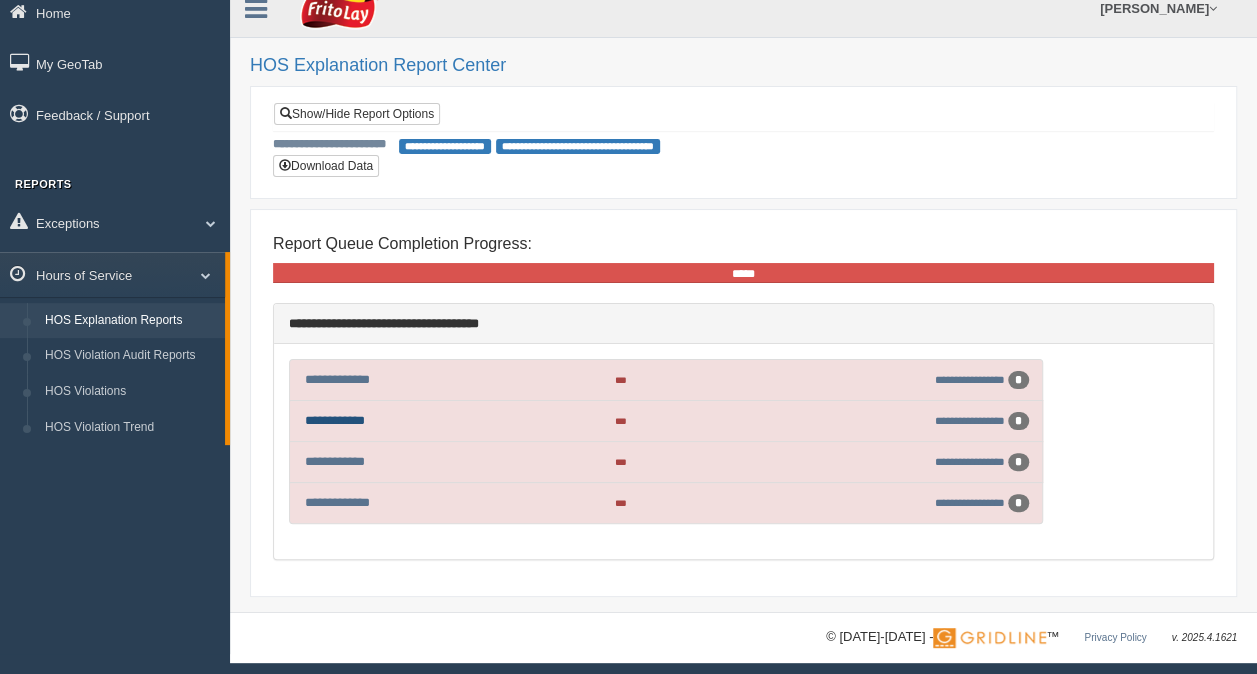 click on "**********" at bounding box center [335, 420] 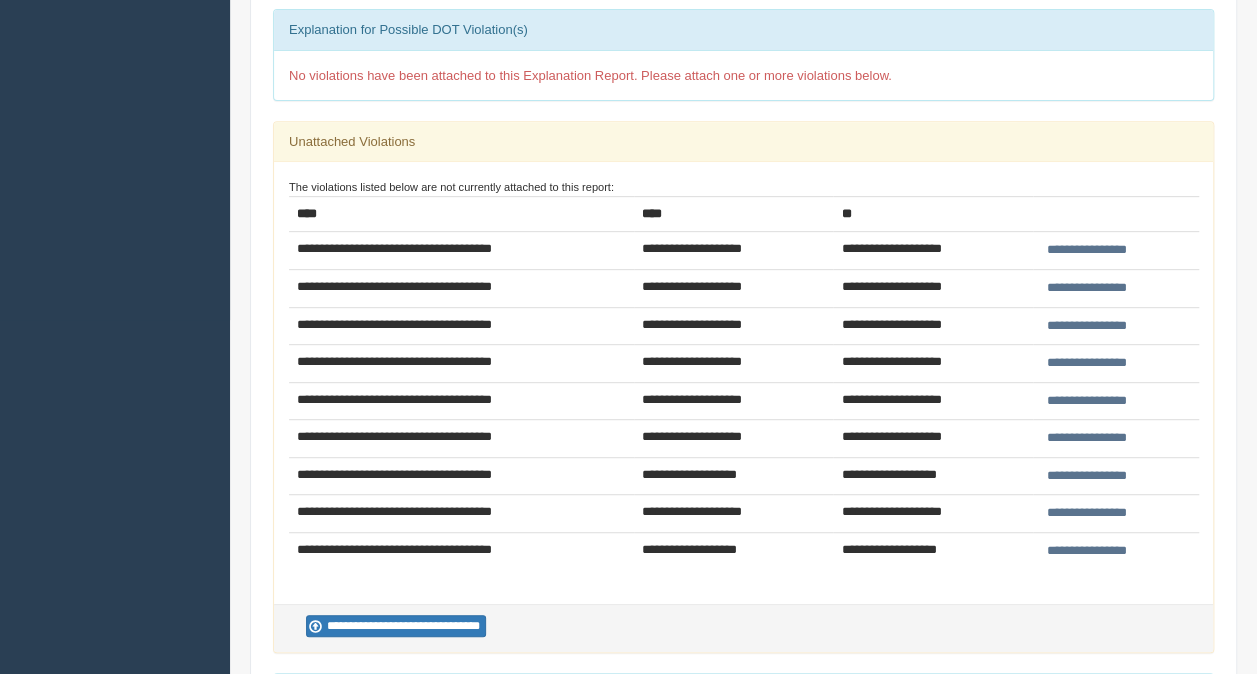 scroll, scrollTop: 400, scrollLeft: 0, axis: vertical 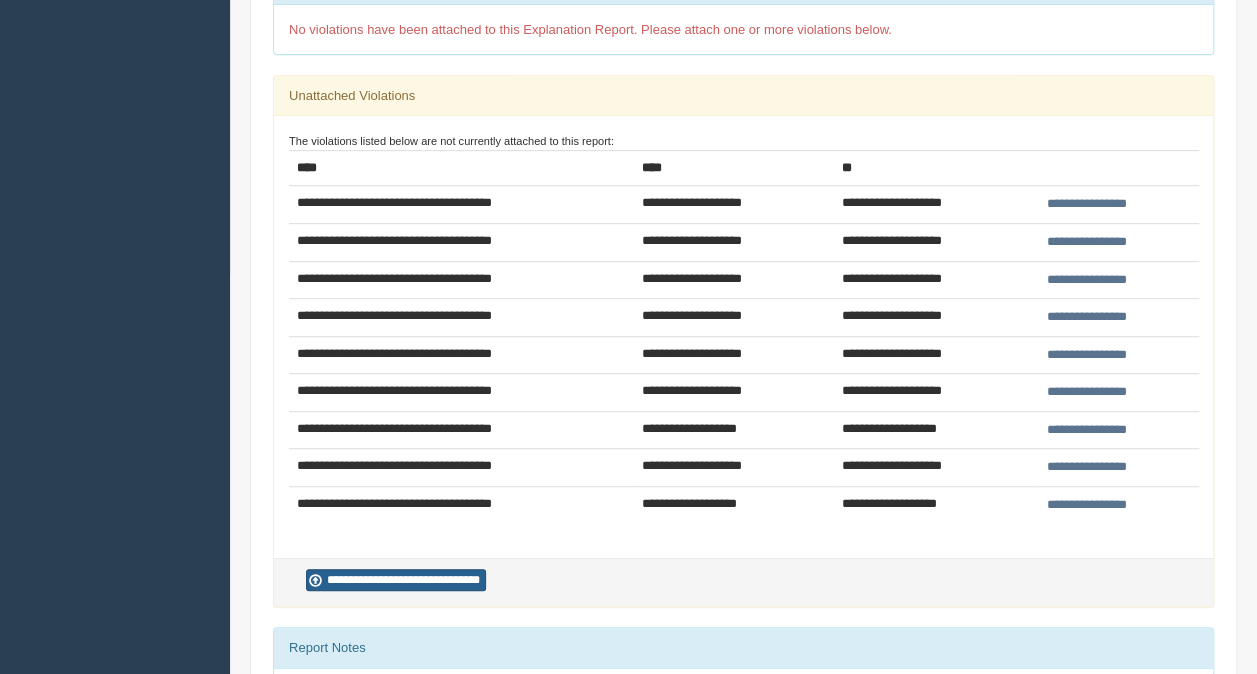 click on "**********" at bounding box center (396, 580) 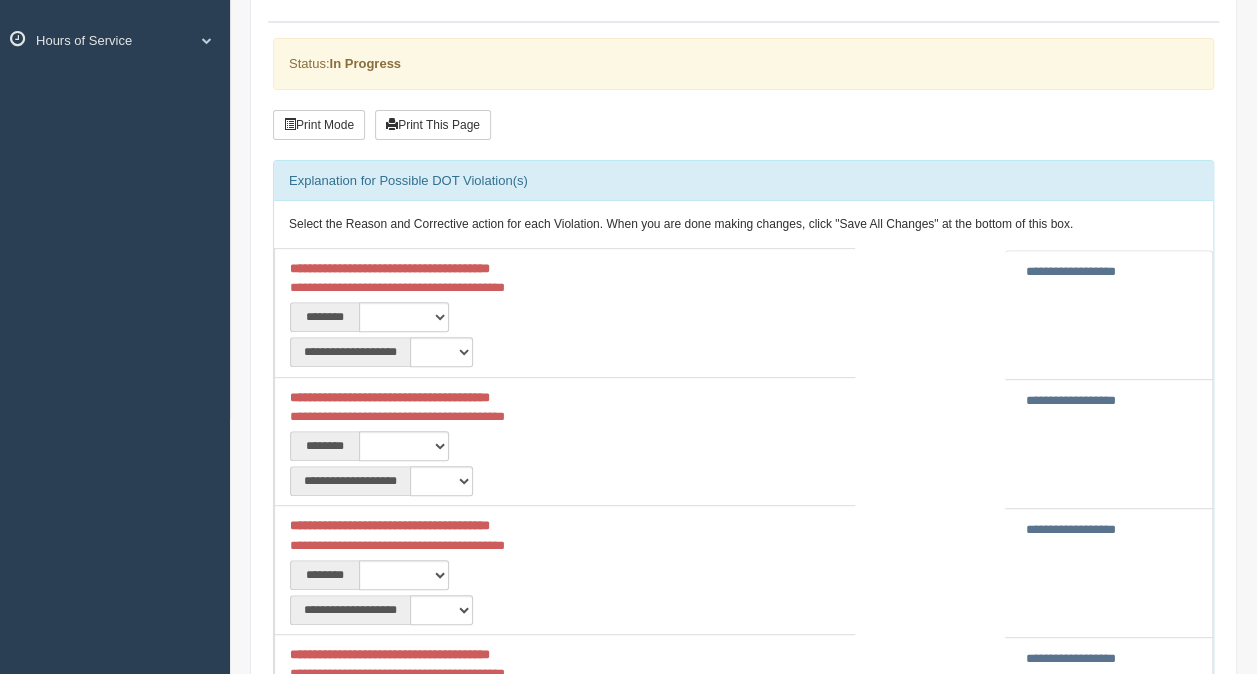 scroll, scrollTop: 400, scrollLeft: 0, axis: vertical 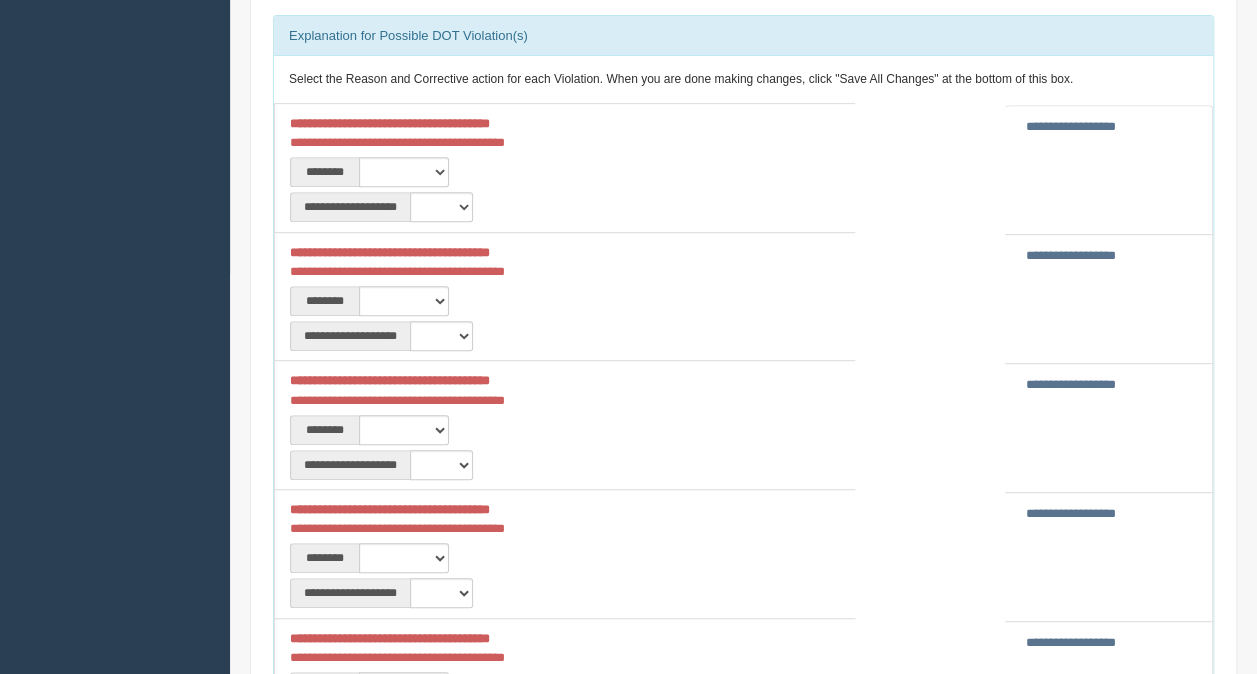 click on "**********" at bounding box center (1071, 126) 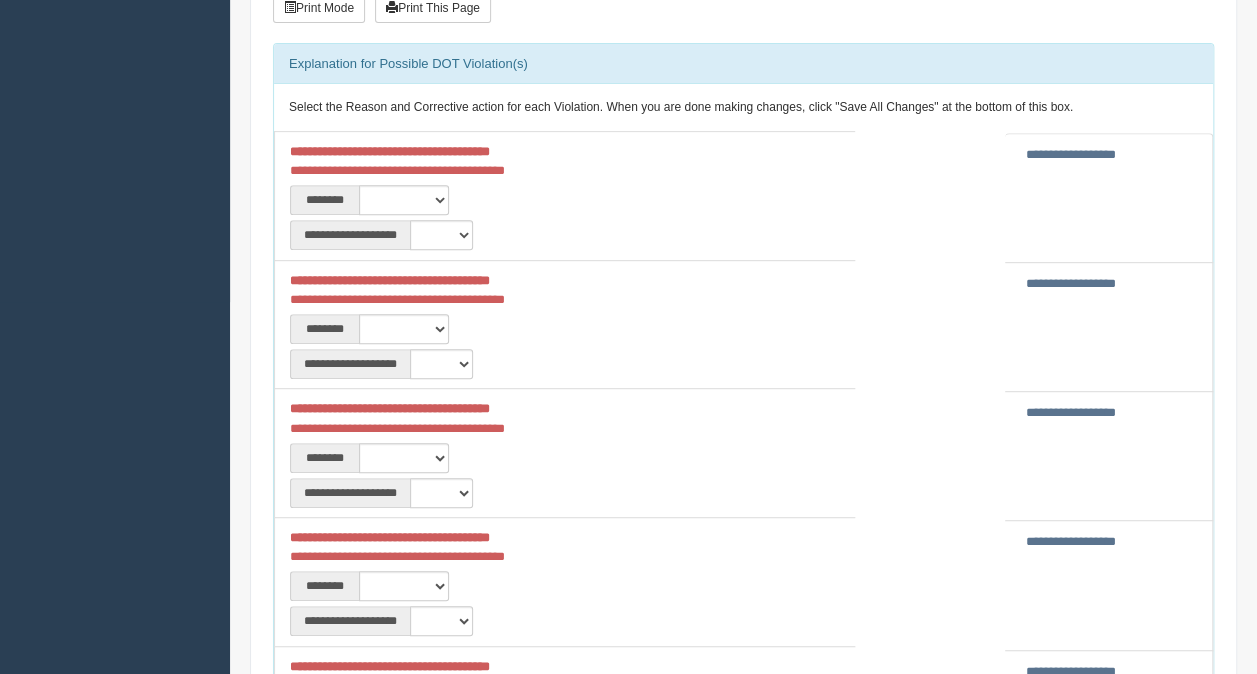 scroll, scrollTop: 400, scrollLeft: 0, axis: vertical 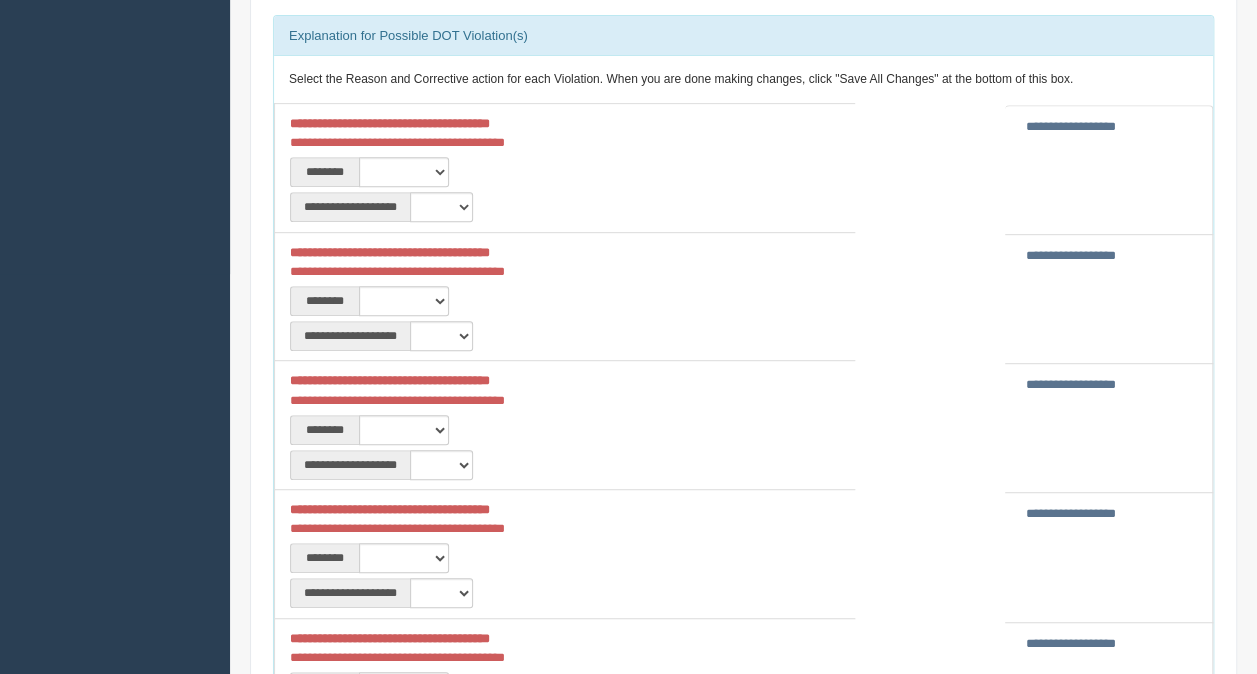 click on "**********" at bounding box center (1071, 384) 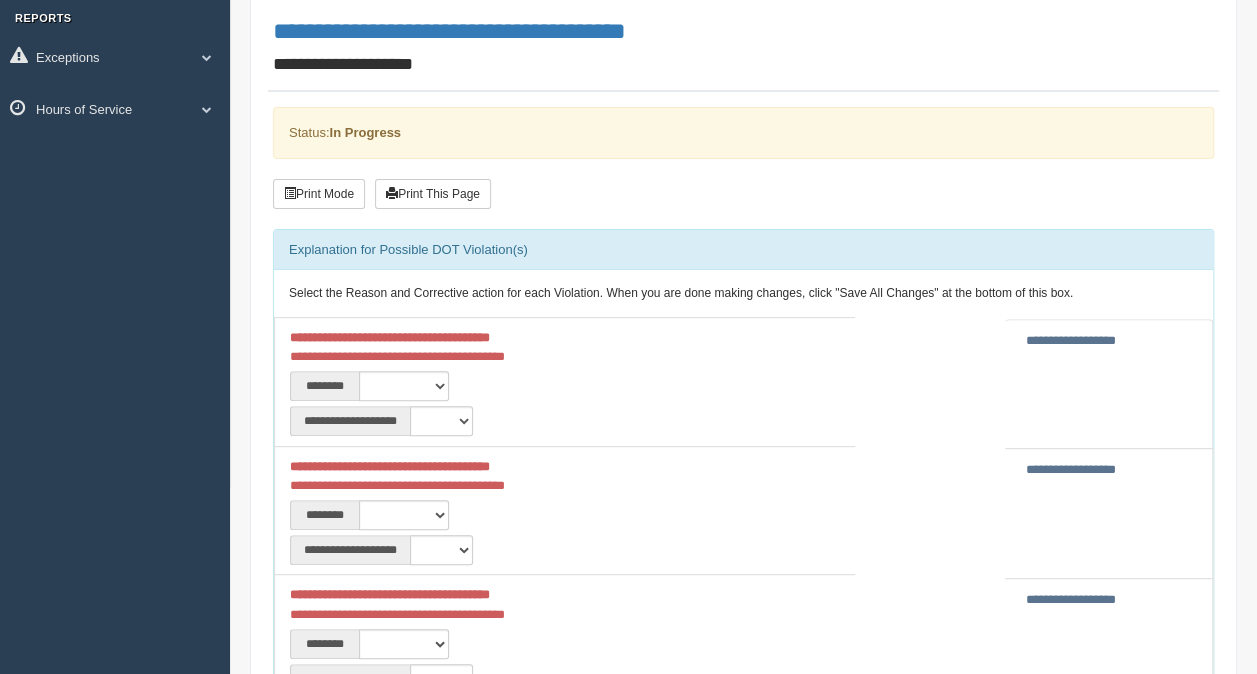 scroll, scrollTop: 400, scrollLeft: 0, axis: vertical 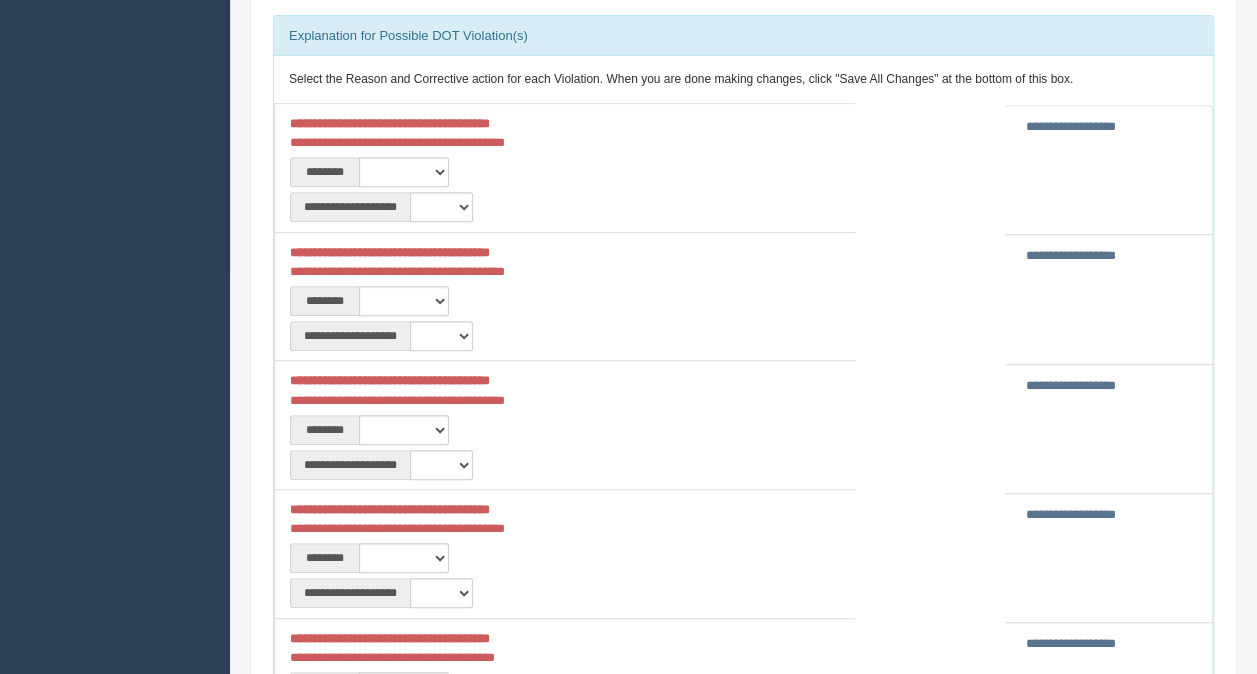 click on "**********" at bounding box center [1071, 385] 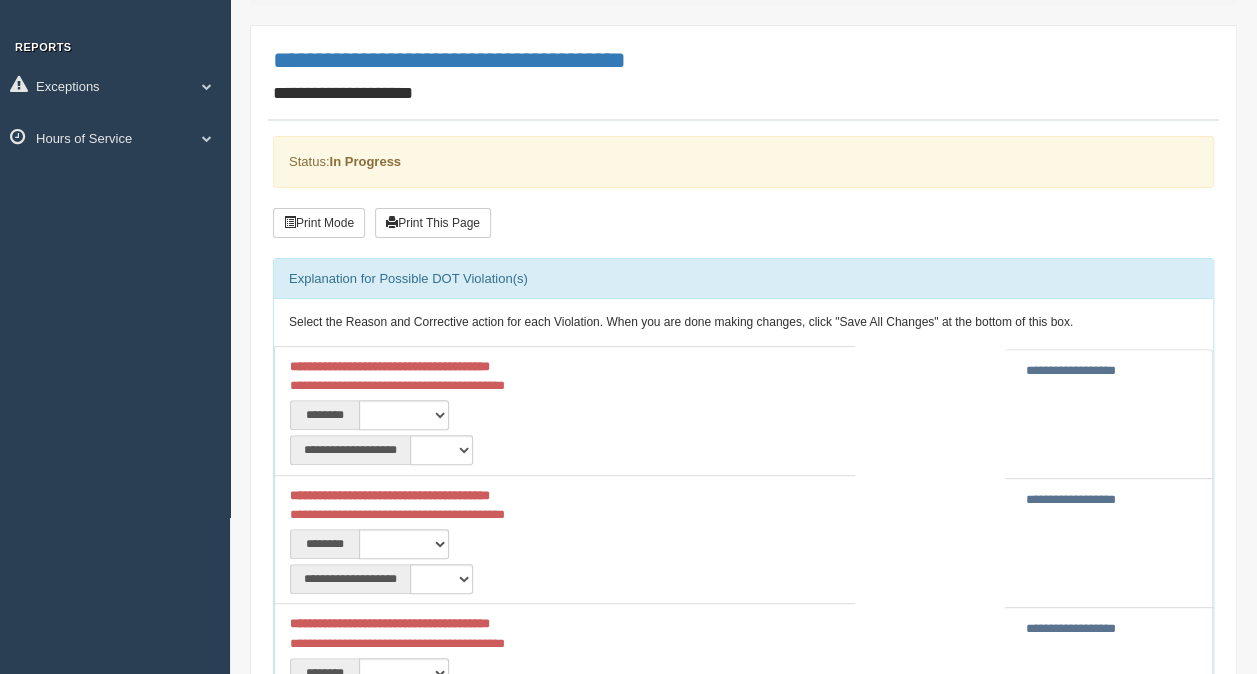 scroll, scrollTop: 400, scrollLeft: 0, axis: vertical 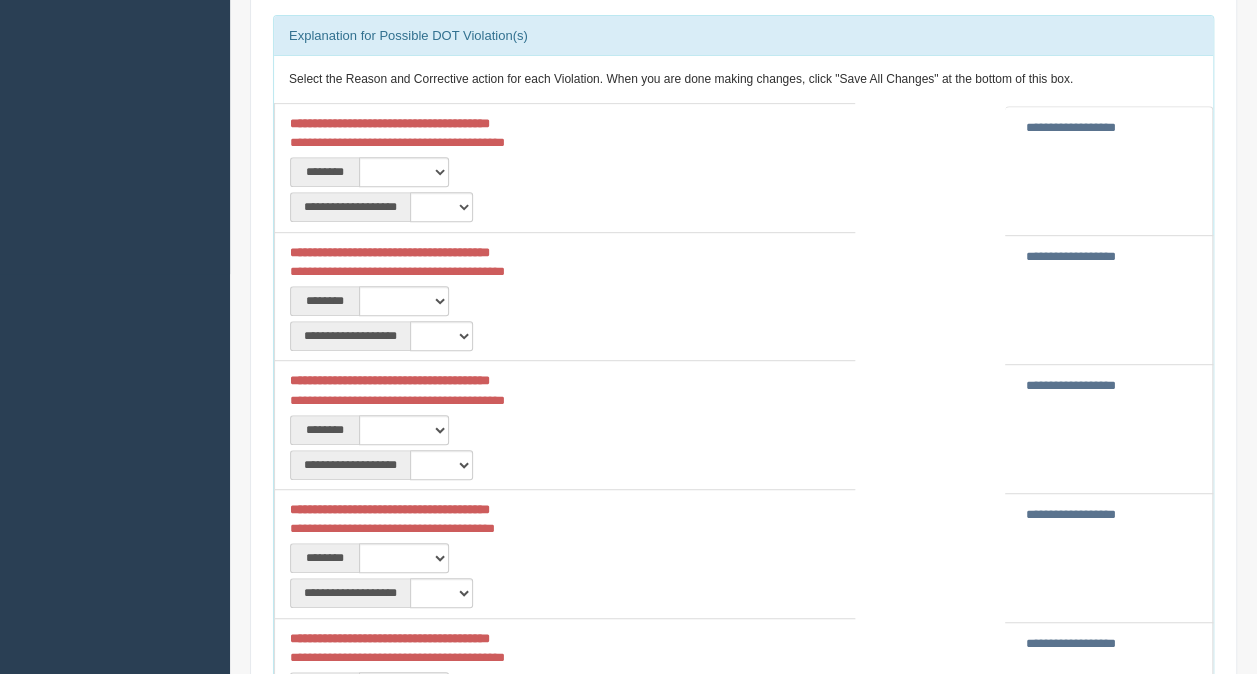 click on "**********" at bounding box center (1071, 385) 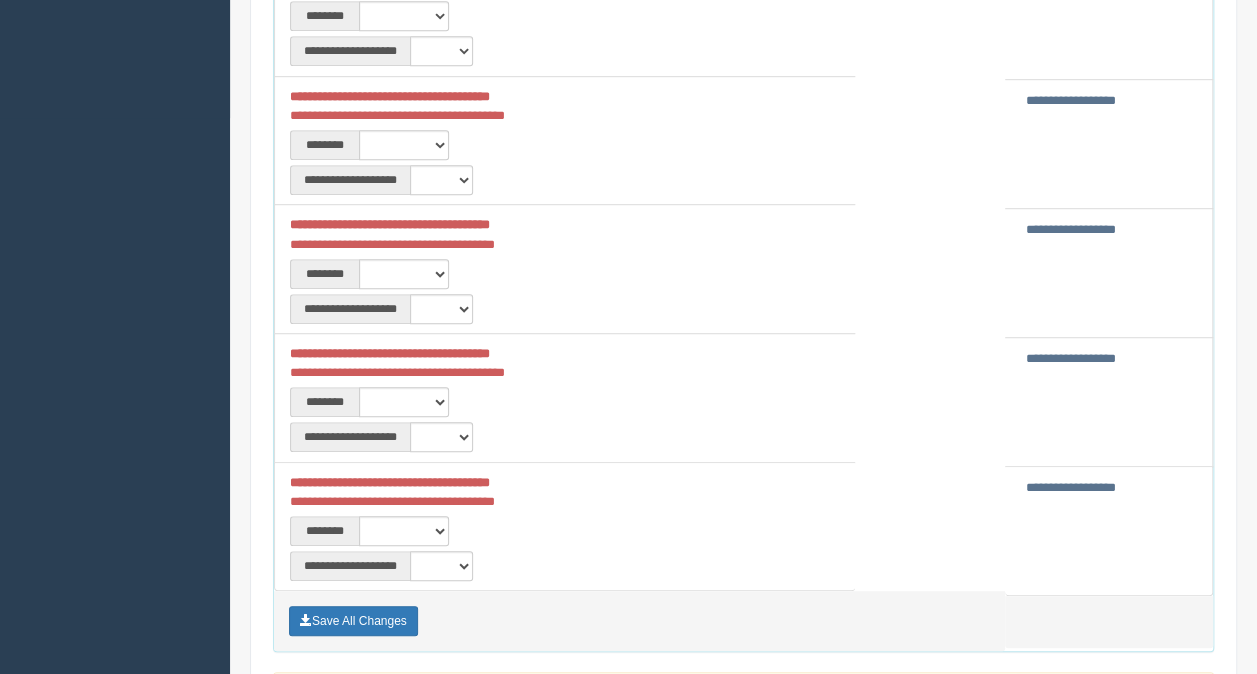 scroll, scrollTop: 600, scrollLeft: 0, axis: vertical 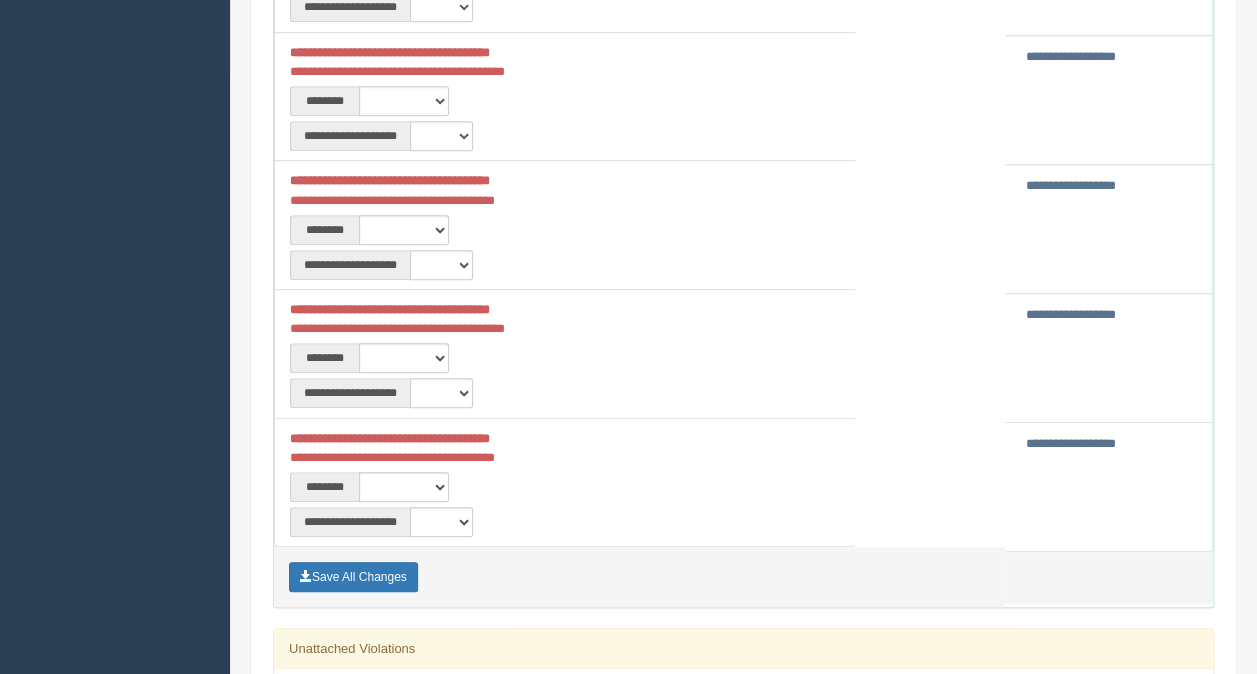 click on "**********" at bounding box center [1071, 314] 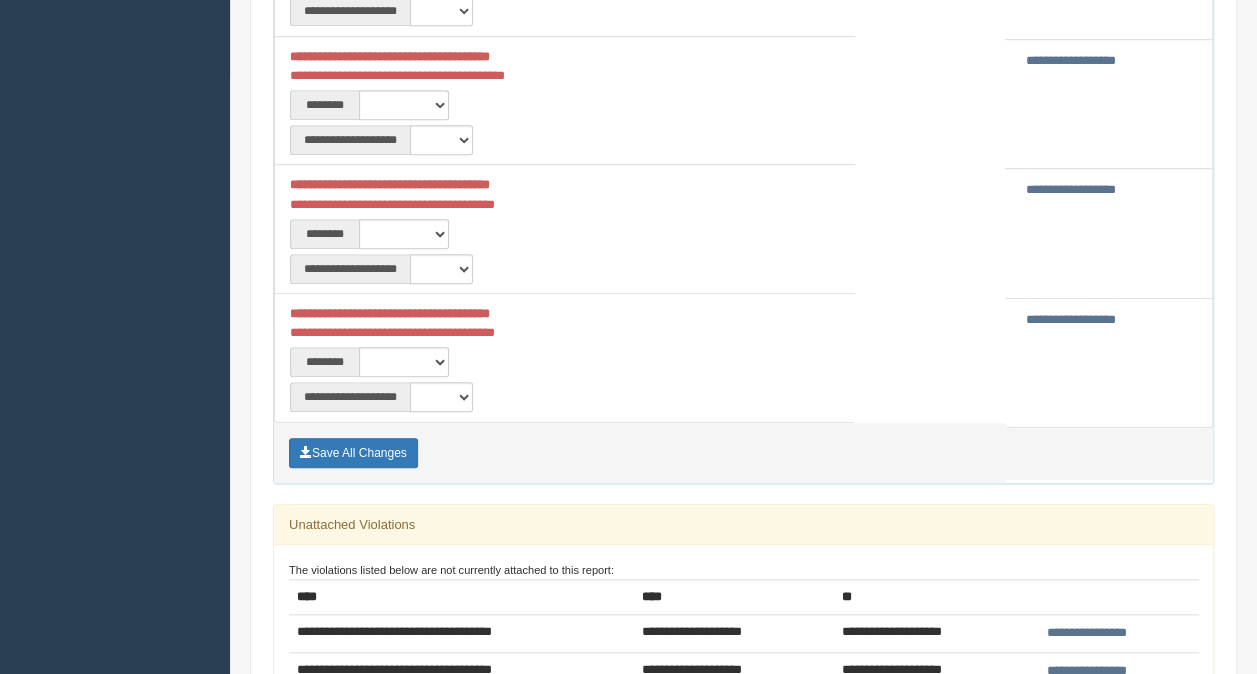 scroll, scrollTop: 600, scrollLeft: 0, axis: vertical 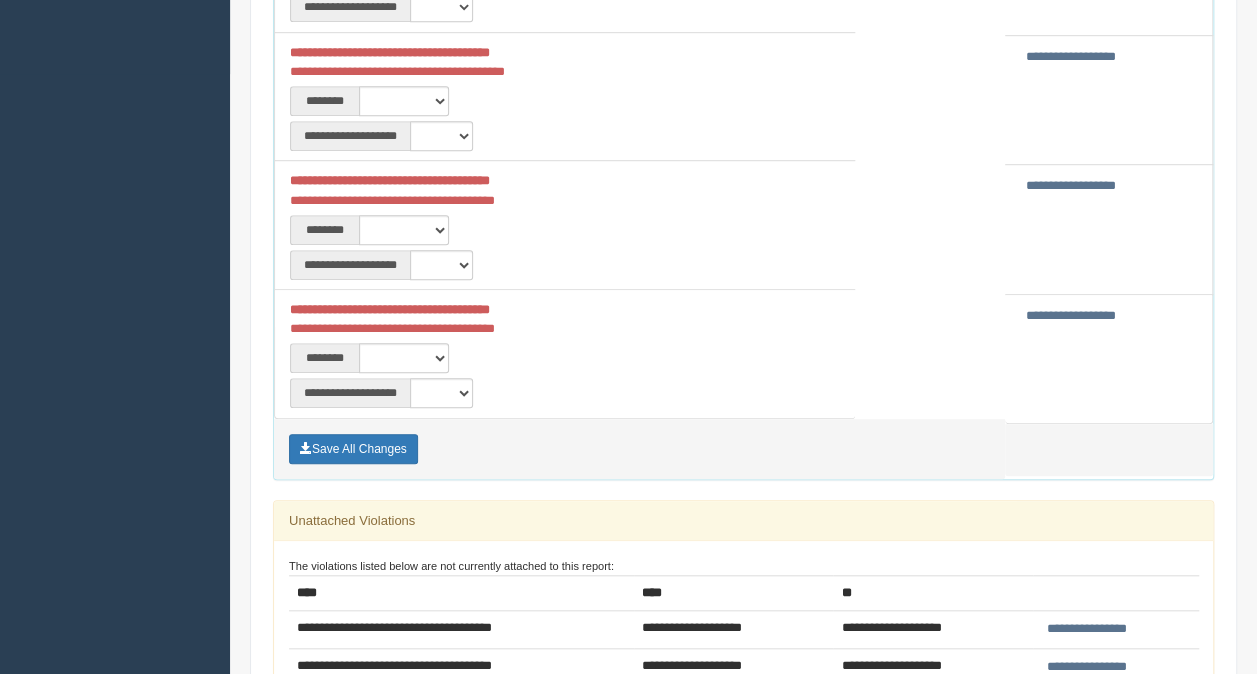 click on "**********" at bounding box center (1071, 315) 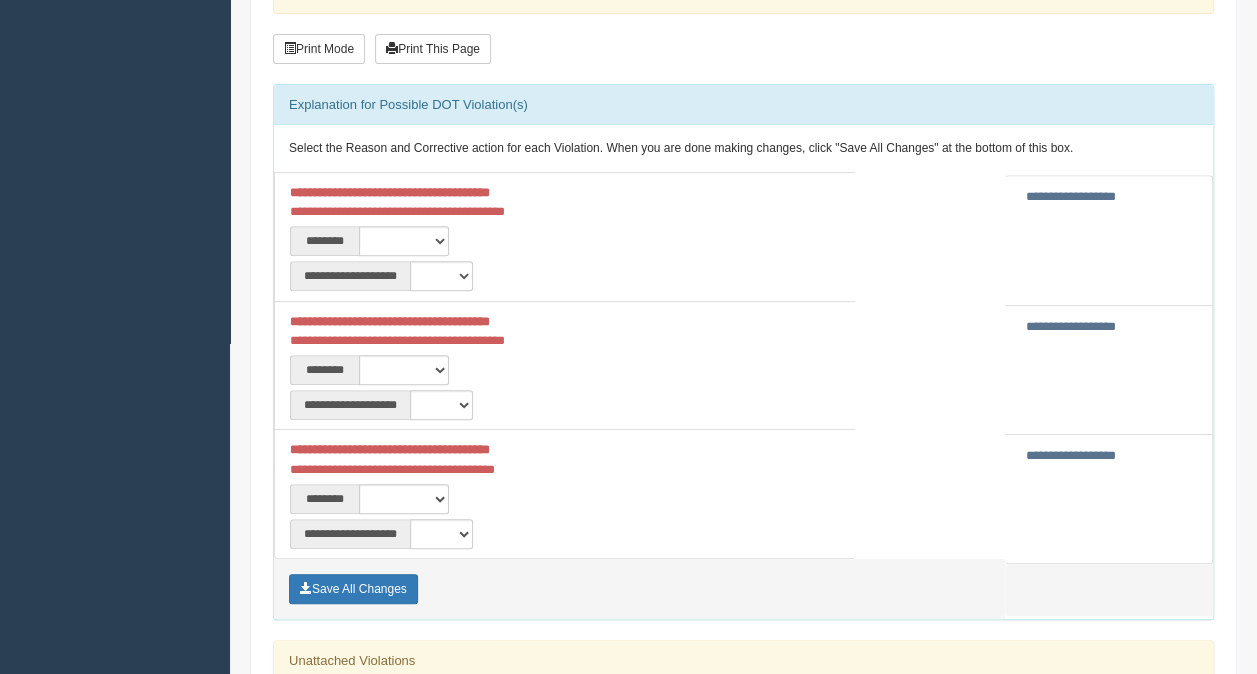 scroll, scrollTop: 600, scrollLeft: 0, axis: vertical 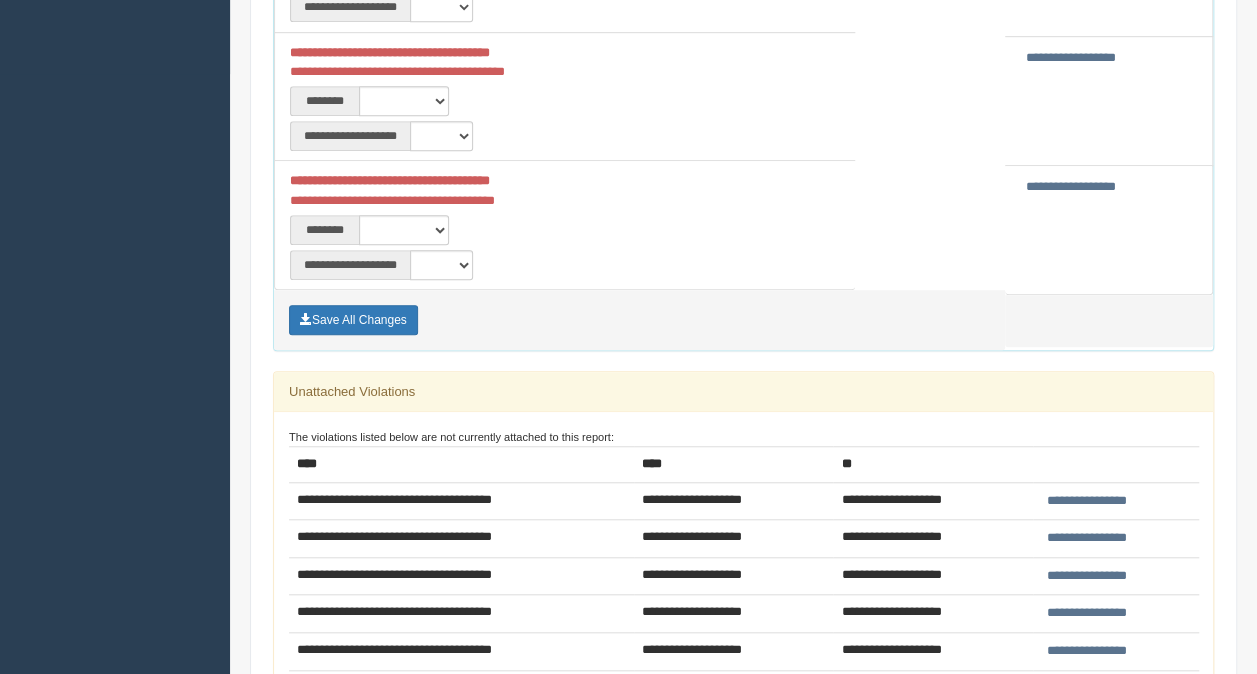 click on "**********" at bounding box center [1071, 186] 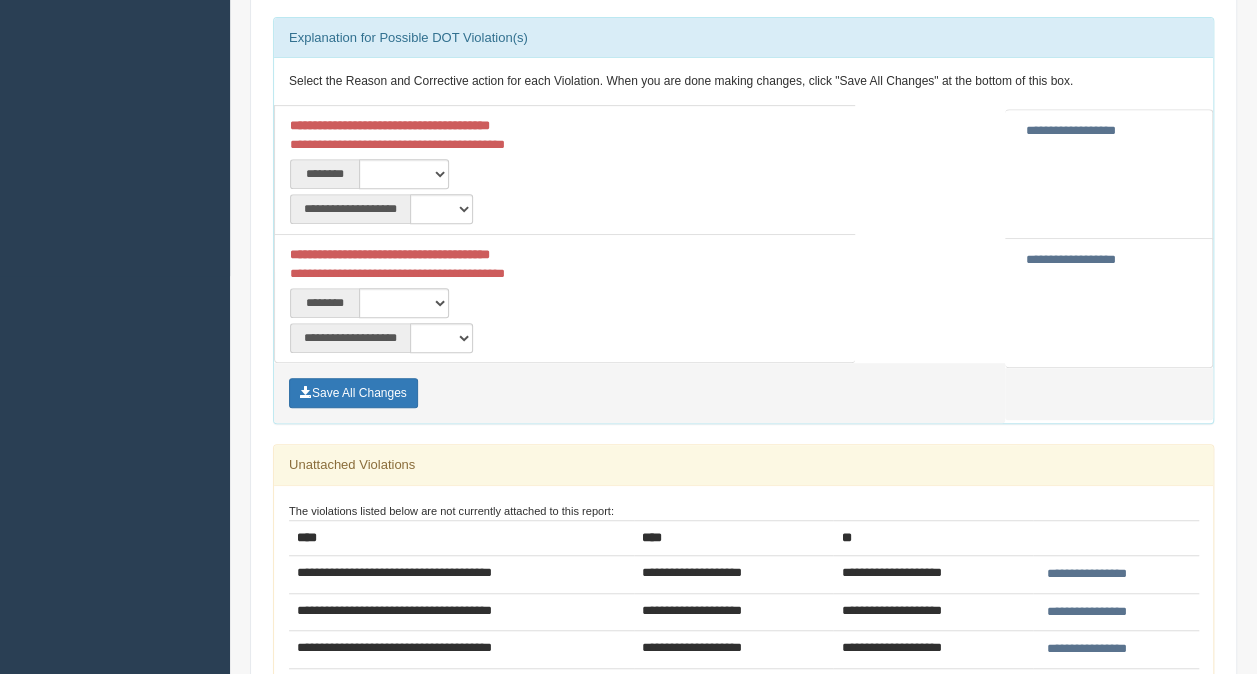 scroll, scrollTop: 400, scrollLeft: 0, axis: vertical 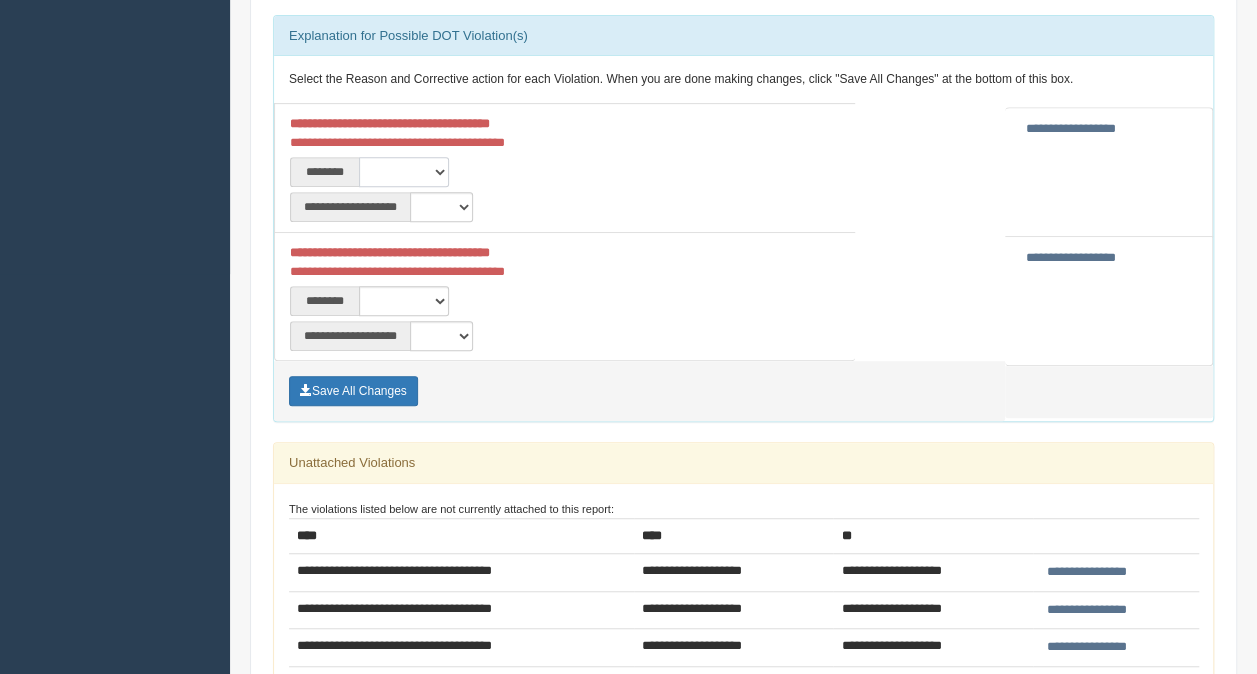 click on "**********" at bounding box center (404, 172) 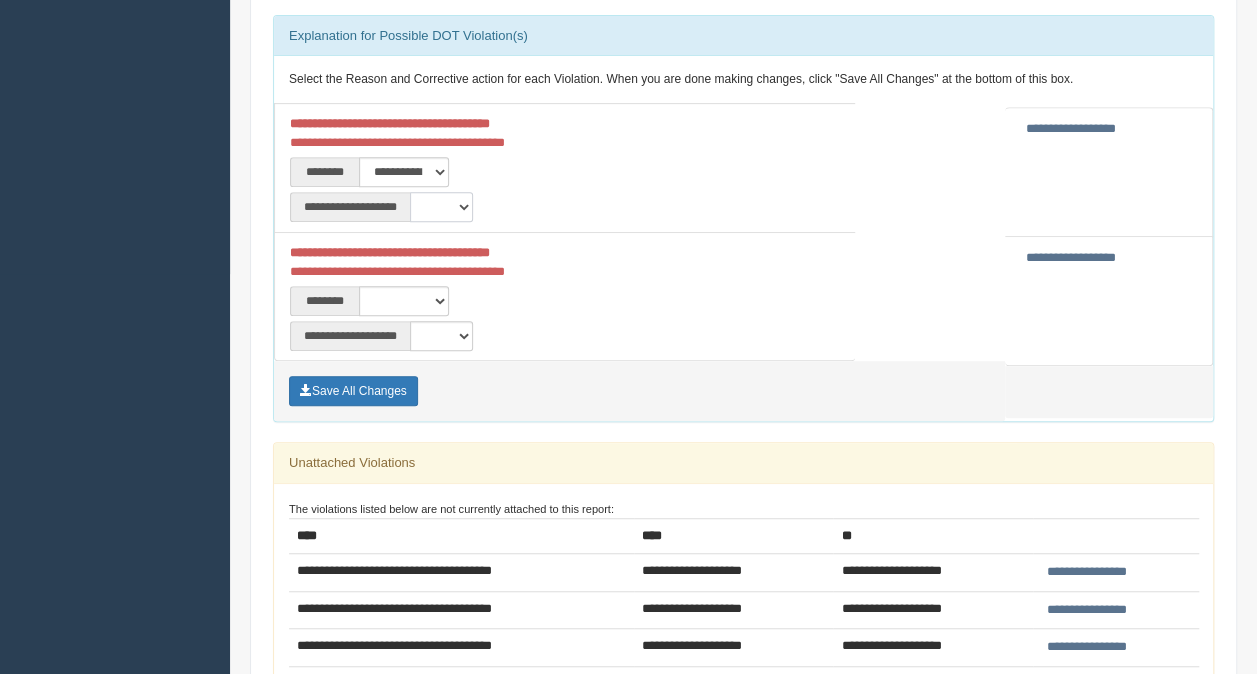 click on "**********" at bounding box center [441, 207] 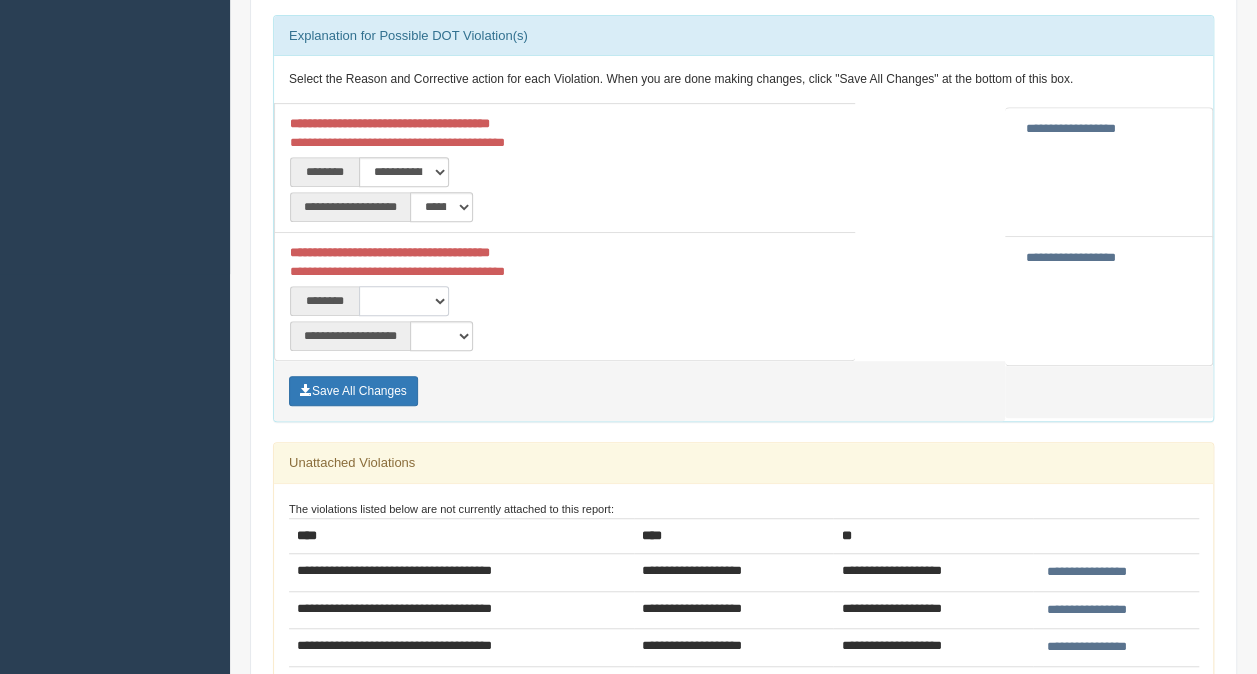 click on "**********" at bounding box center [404, 301] 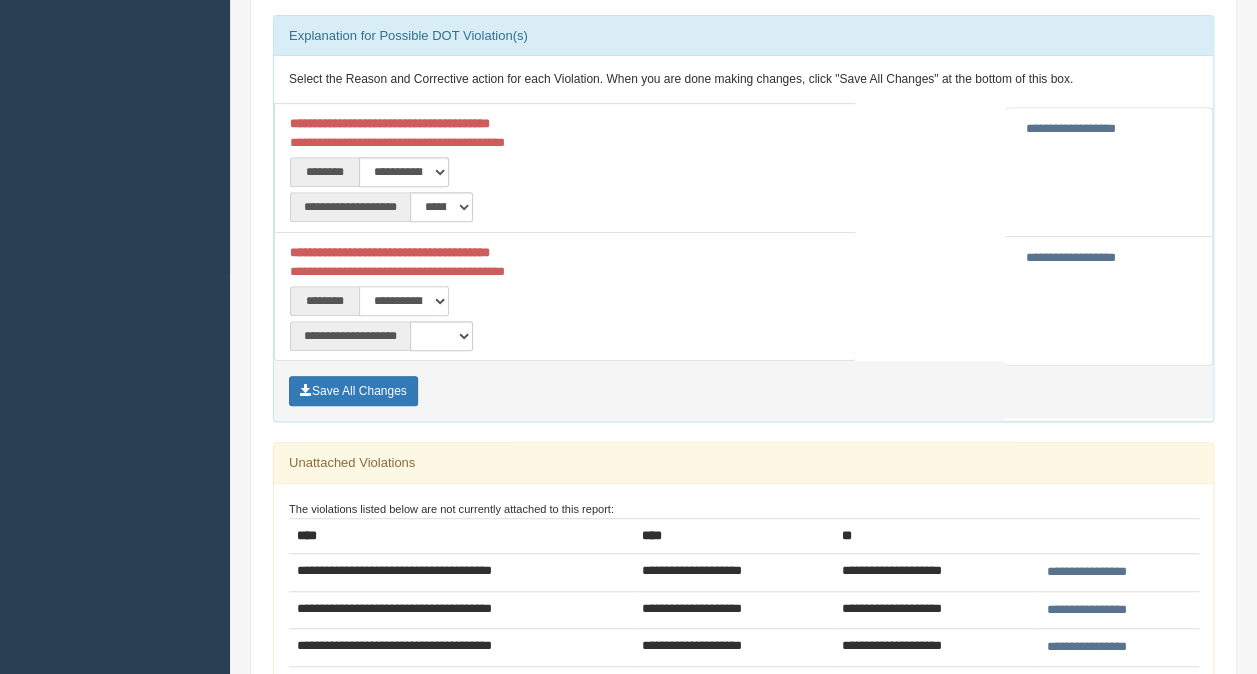 click on "**********" at bounding box center (404, 301) 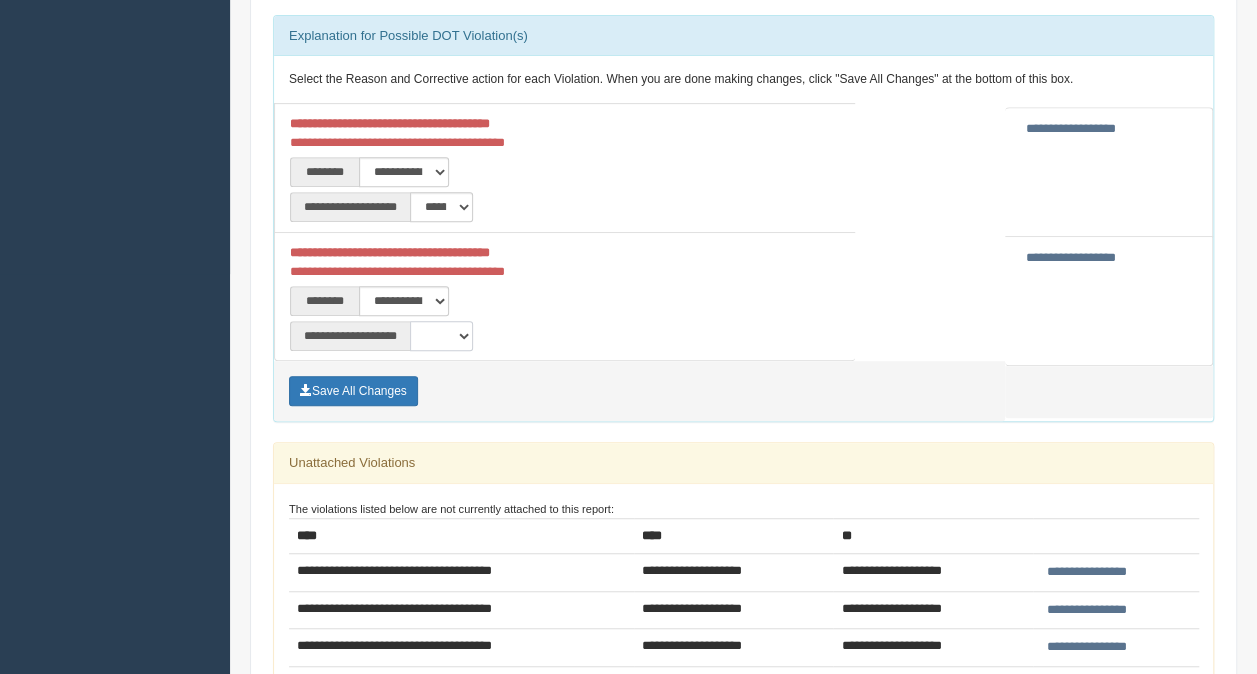 click on "**********" at bounding box center [441, 336] 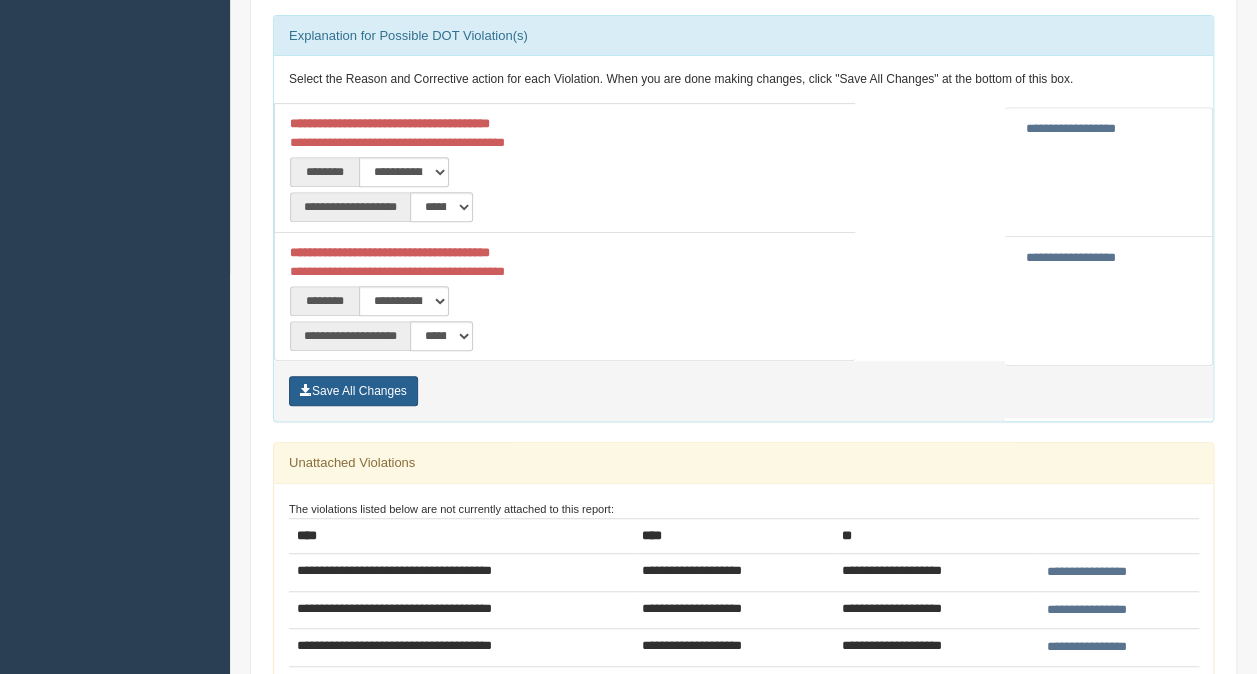 click on "Save All Changes" at bounding box center [353, 391] 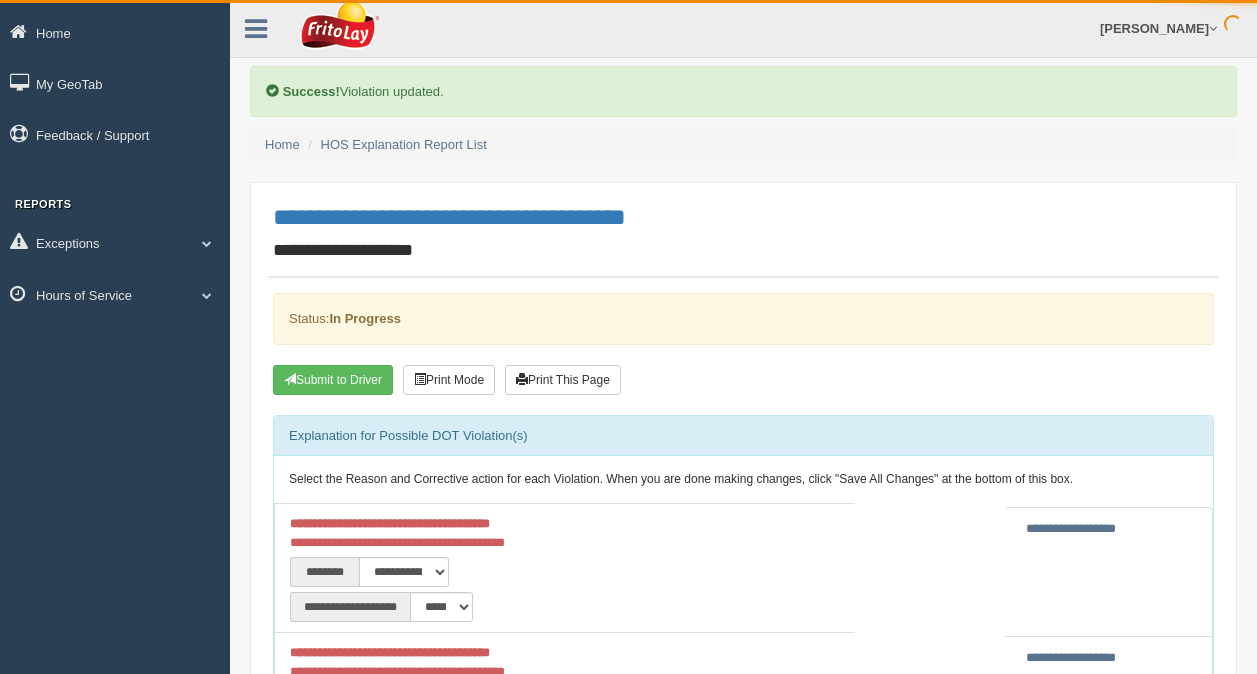 scroll, scrollTop: 0, scrollLeft: 0, axis: both 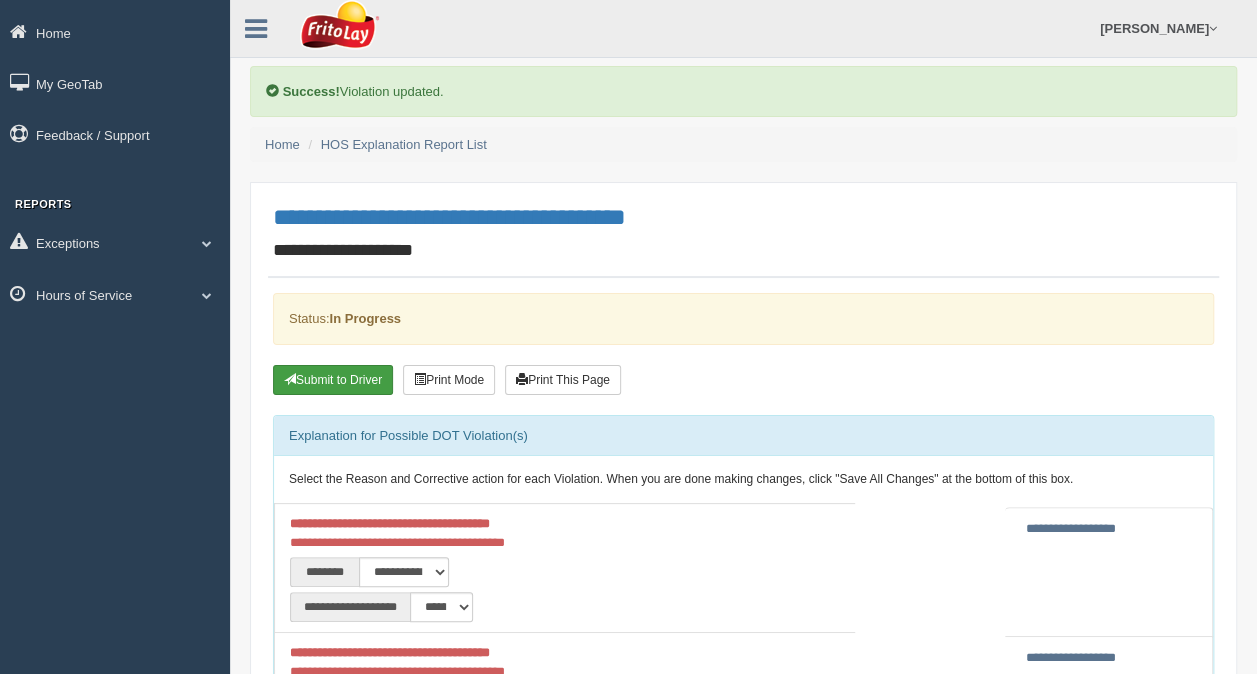click on "Submit to Driver" at bounding box center [333, 380] 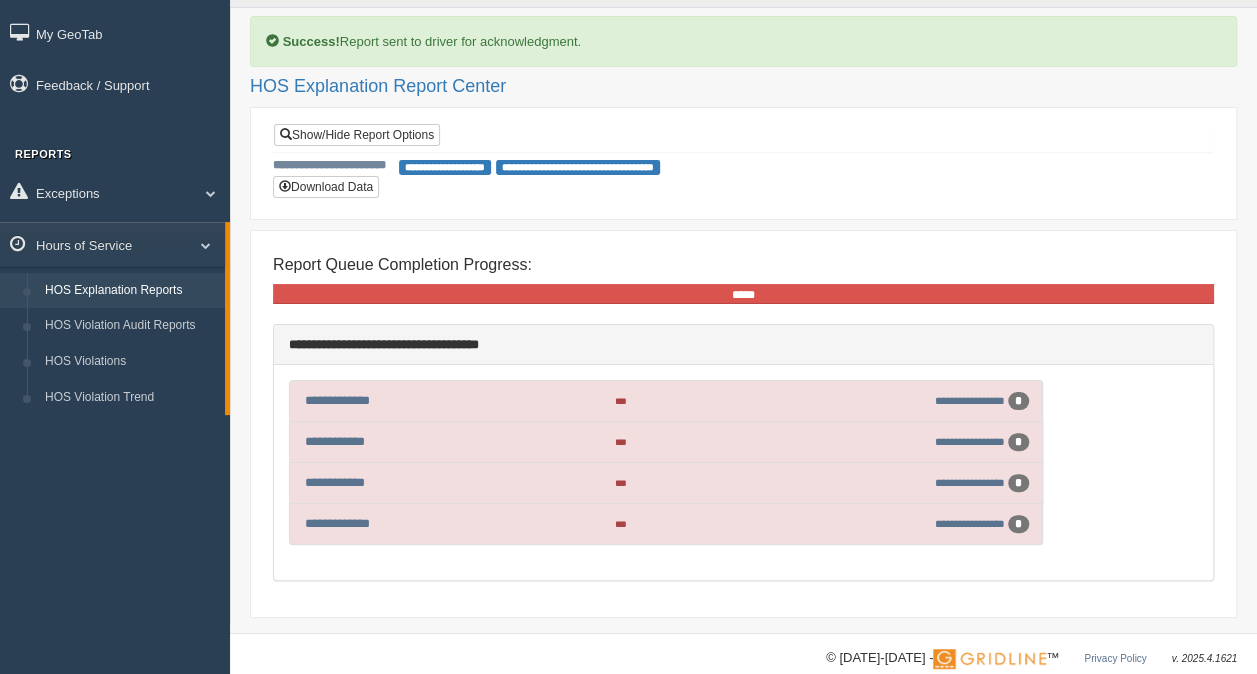 scroll, scrollTop: 71, scrollLeft: 0, axis: vertical 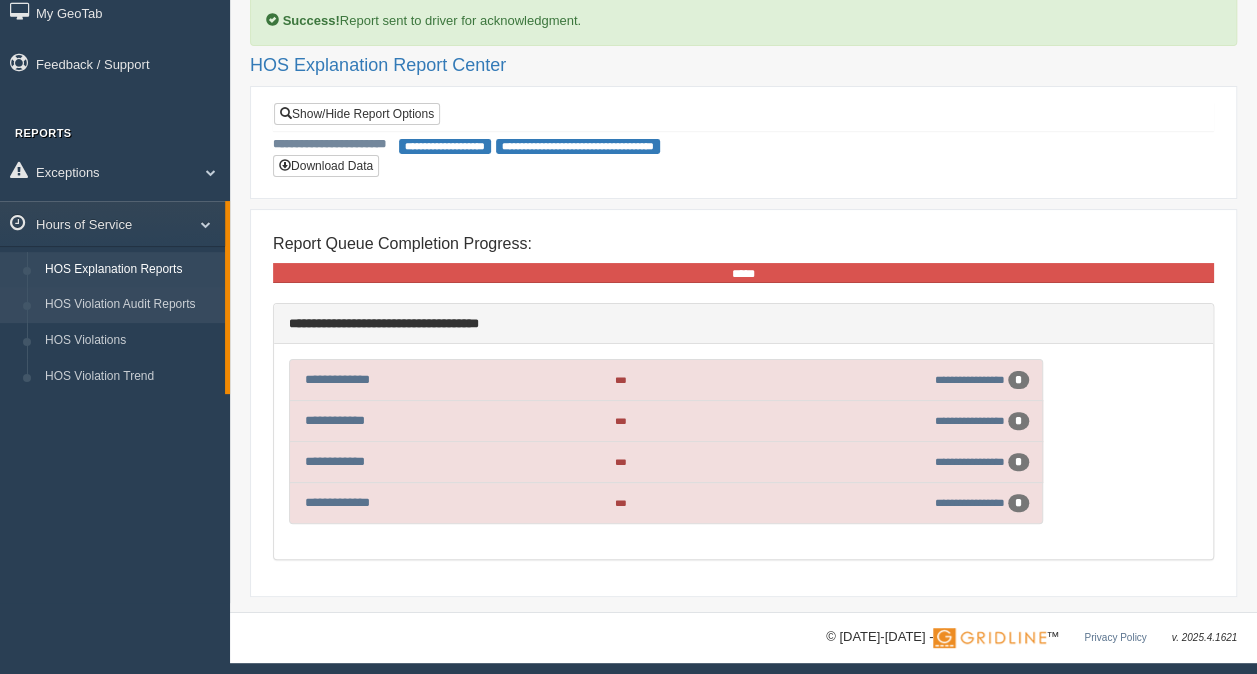 click on "HOS Violation Audit Reports" at bounding box center [130, 305] 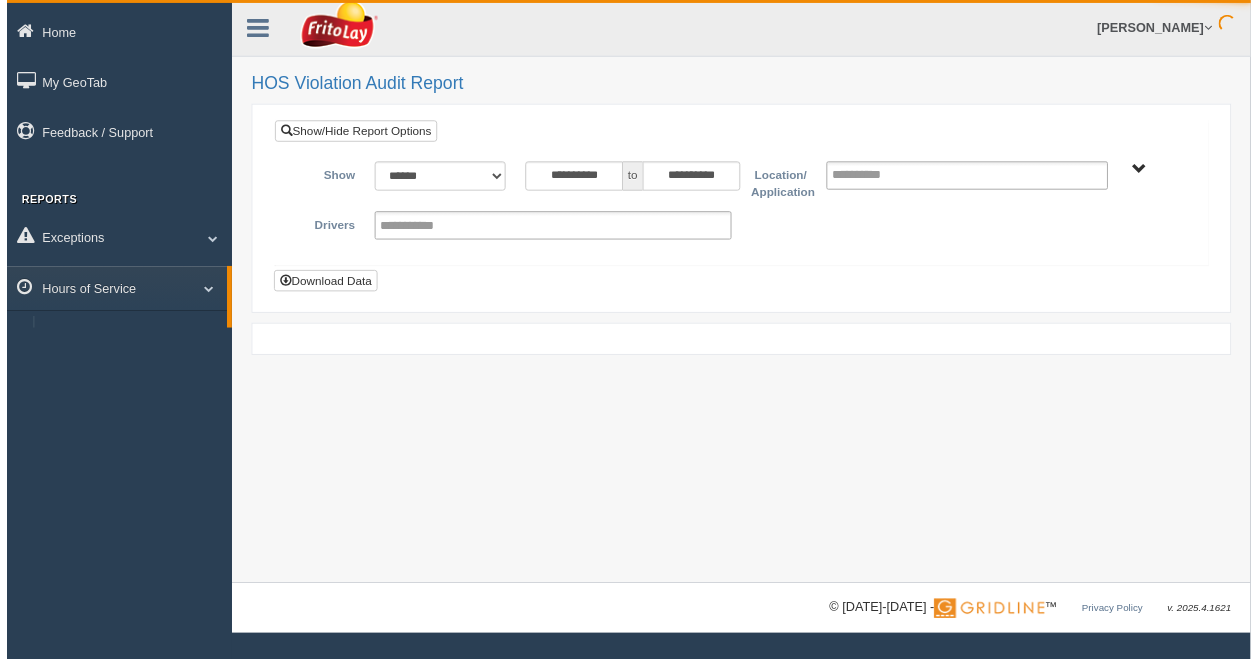 scroll, scrollTop: 0, scrollLeft: 0, axis: both 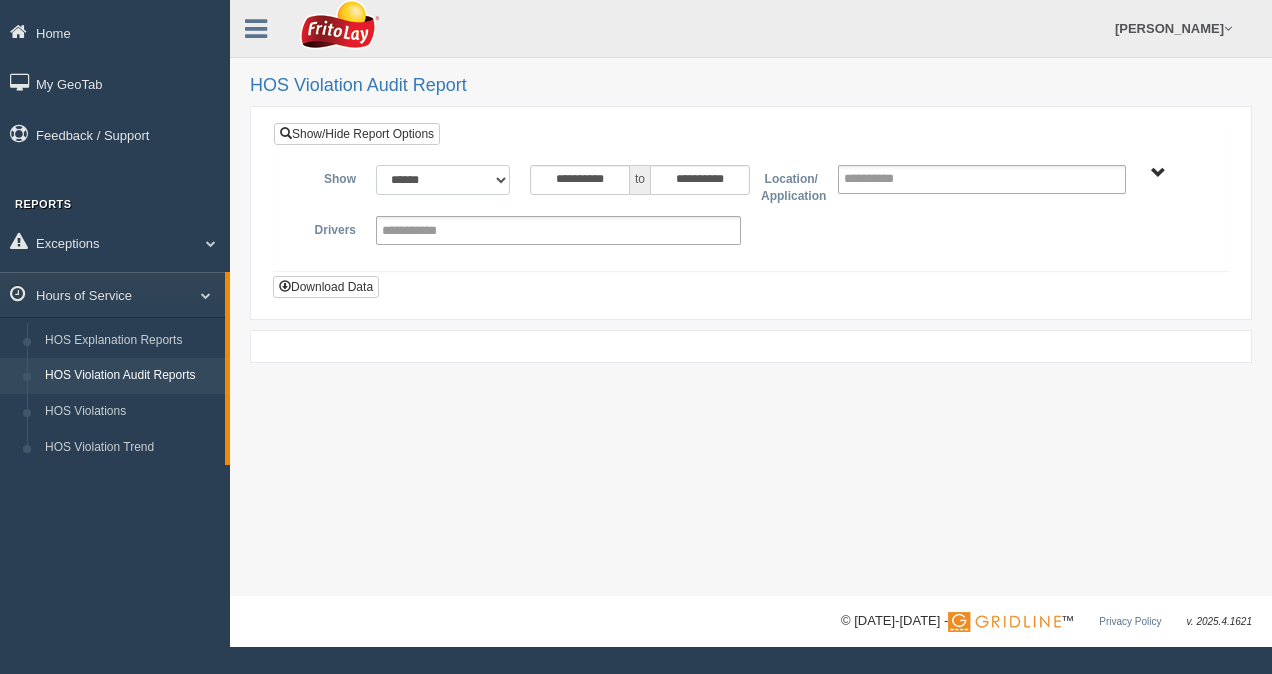 click on "**********" at bounding box center (443, 180) 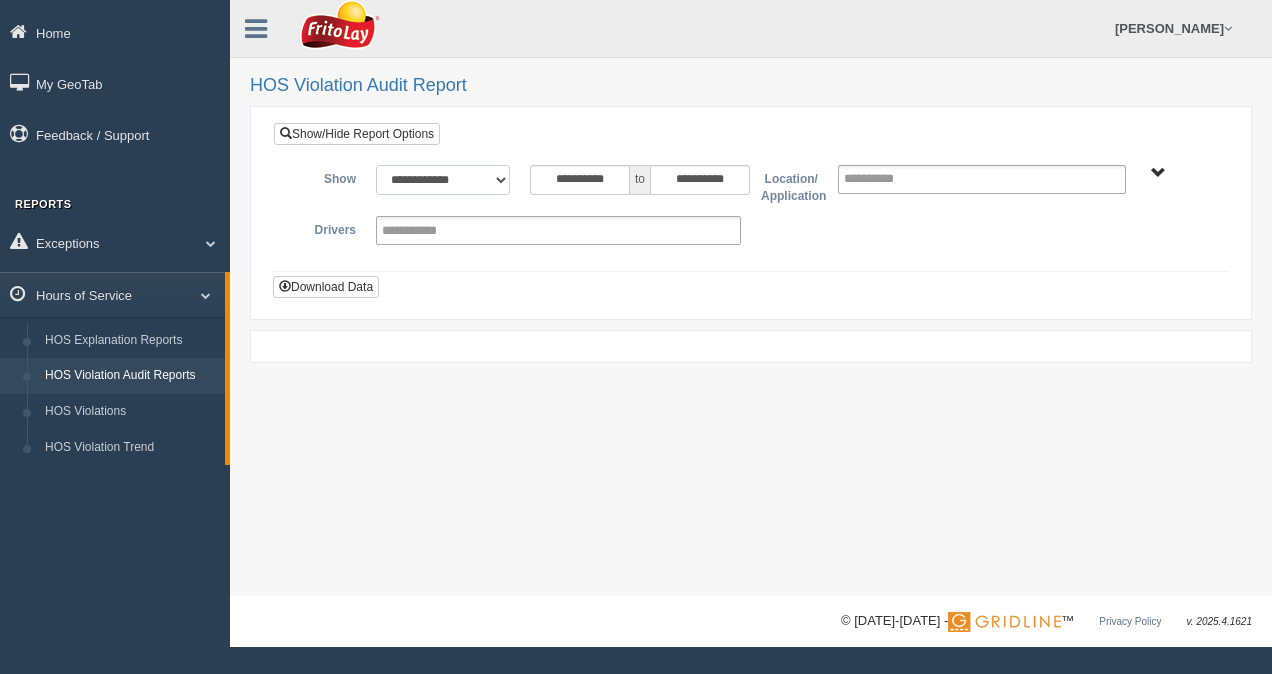 click on "**********" at bounding box center (443, 180) 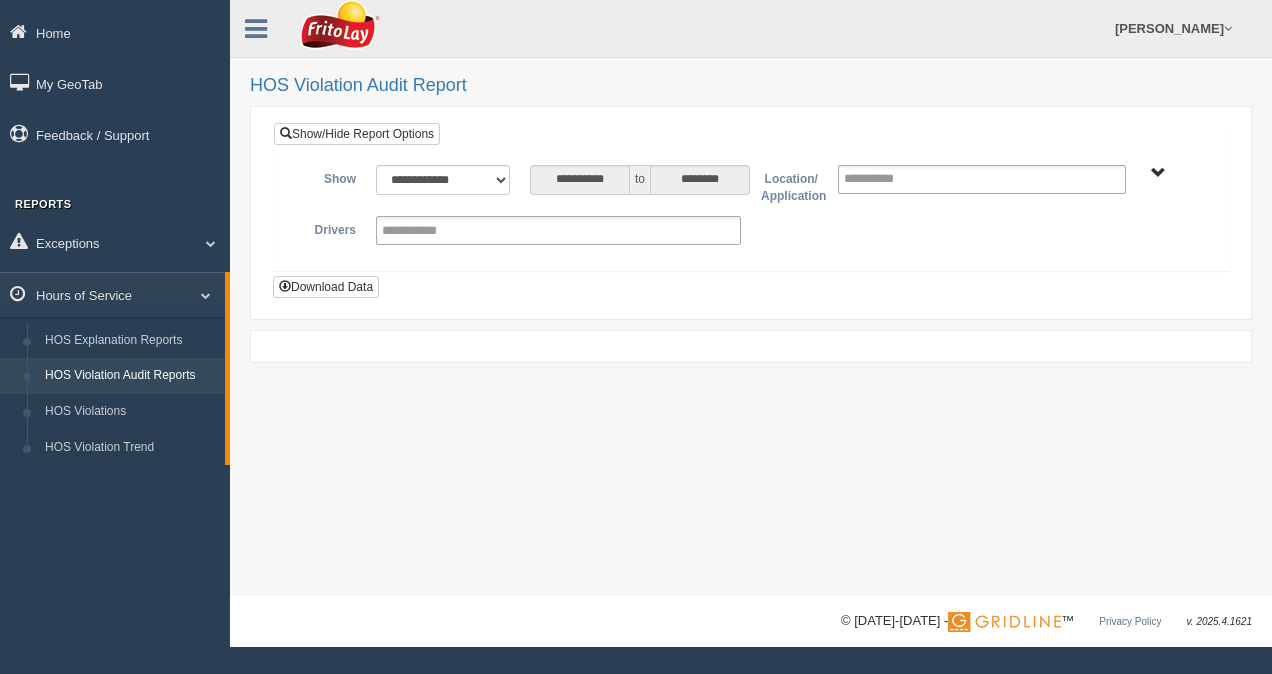 click on "[GEOGRAPHIC_DATA][US_STATE] 740-30018805" at bounding box center (1158, 173) 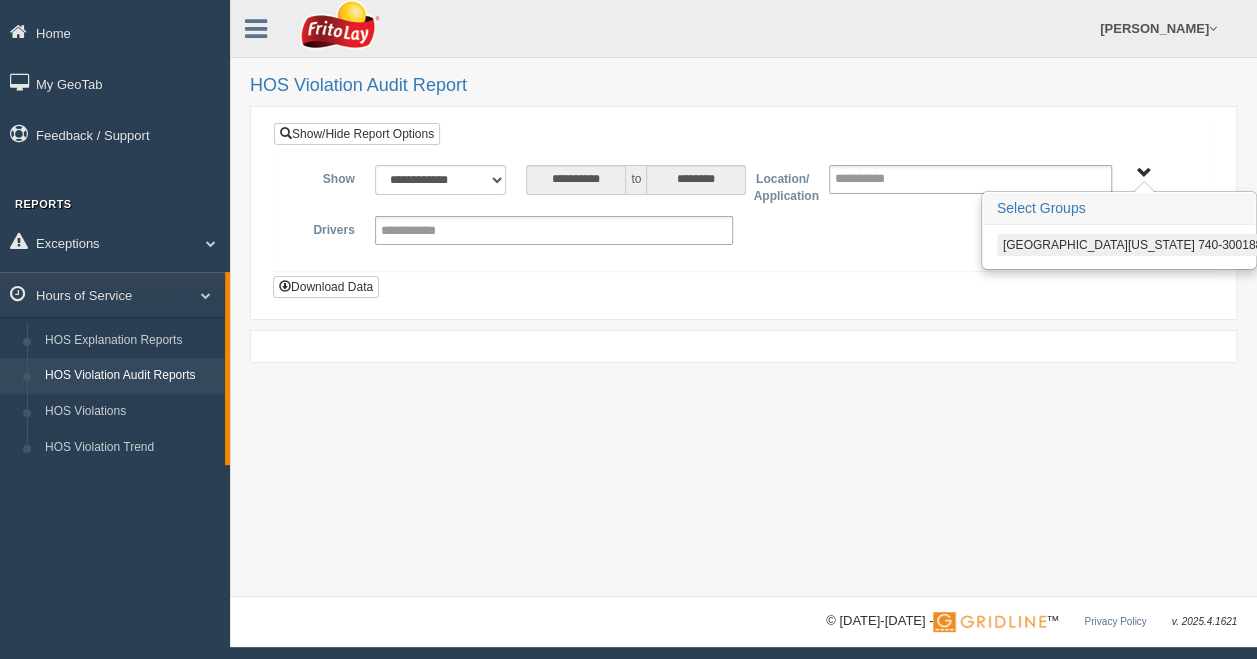 click on "GREATER VIRGINIA DISTRICT 740-30018805
Select Groups GREATER VIRGINIA DISTRICT 740-30018805" at bounding box center [1160, 172] 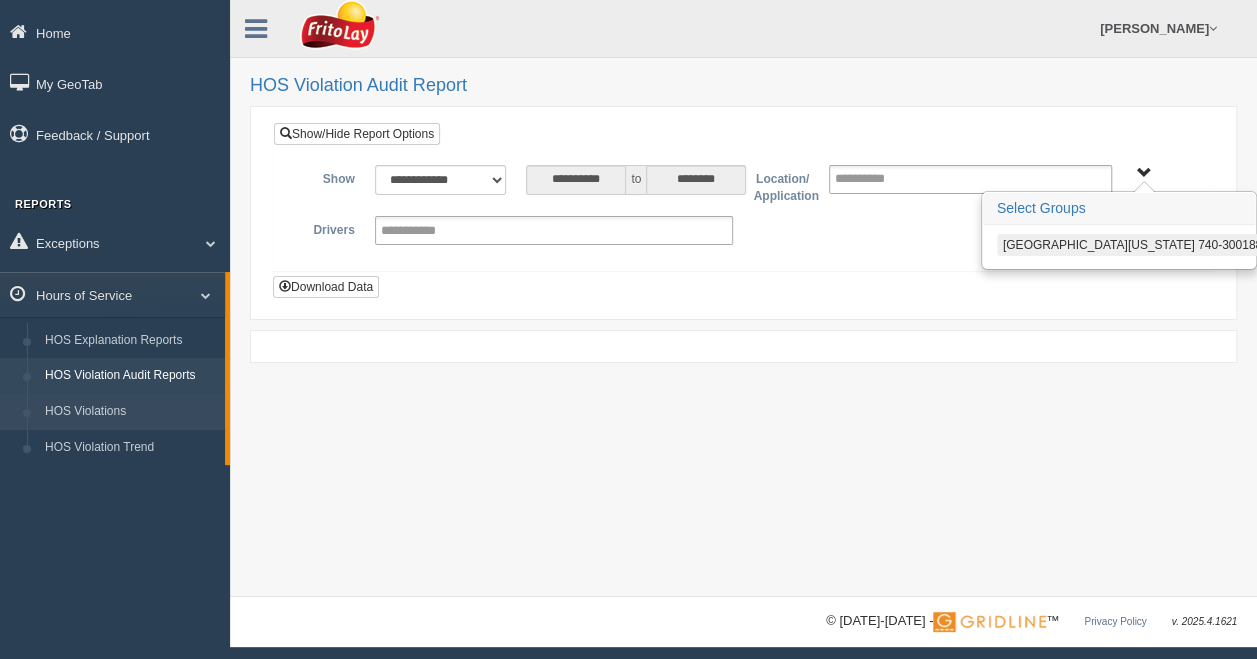 click on "HOS Violations" at bounding box center (130, 412) 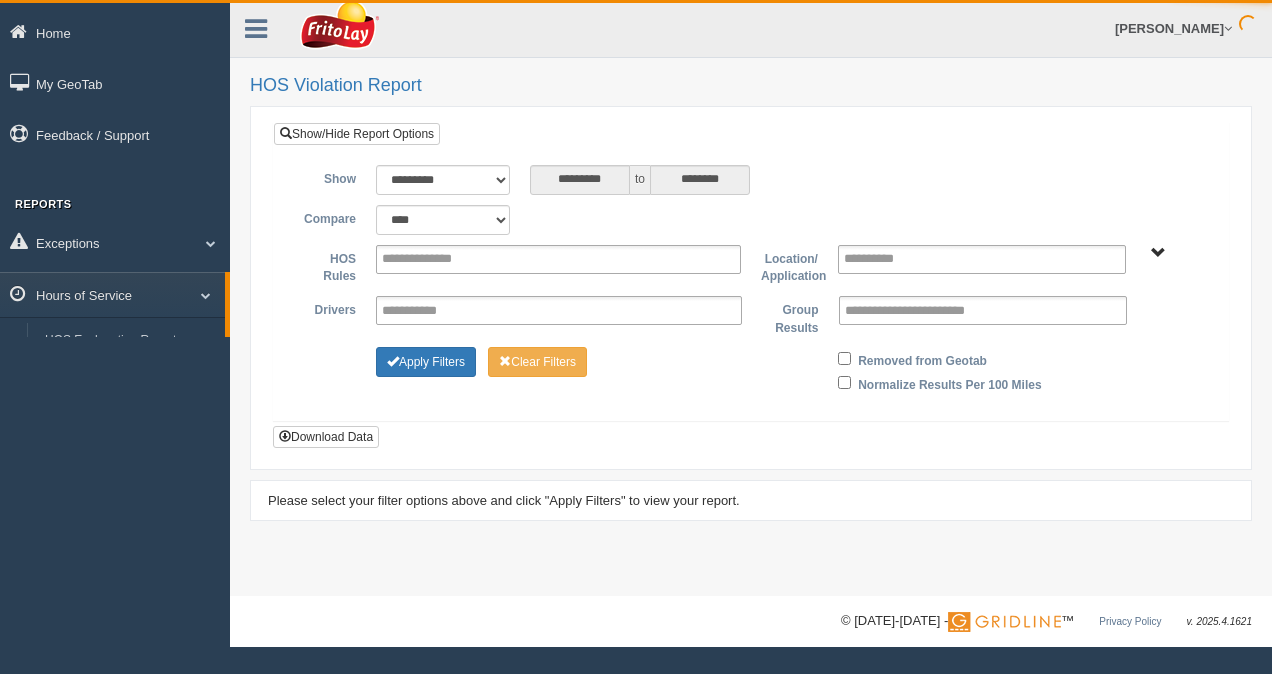 scroll, scrollTop: 0, scrollLeft: 0, axis: both 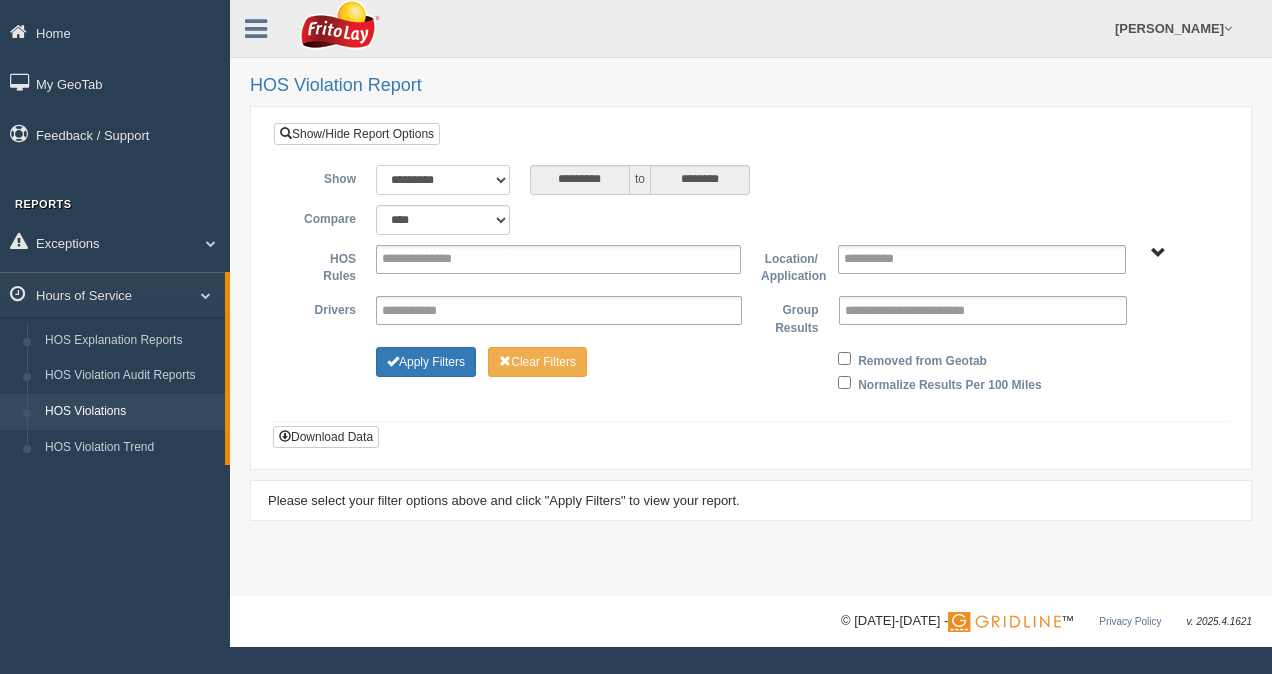 click on "**********" at bounding box center [443, 180] 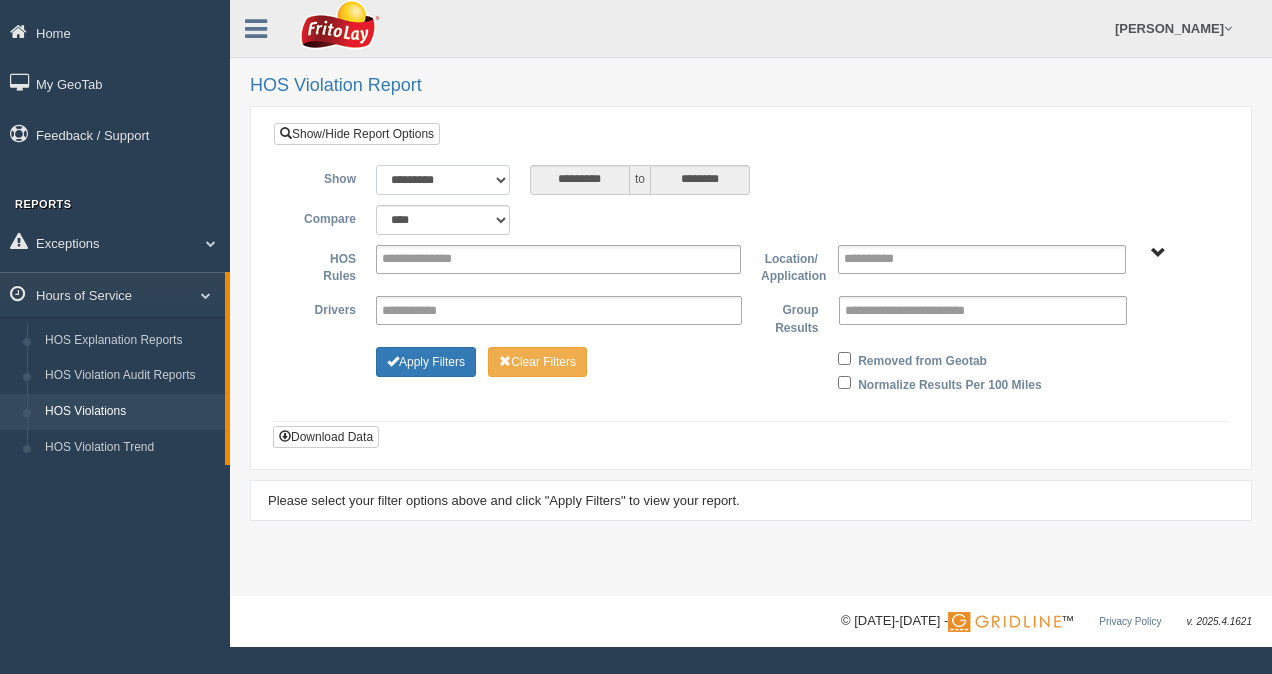 select on "**********" 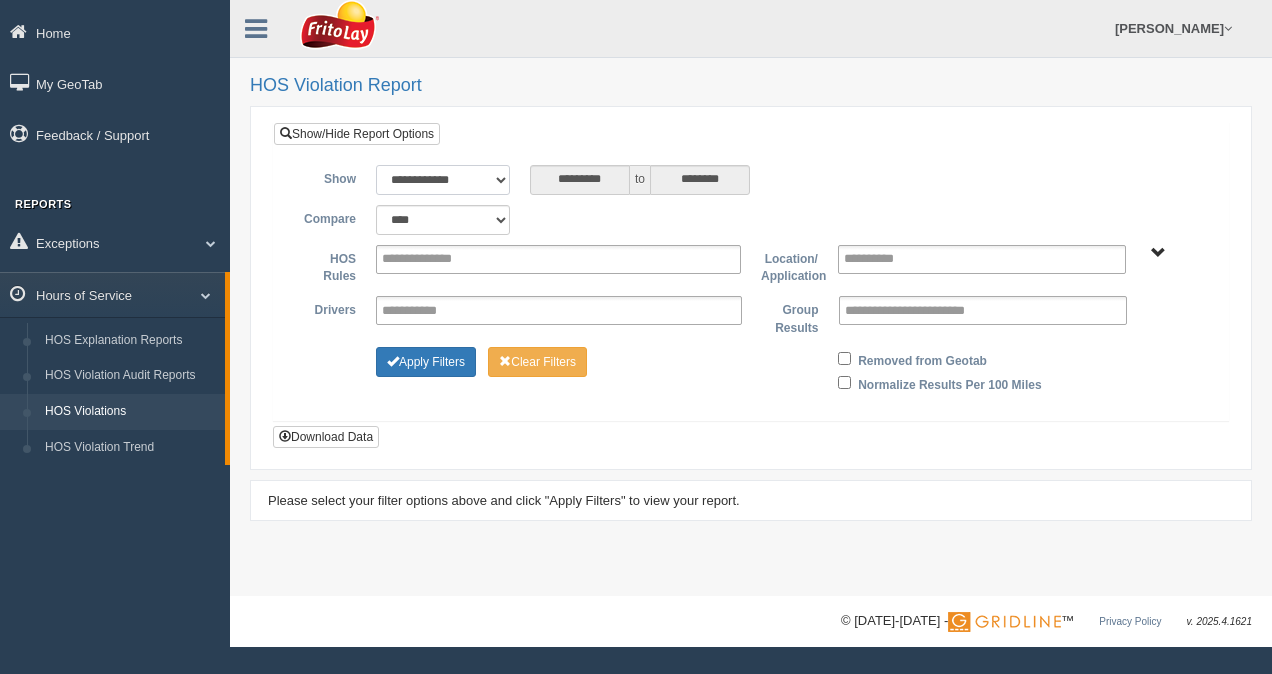 click on "**********" at bounding box center (443, 180) 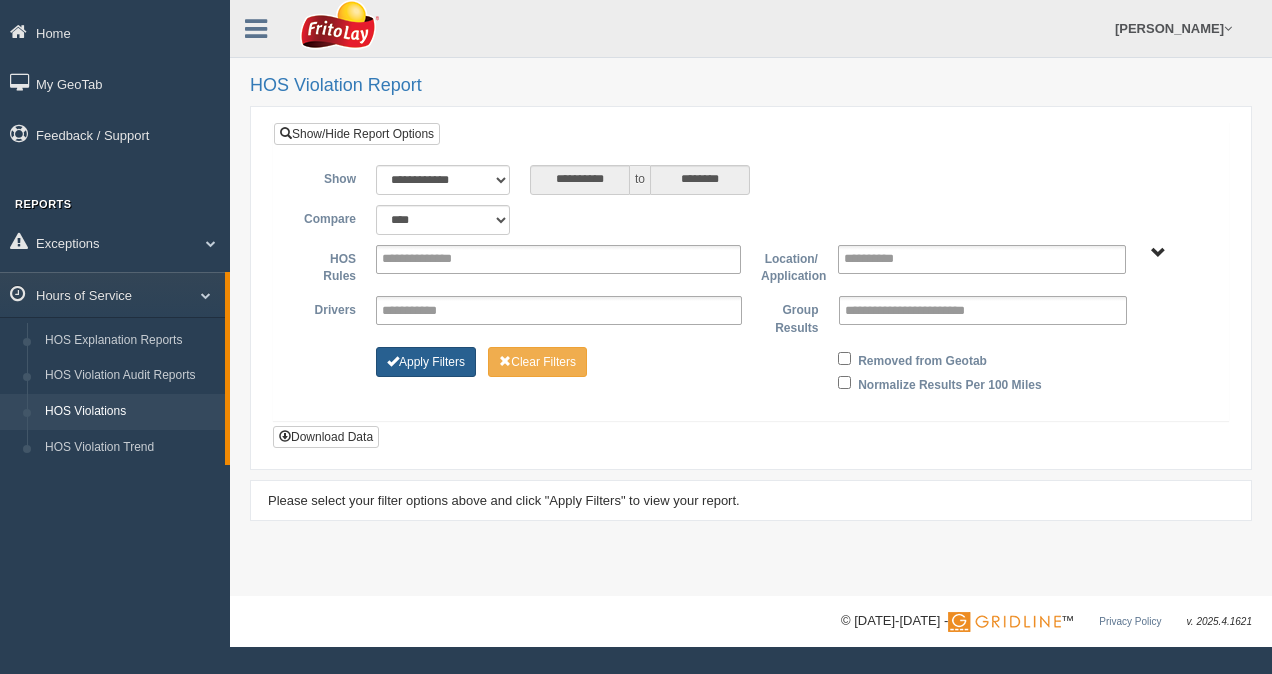 click on "Apply Filters" at bounding box center (426, 362) 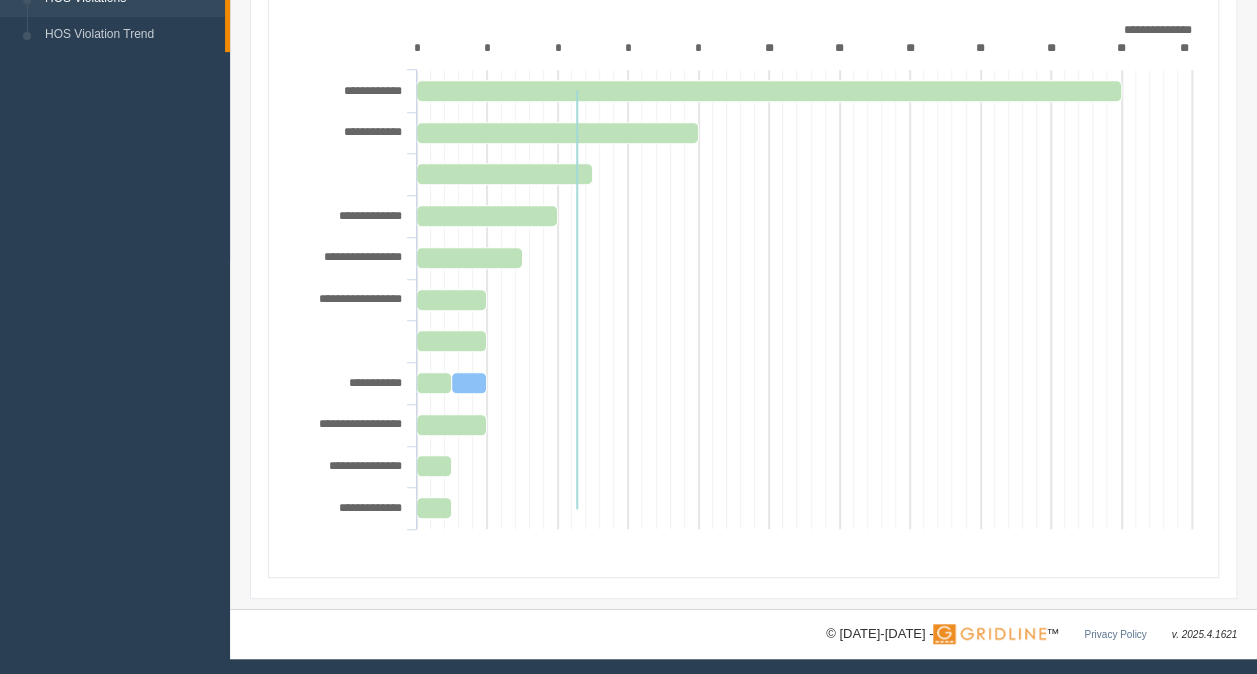 scroll, scrollTop: 414, scrollLeft: 0, axis: vertical 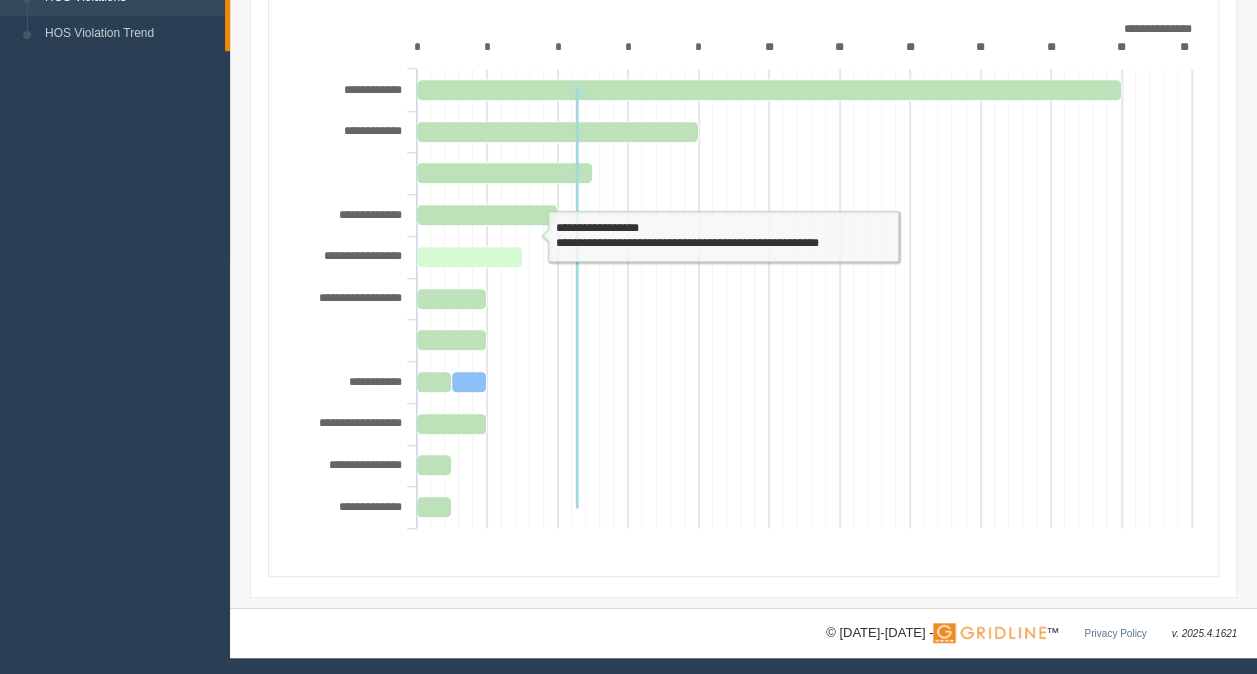click 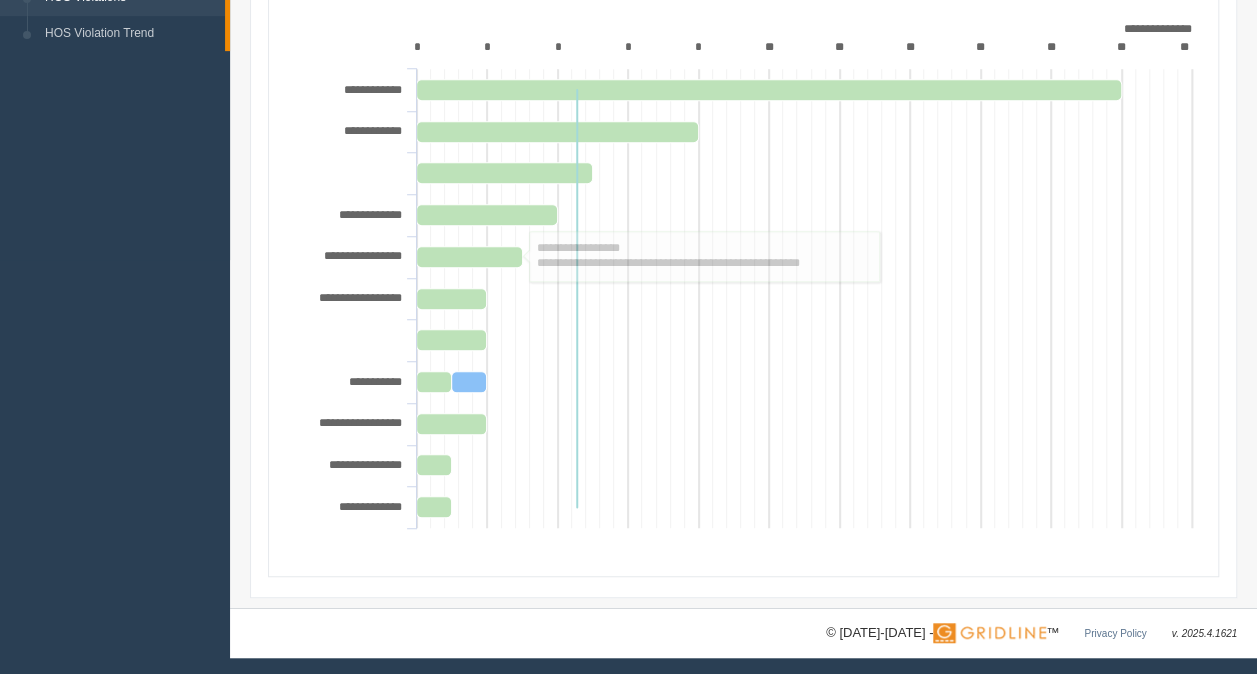 click on "**********" 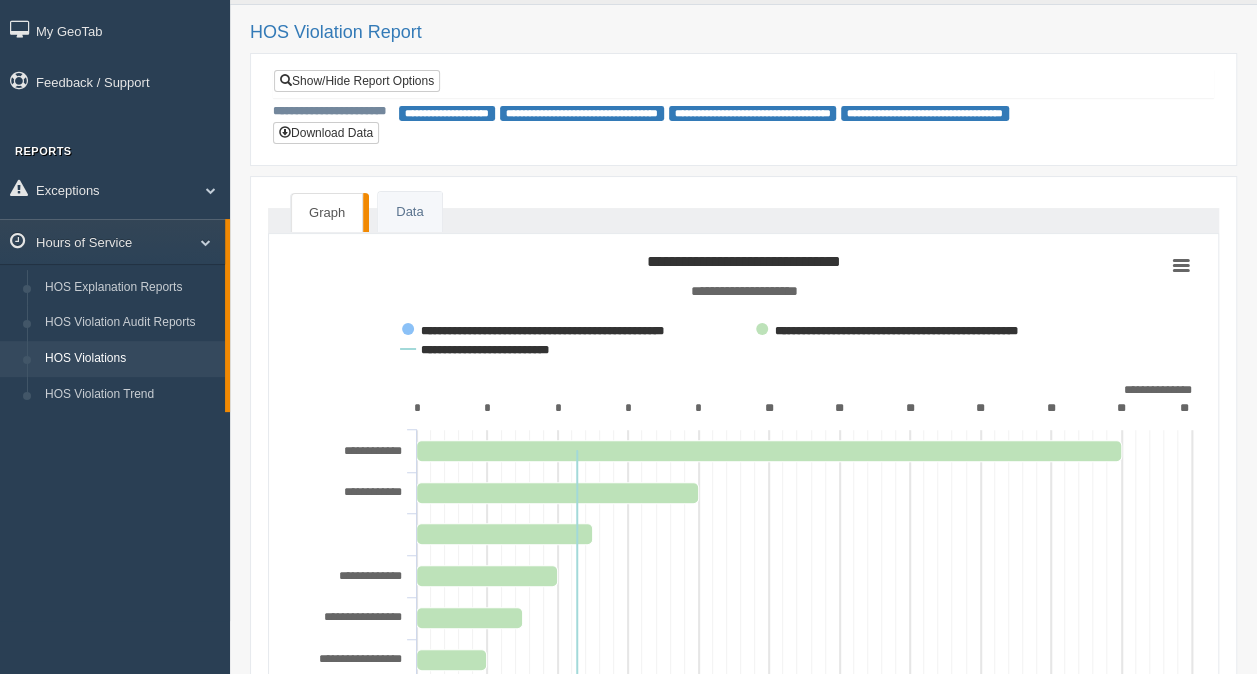 scroll, scrollTop: 14, scrollLeft: 0, axis: vertical 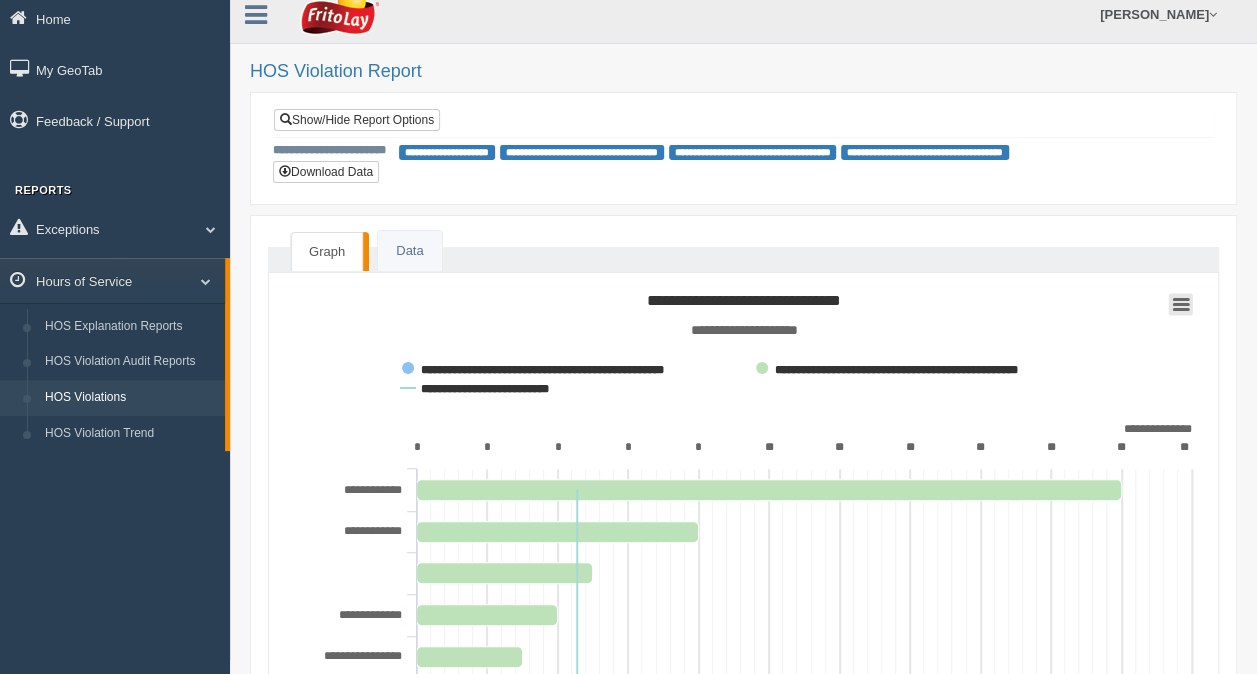 click 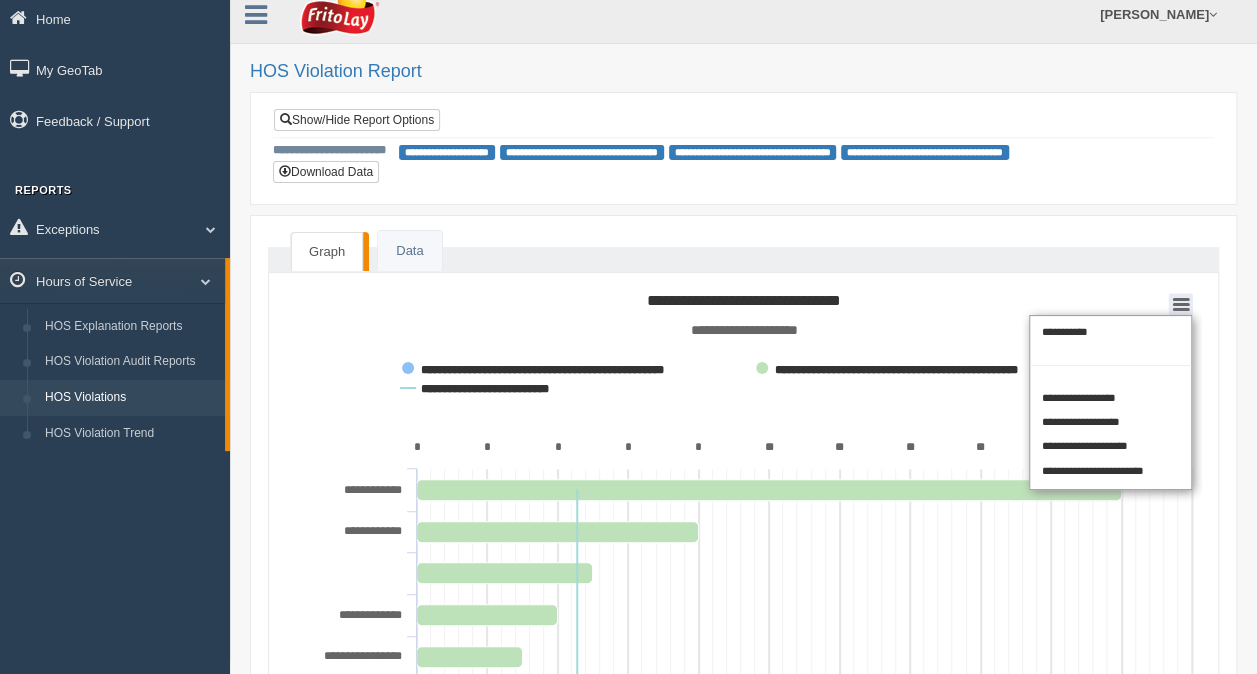 click 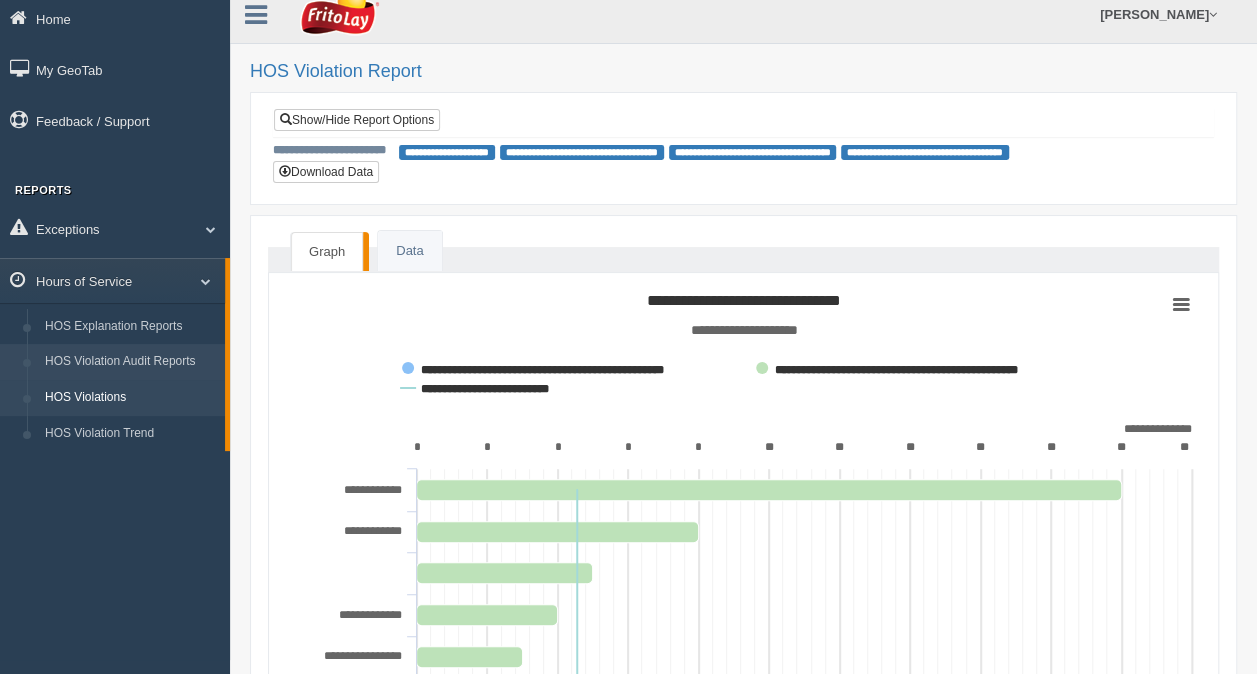 click on "HOS Violation Audit Reports" at bounding box center [130, 362] 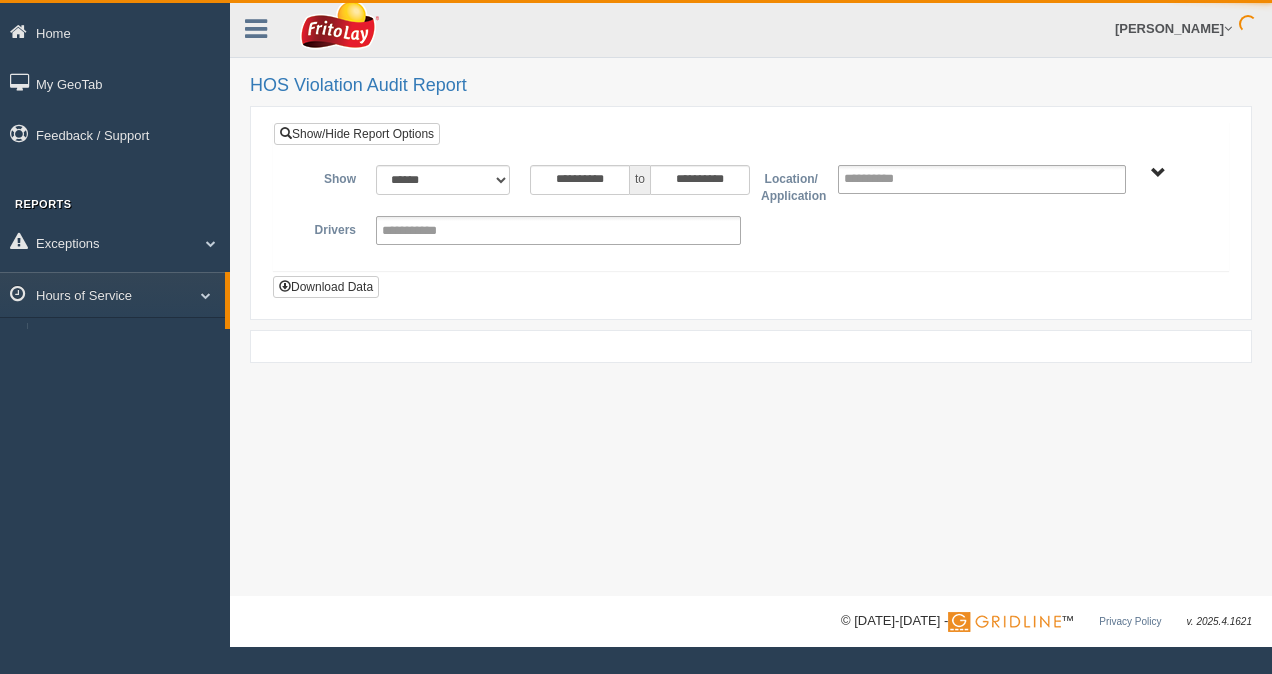 scroll, scrollTop: 0, scrollLeft: 0, axis: both 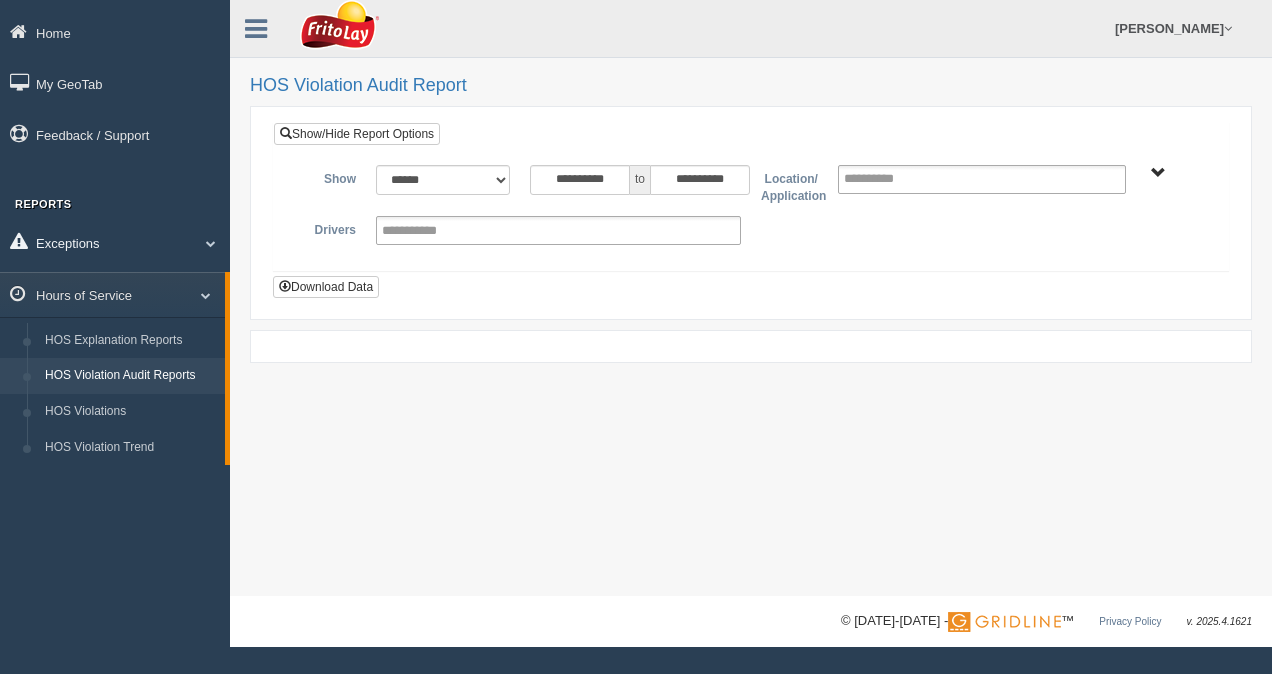 click at bounding box center (203, 243) 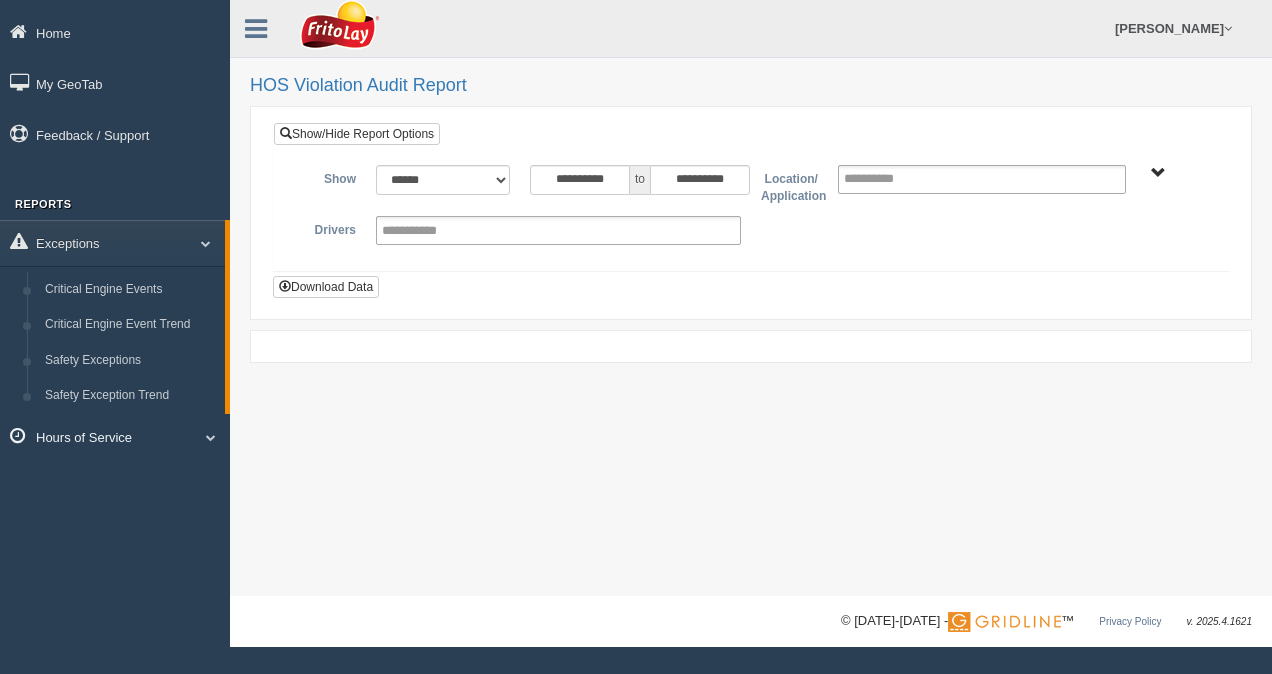 click on "Hours of Service" at bounding box center [115, 436] 